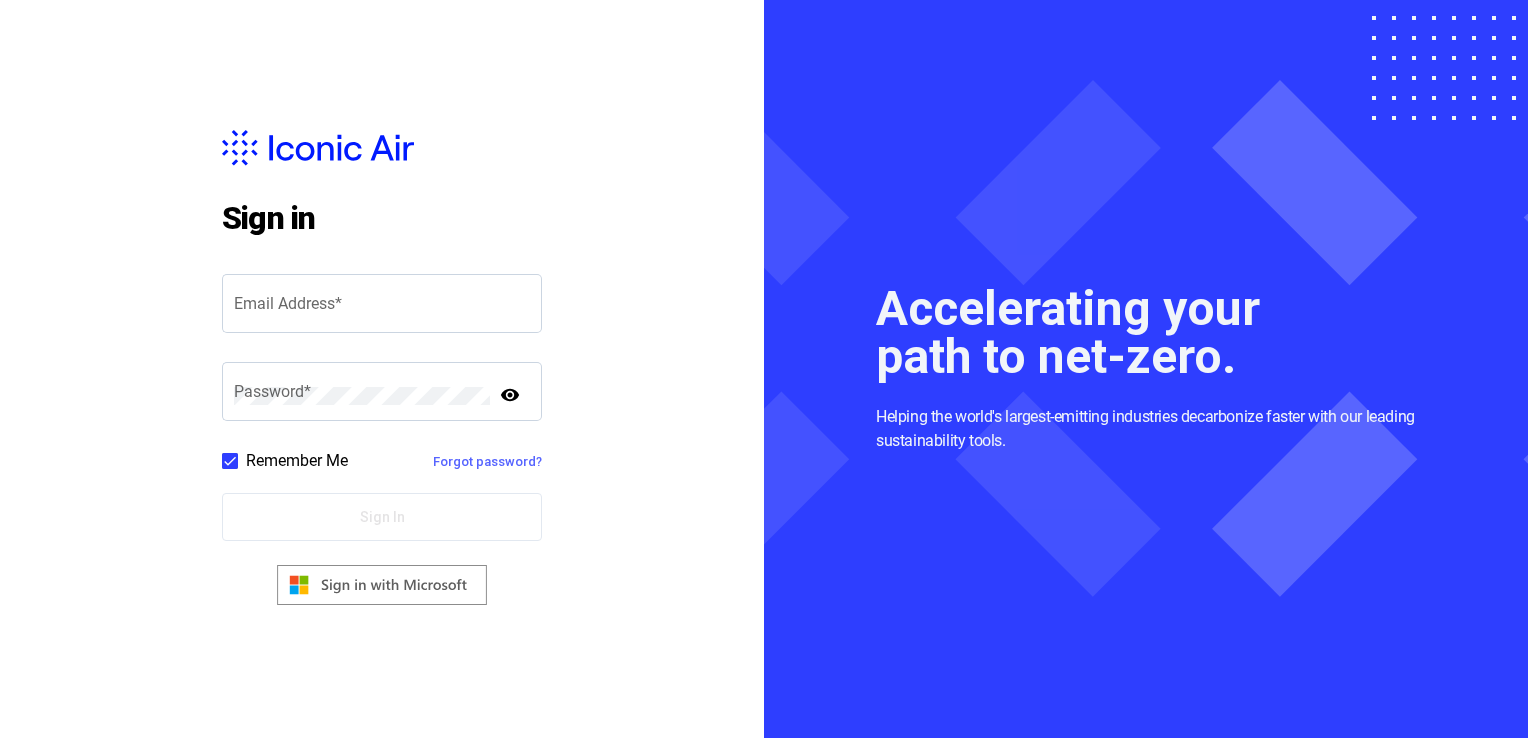 scroll, scrollTop: 0, scrollLeft: 0, axis: both 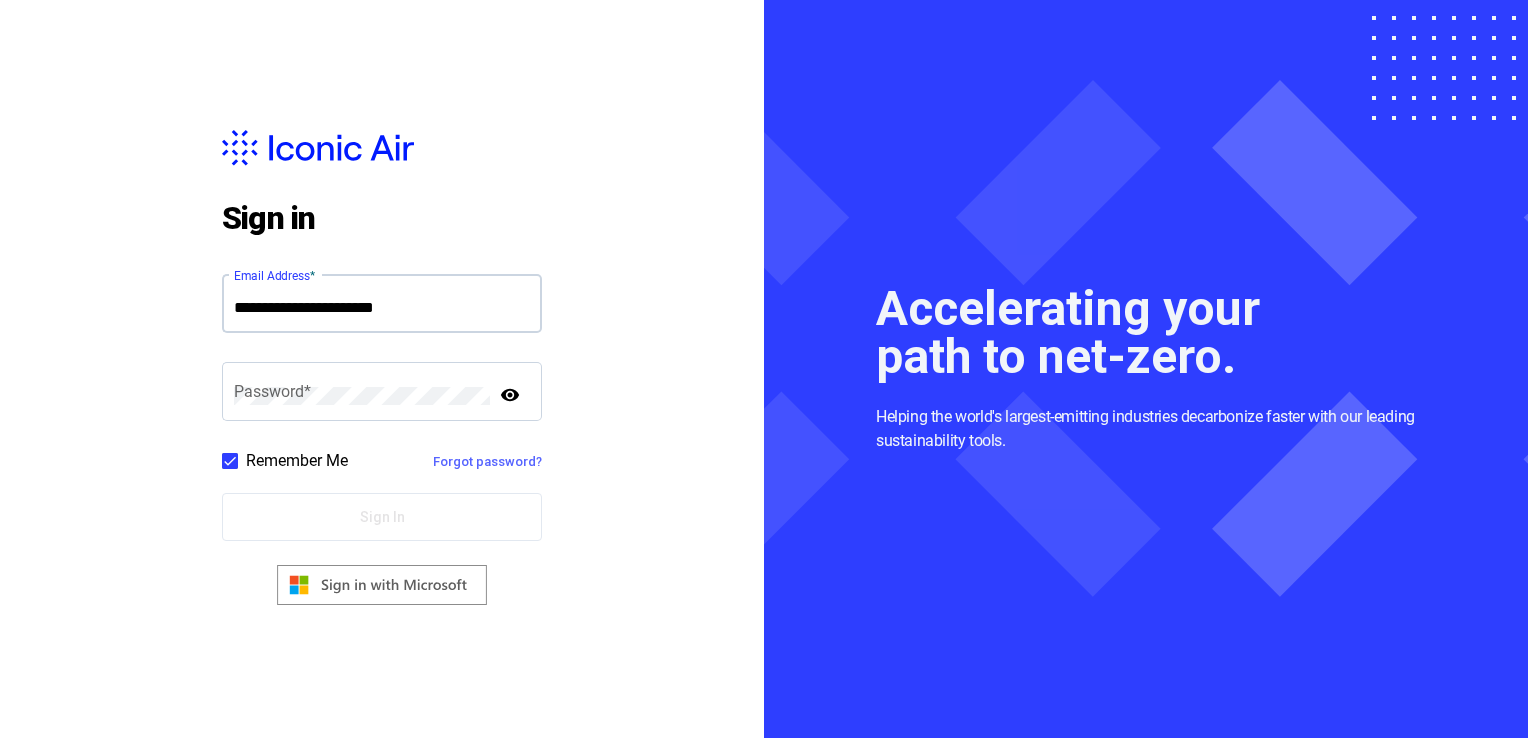 click on "Email Address  *" at bounding box center (382, 308) 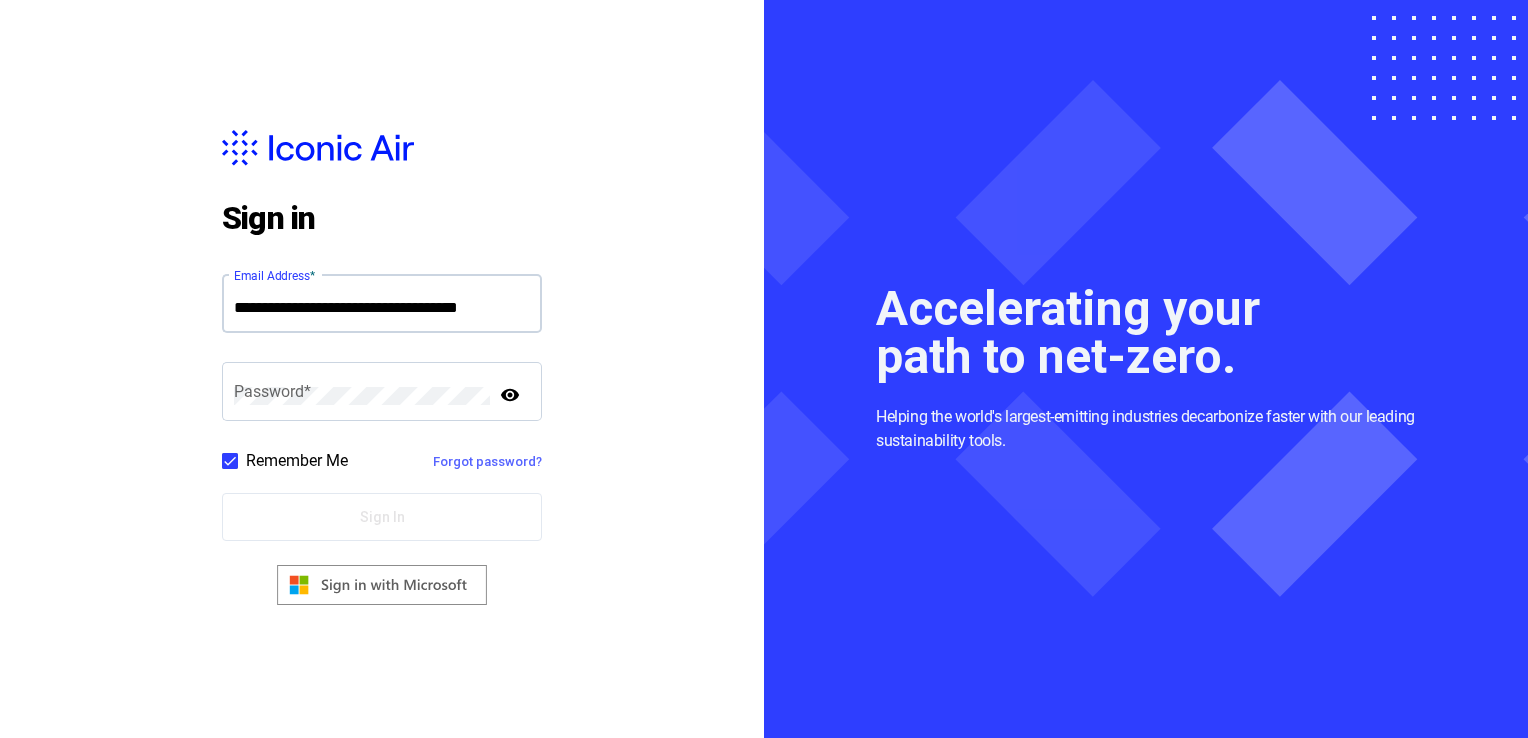 type on "**********" 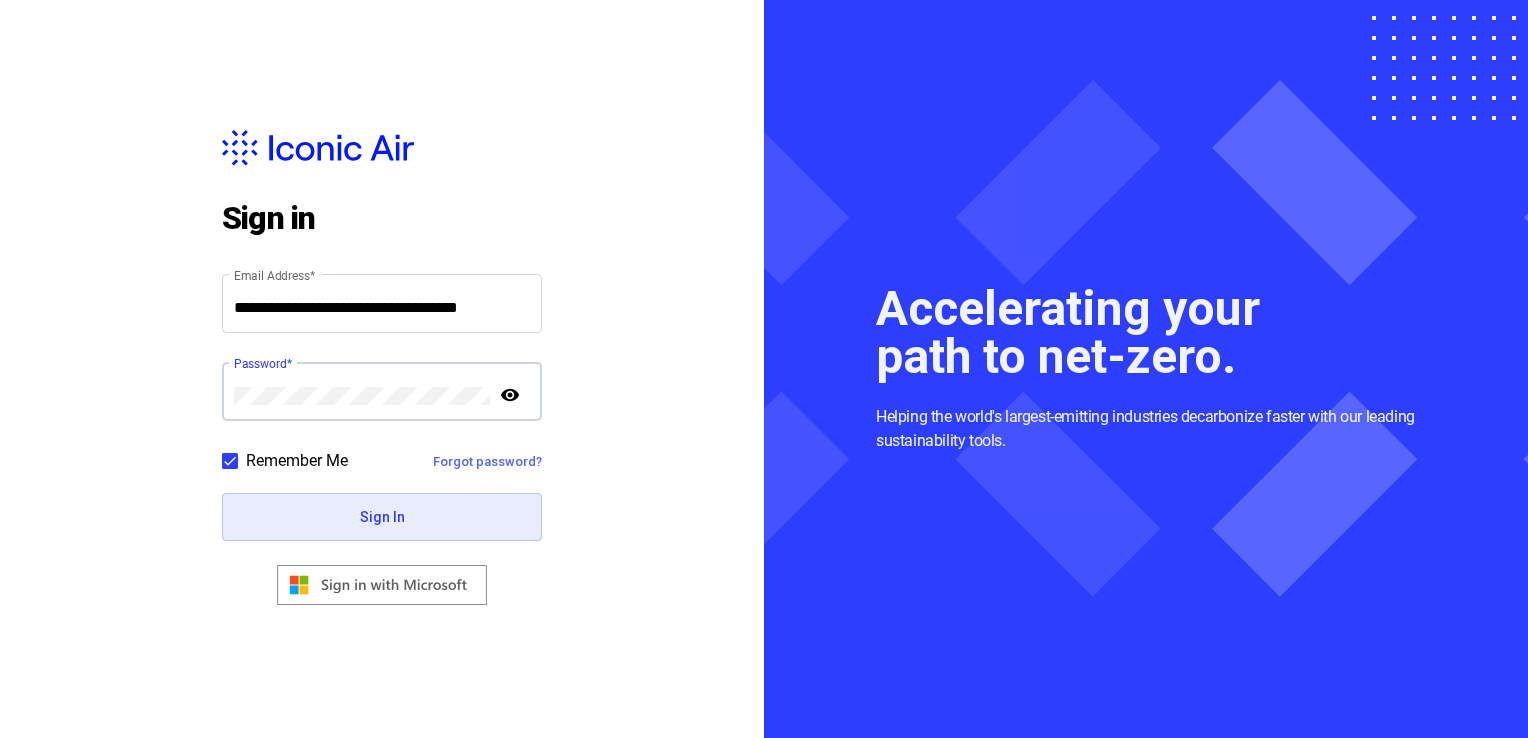 click on "Sign In" 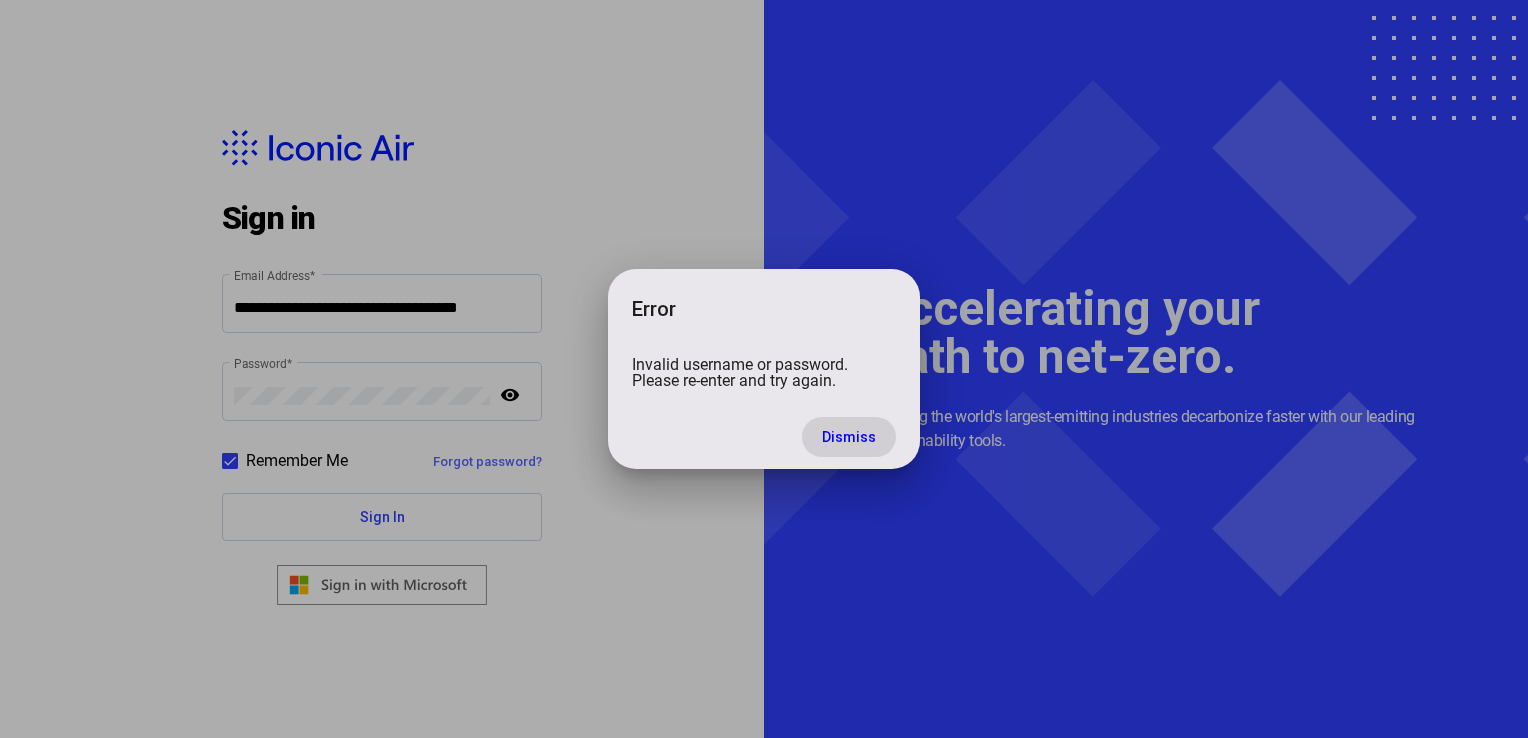 click on "Dismiss" at bounding box center (849, 437) 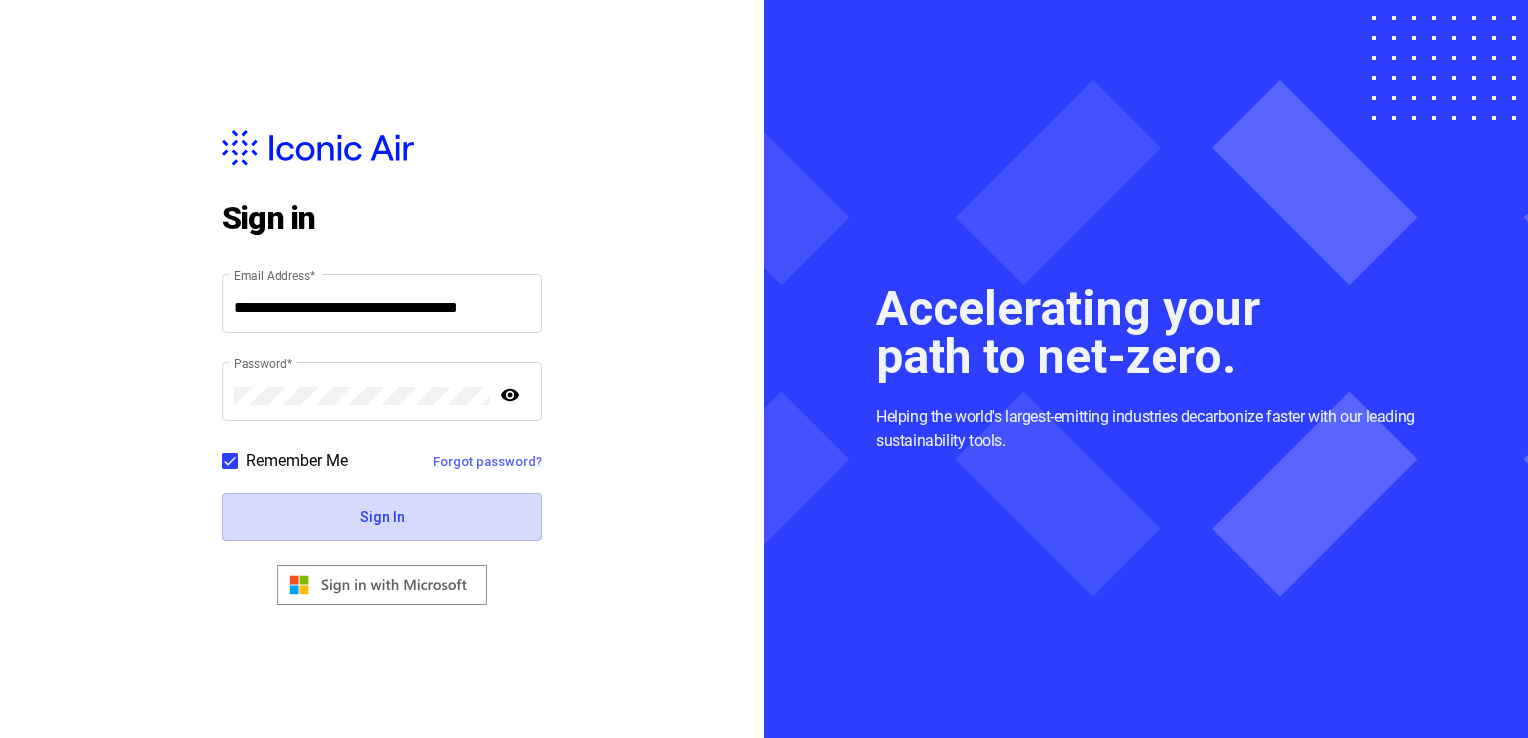 click on "Sign In" 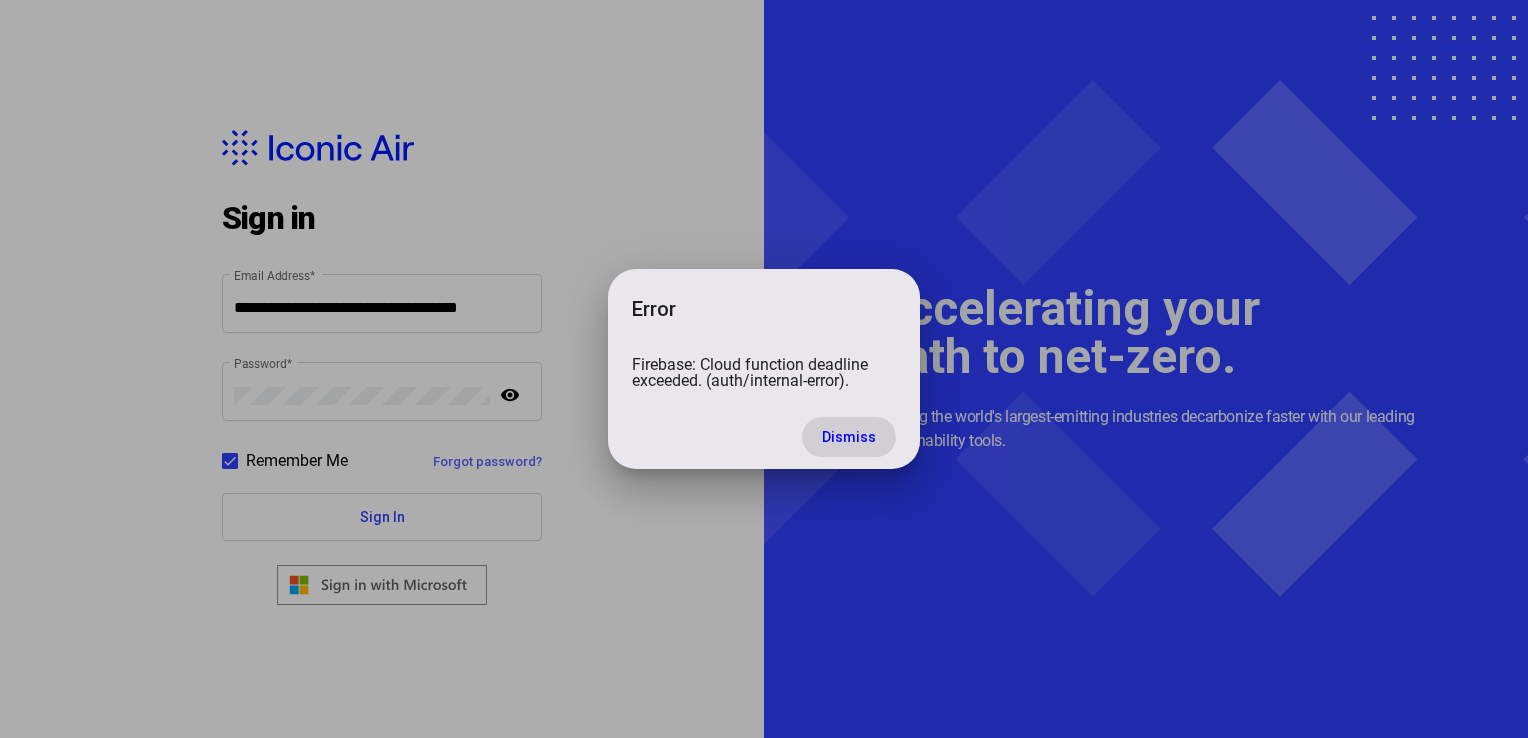 click on "Dismiss" at bounding box center (849, 437) 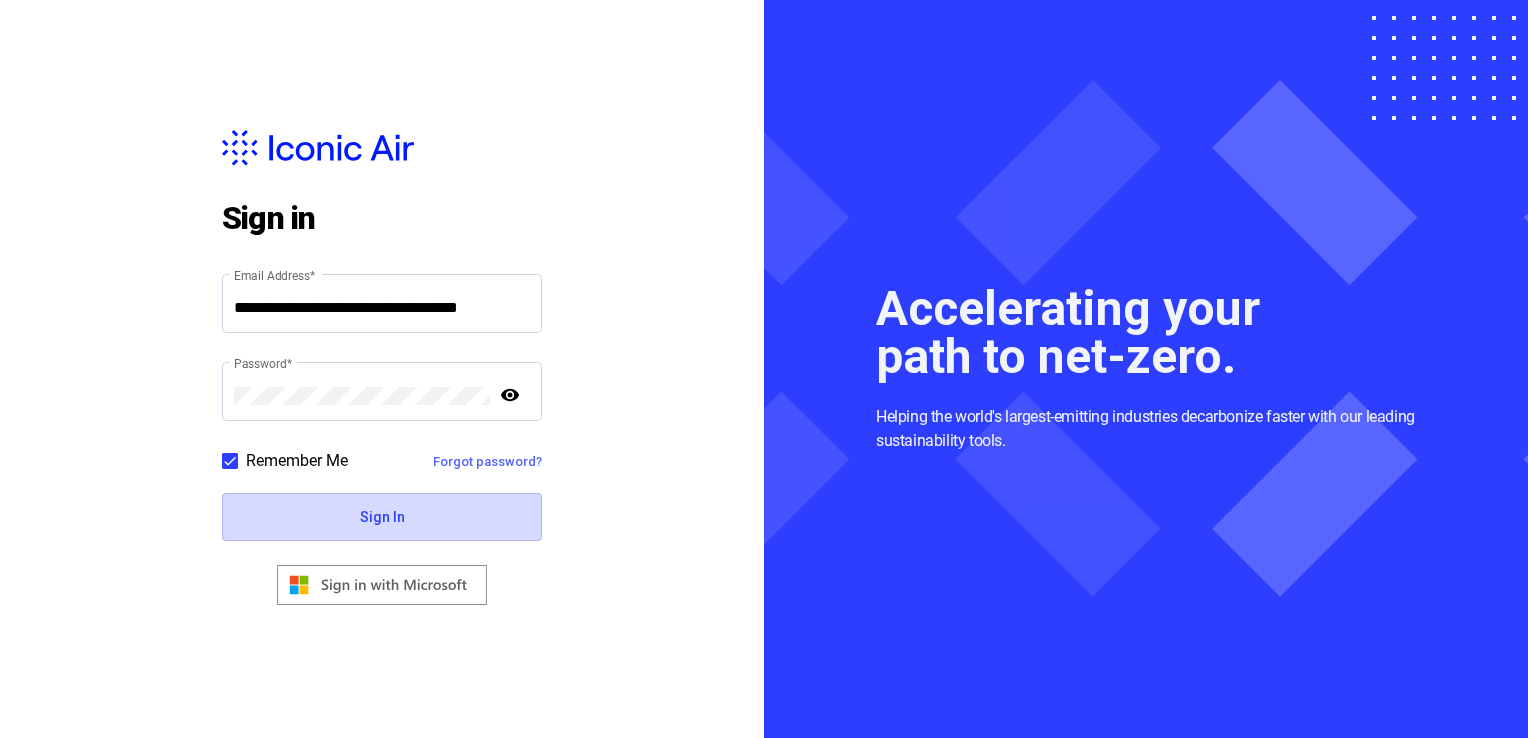 click on "Sign In" 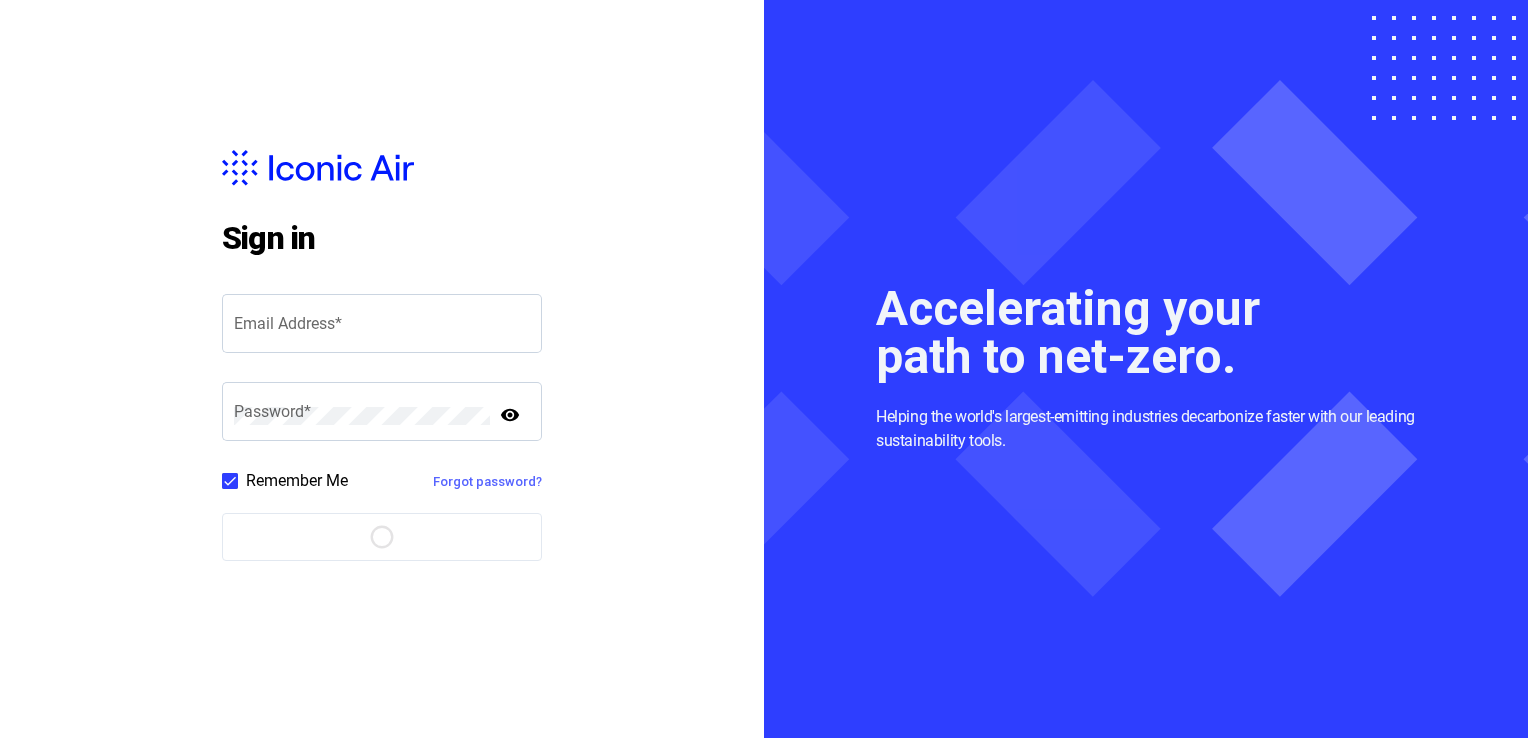 scroll, scrollTop: 0, scrollLeft: 0, axis: both 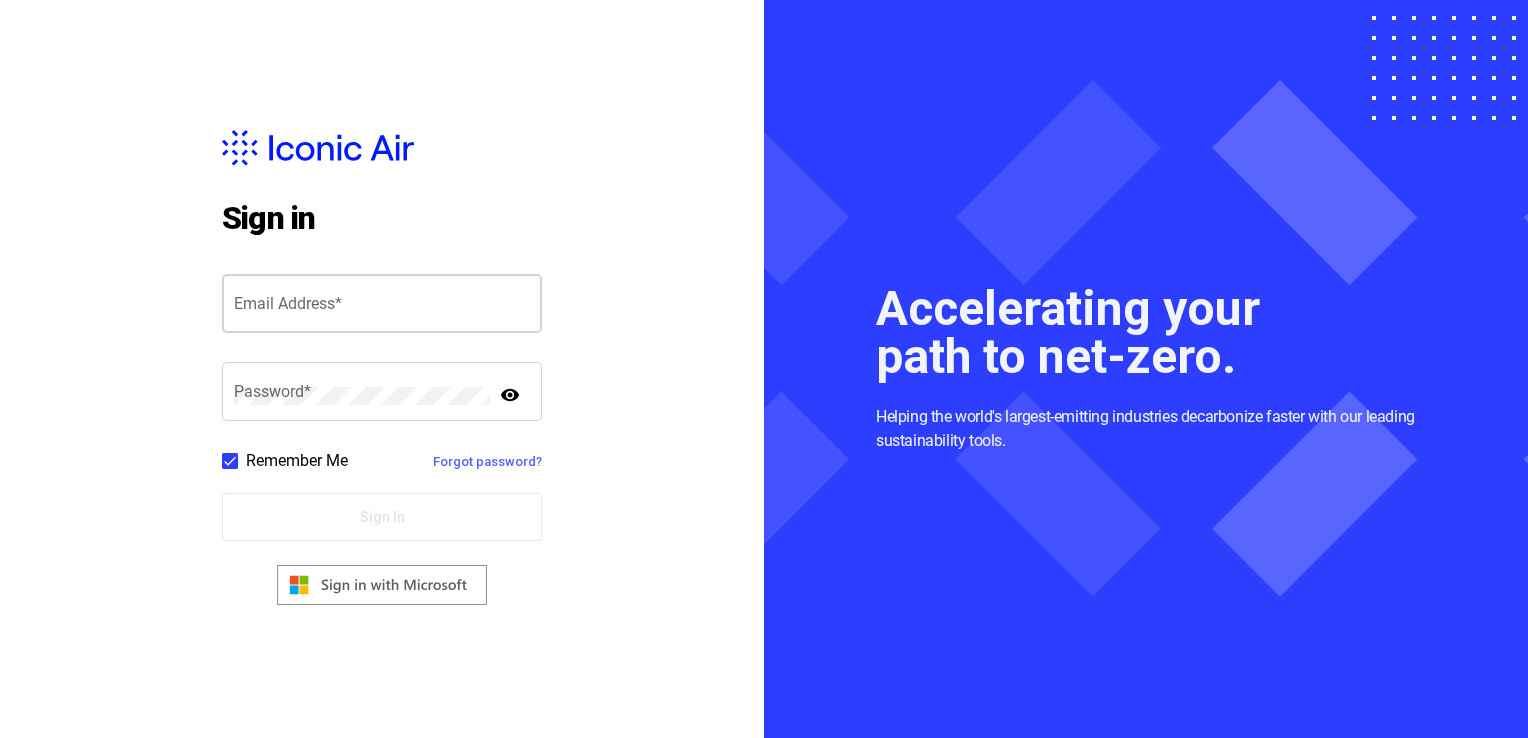 click on "Email Address  *" 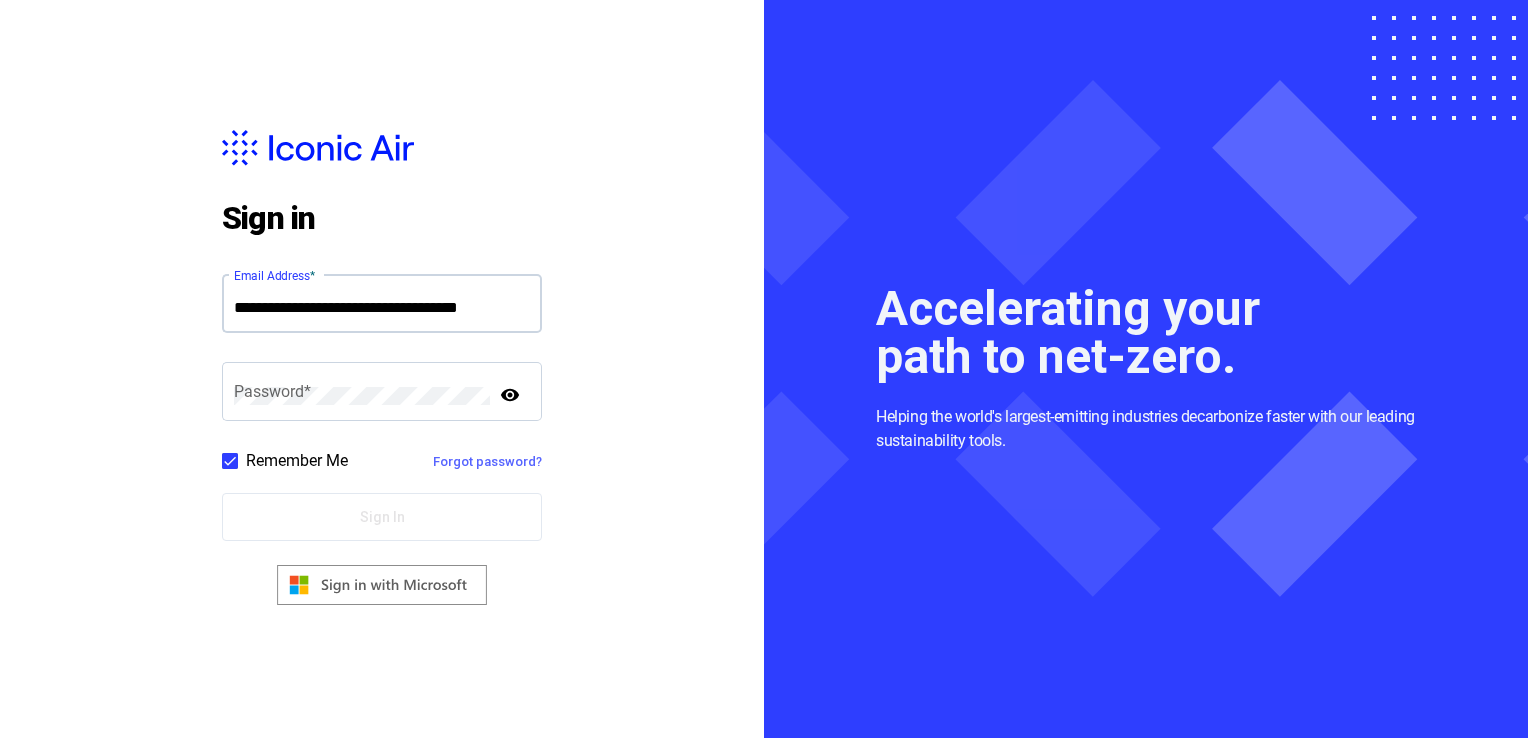 type on "**********" 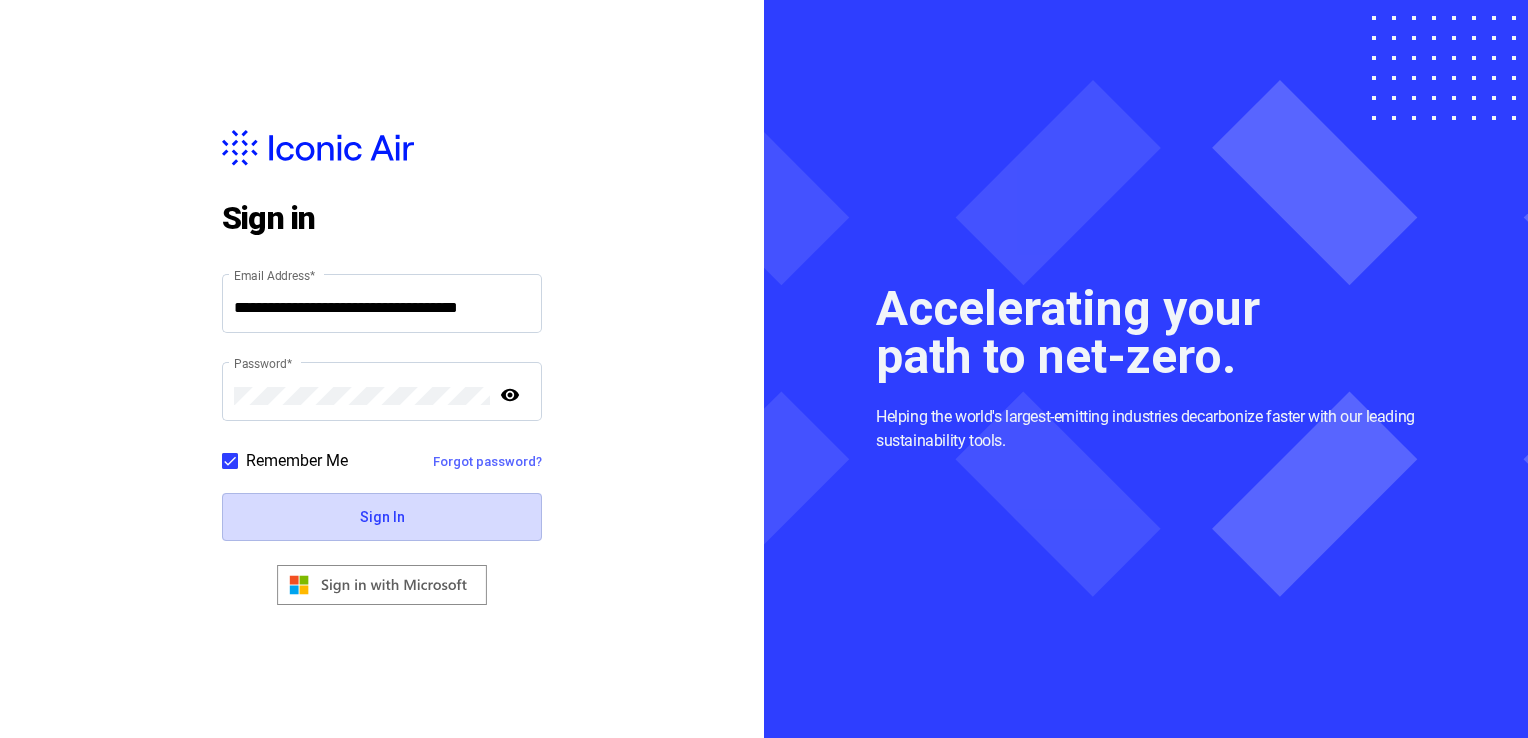 click on "Sign In" 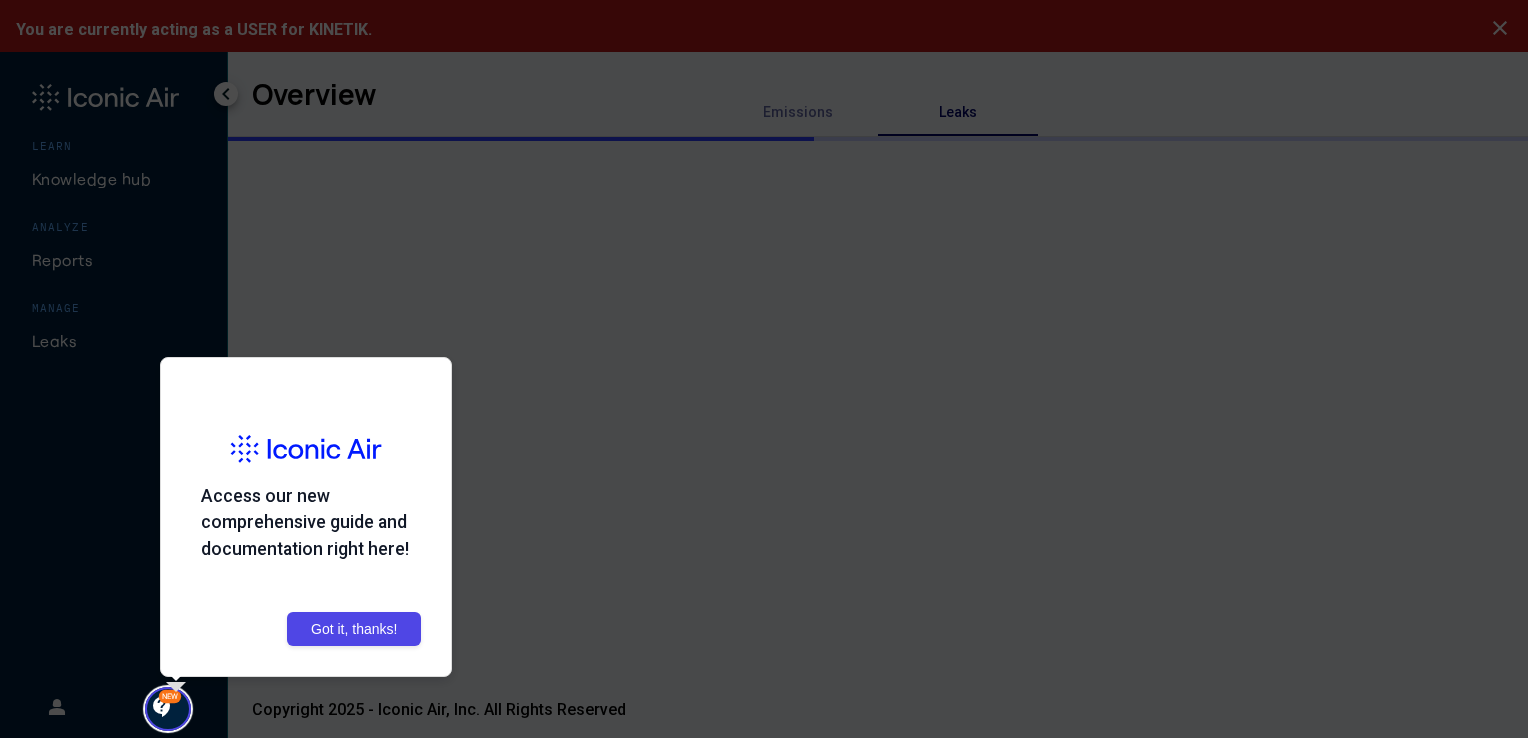 click on "Access our new comprehensive guide and documentation right here!" at bounding box center [306, 522] 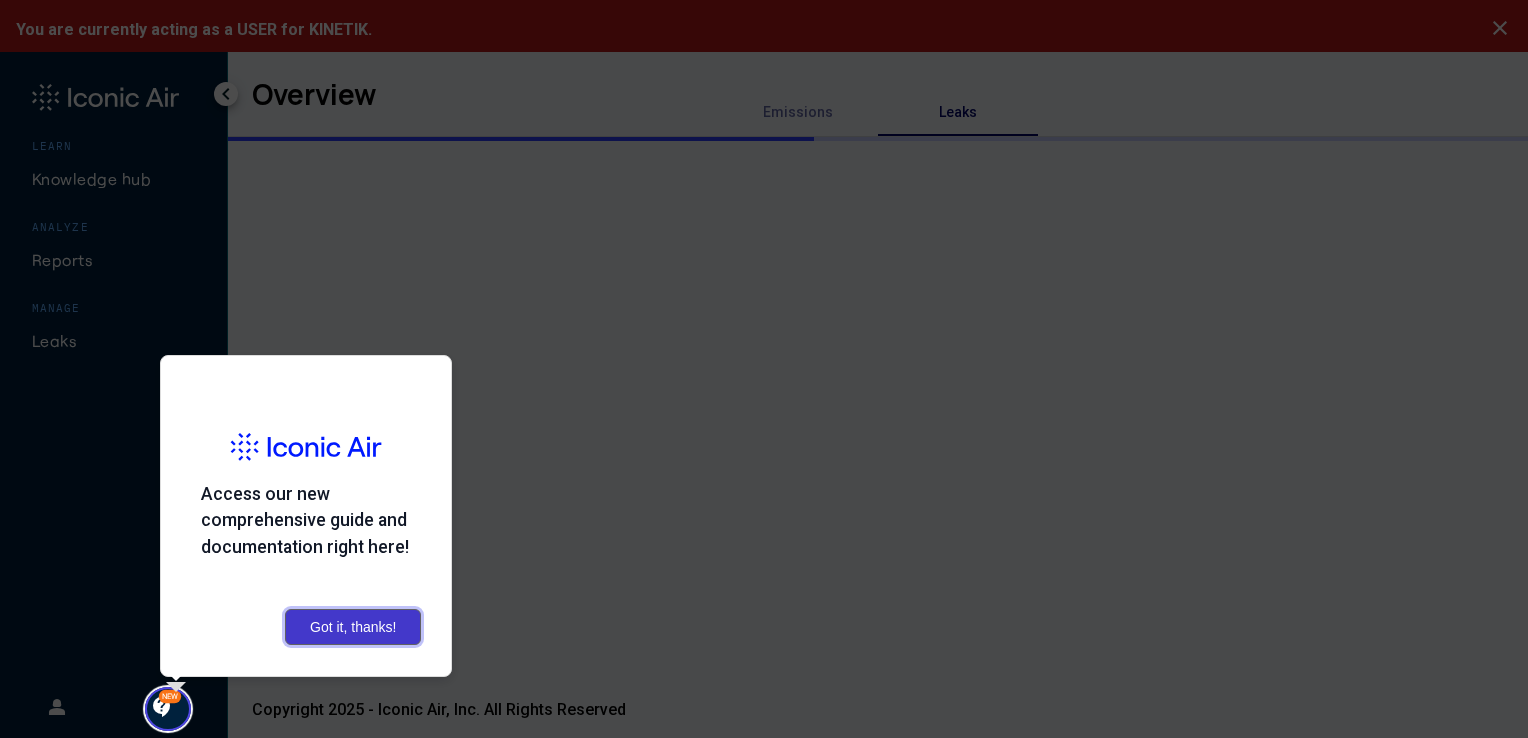 click on "Got it, thanks!" at bounding box center [353, 627] 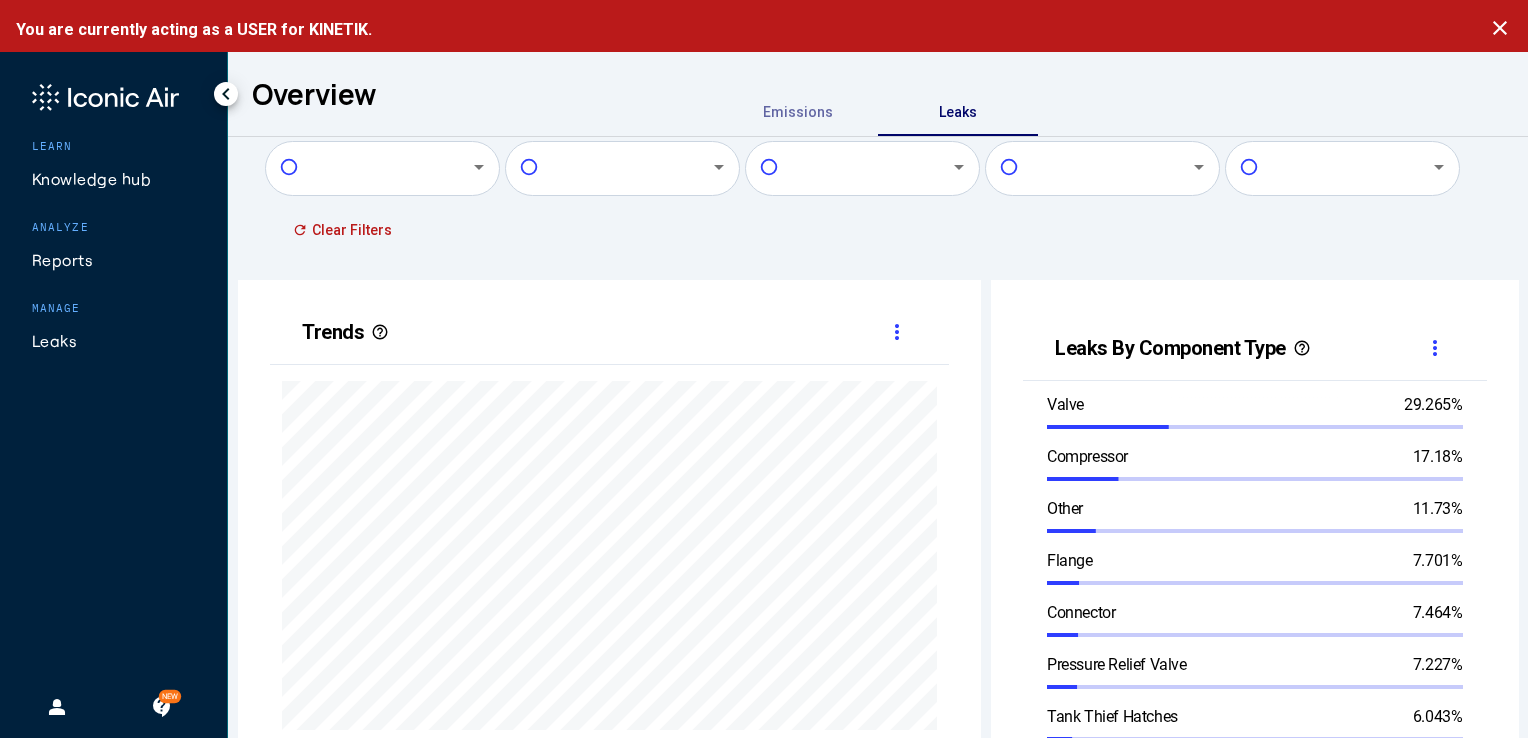 scroll, scrollTop: 999489, scrollLeft: 999364, axis: both 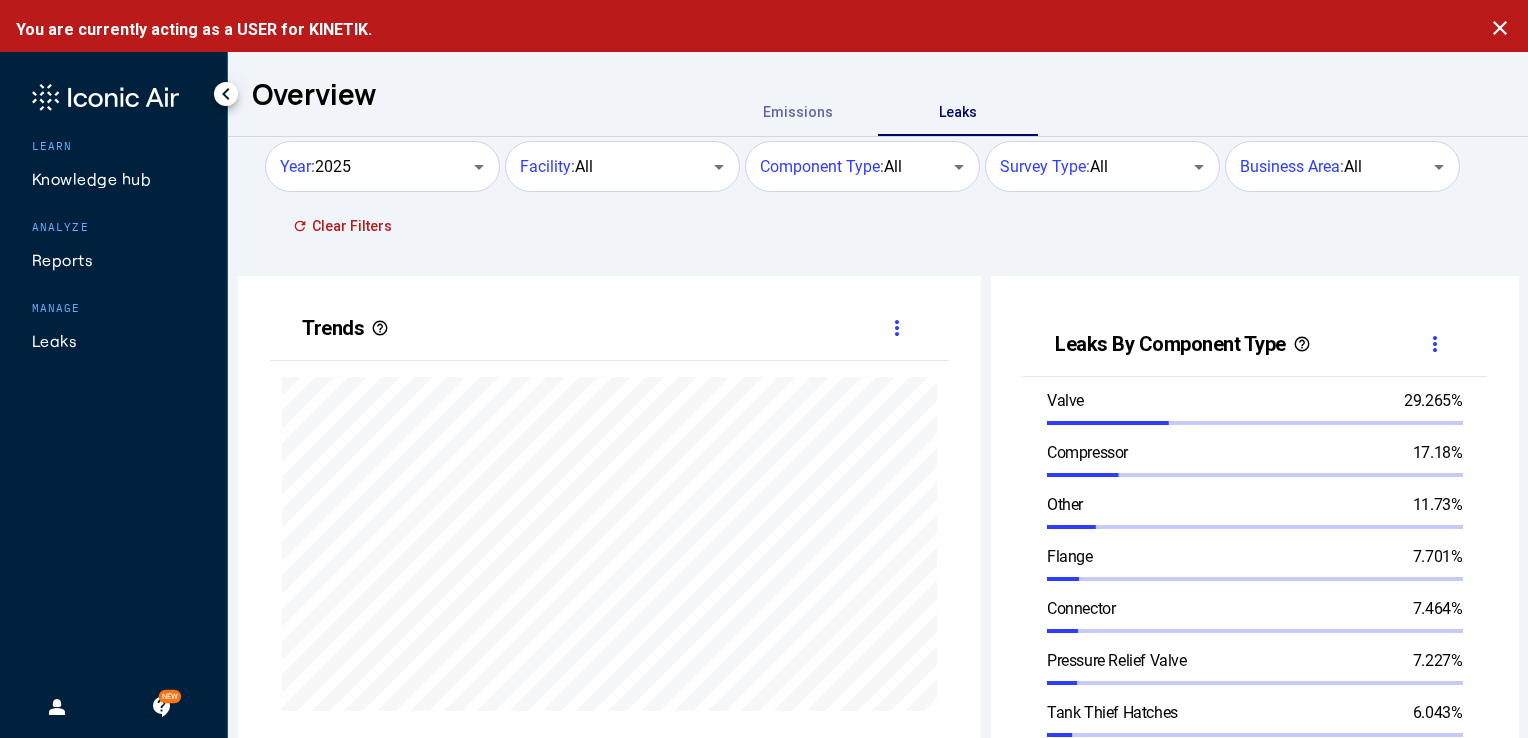 click on "Leaks" 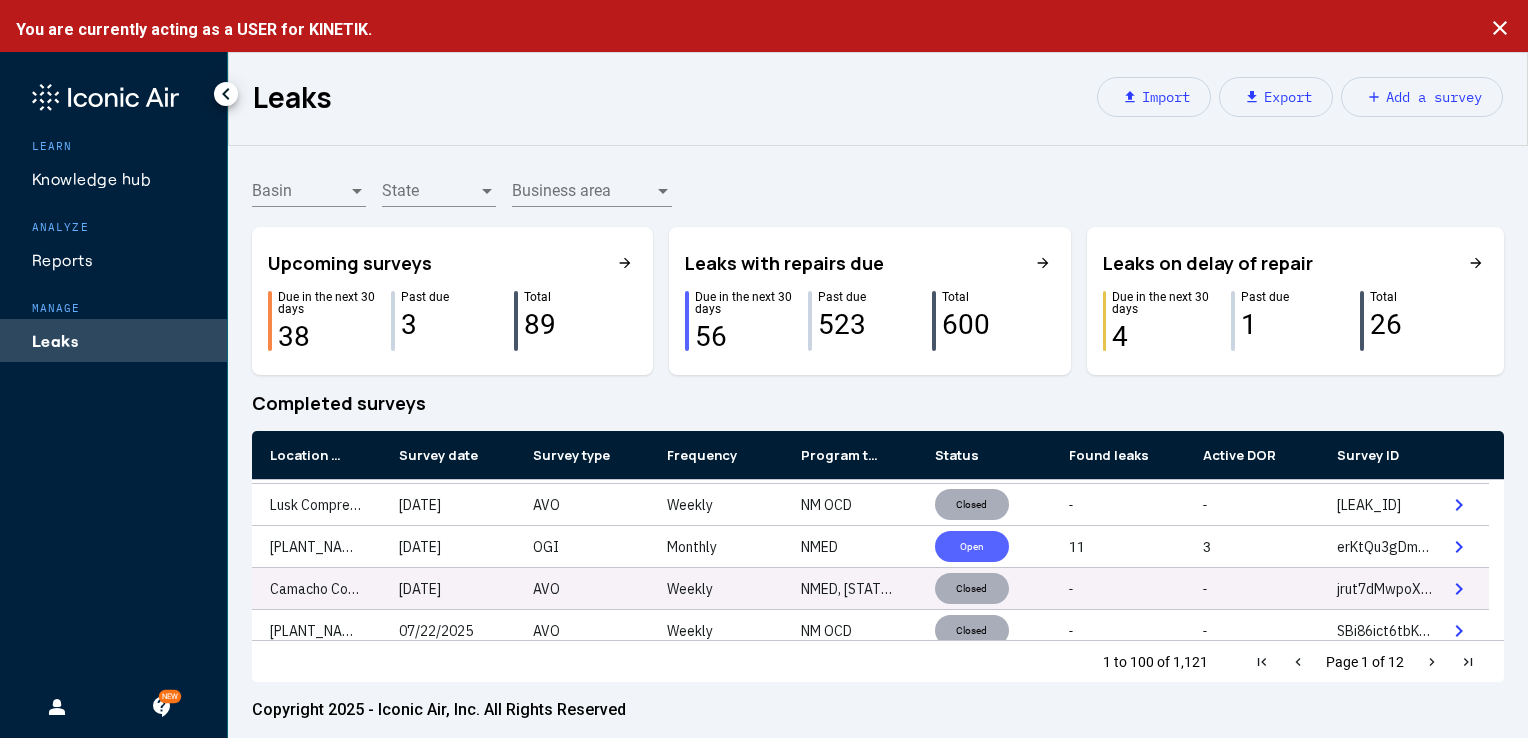 scroll, scrollTop: 1420, scrollLeft: 0, axis: vertical 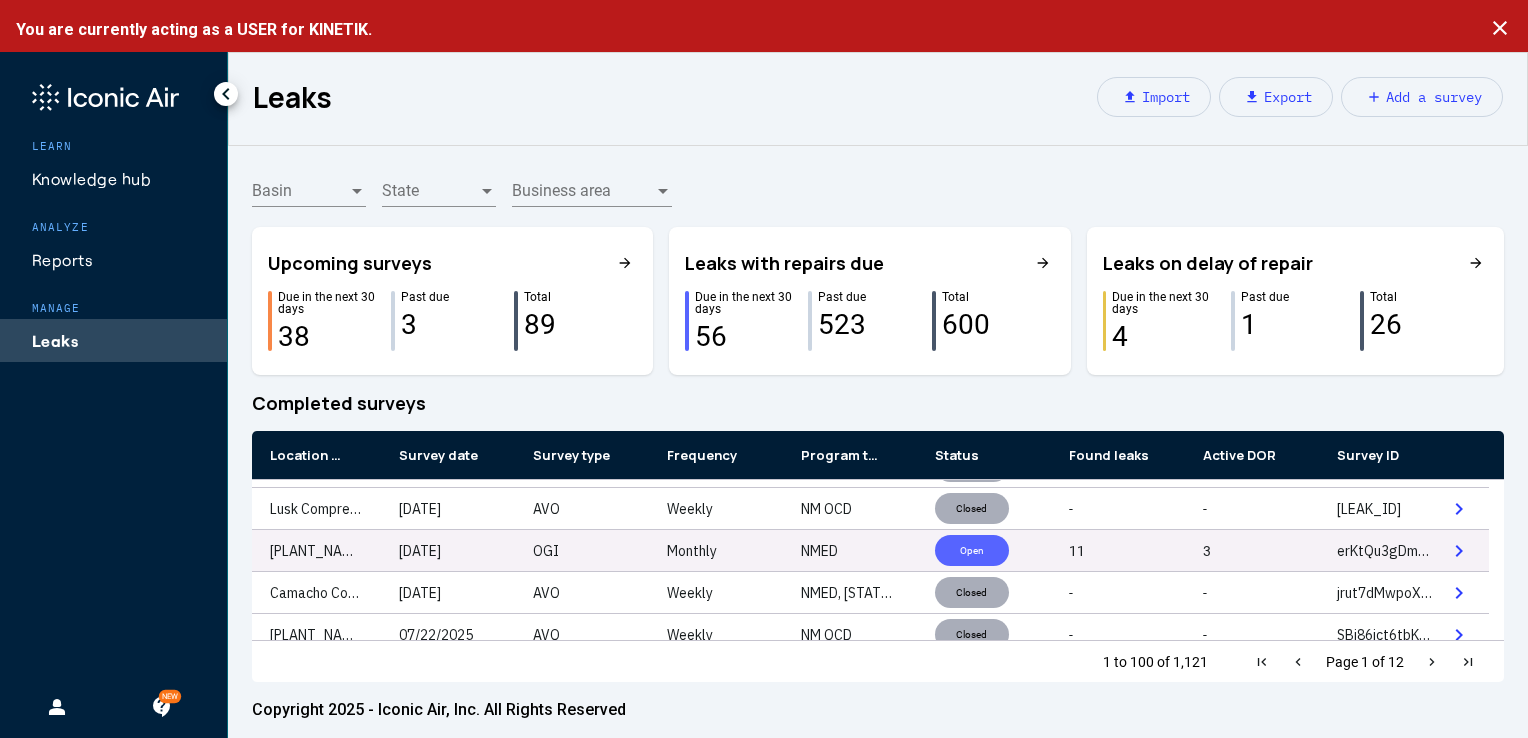 click on "Open" 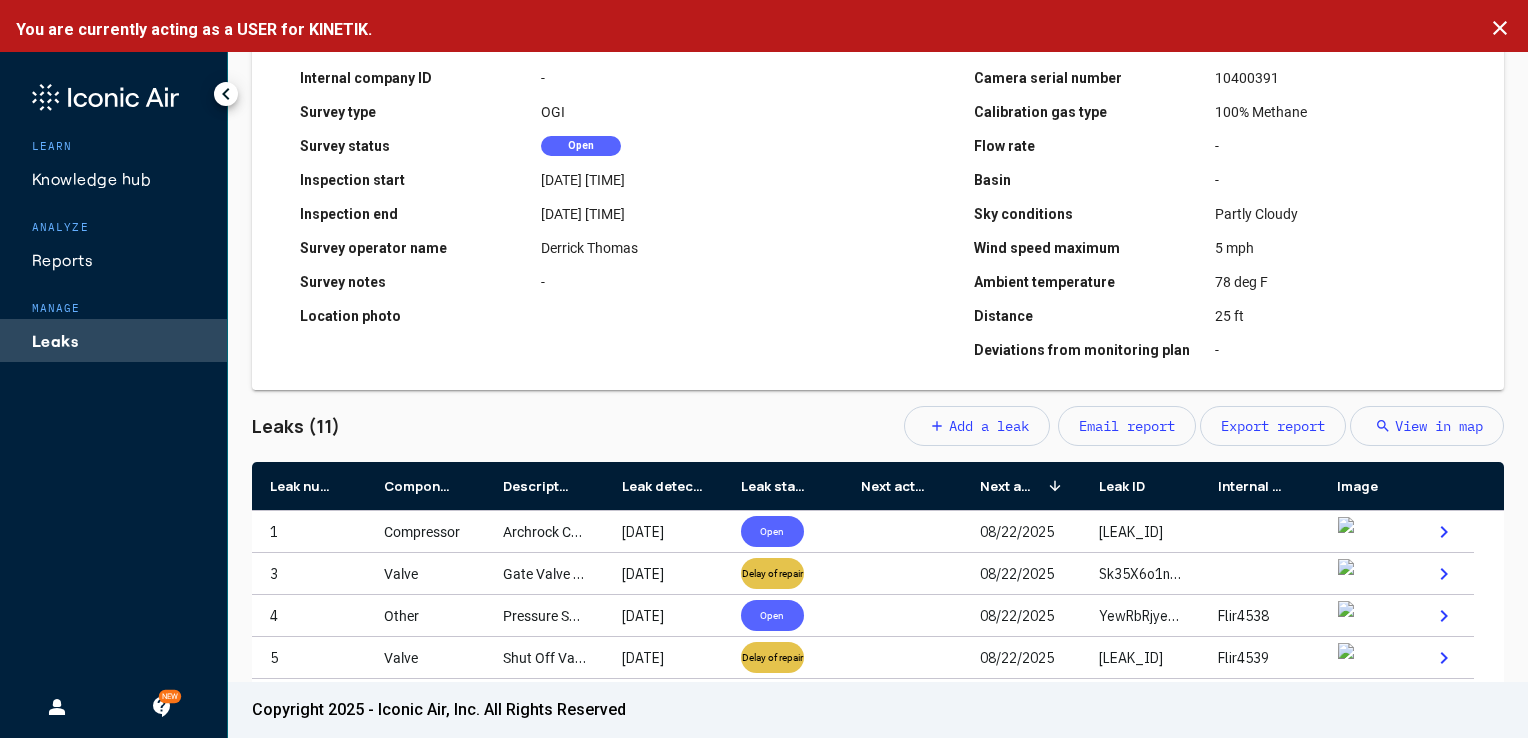 scroll, scrollTop: 256, scrollLeft: 0, axis: vertical 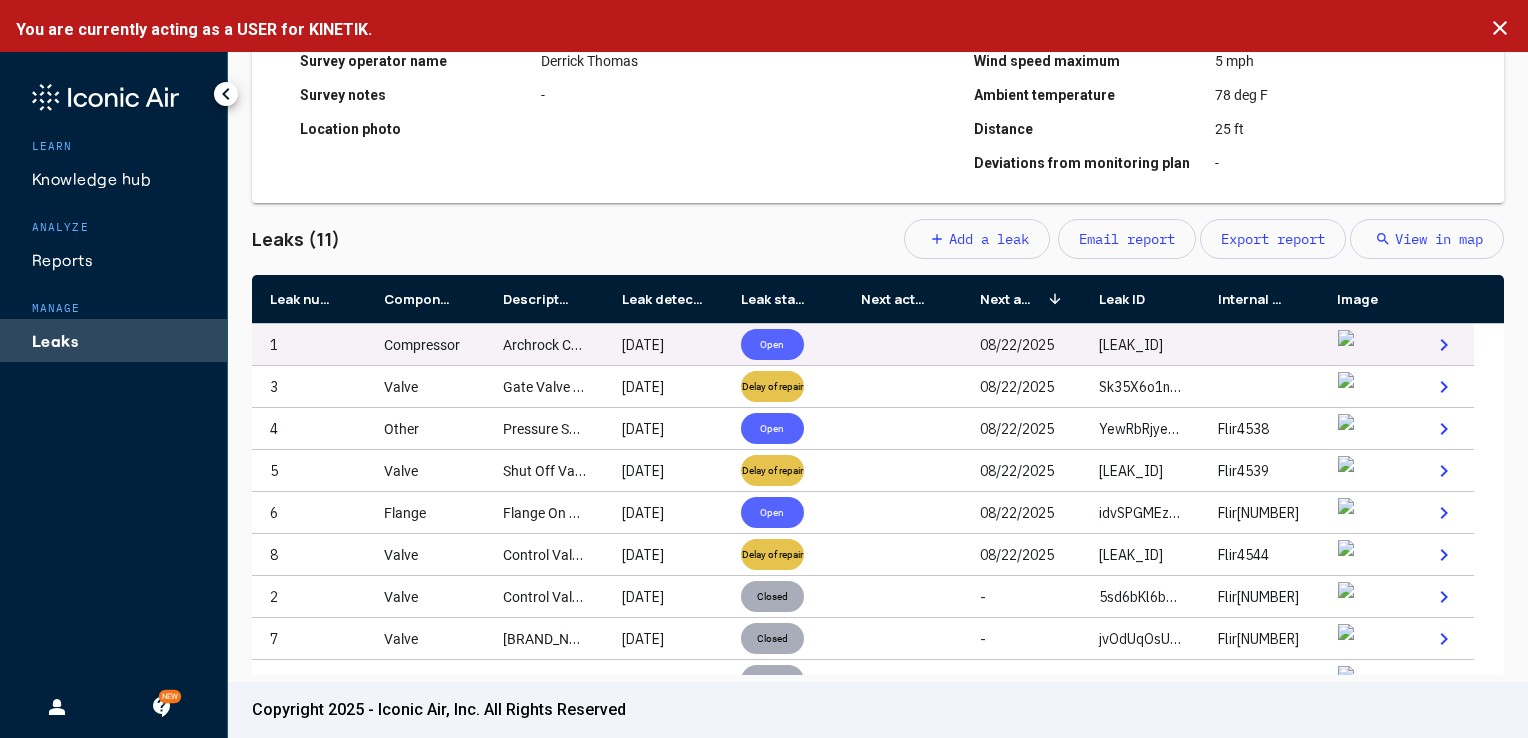 click at bounding box center [902, 344] 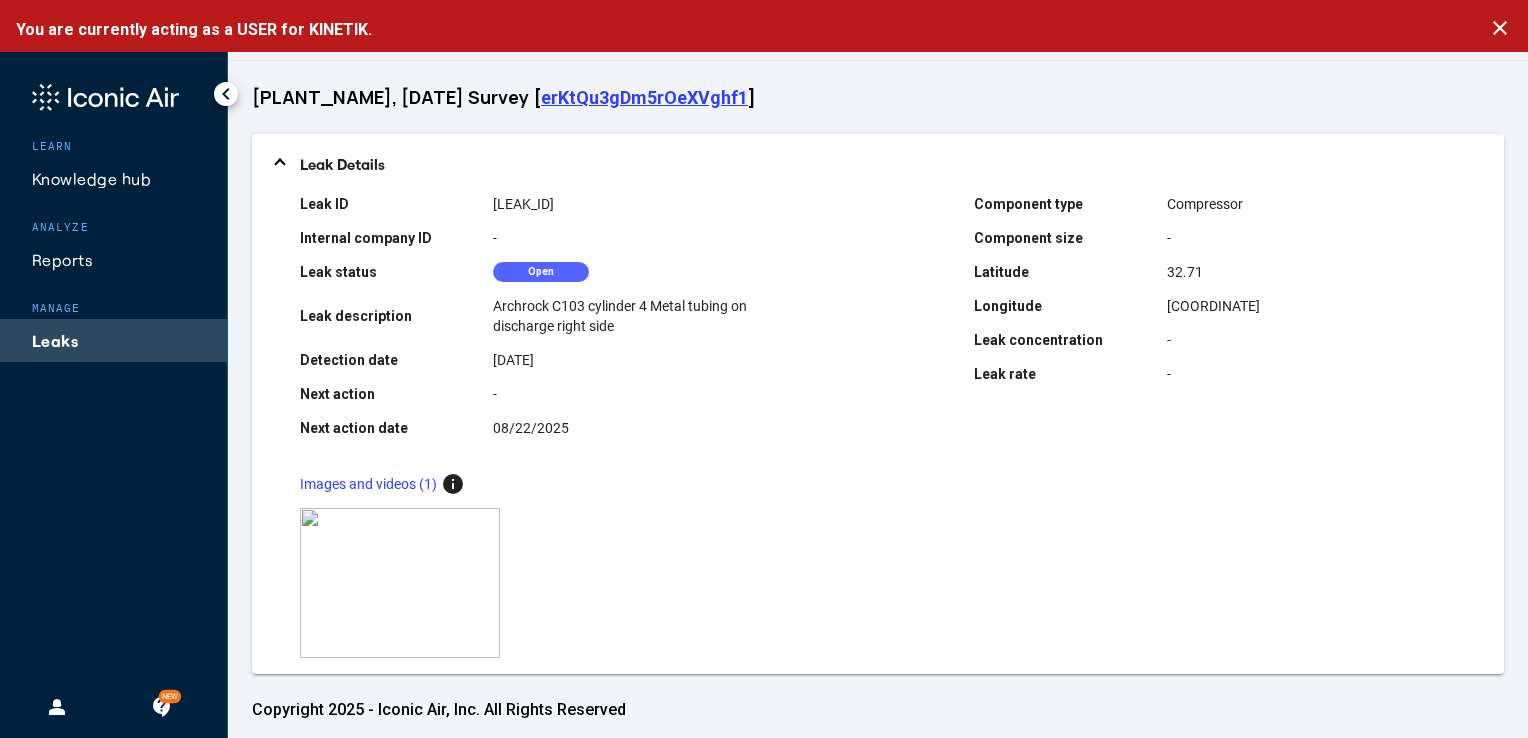 scroll, scrollTop: 80, scrollLeft: 0, axis: vertical 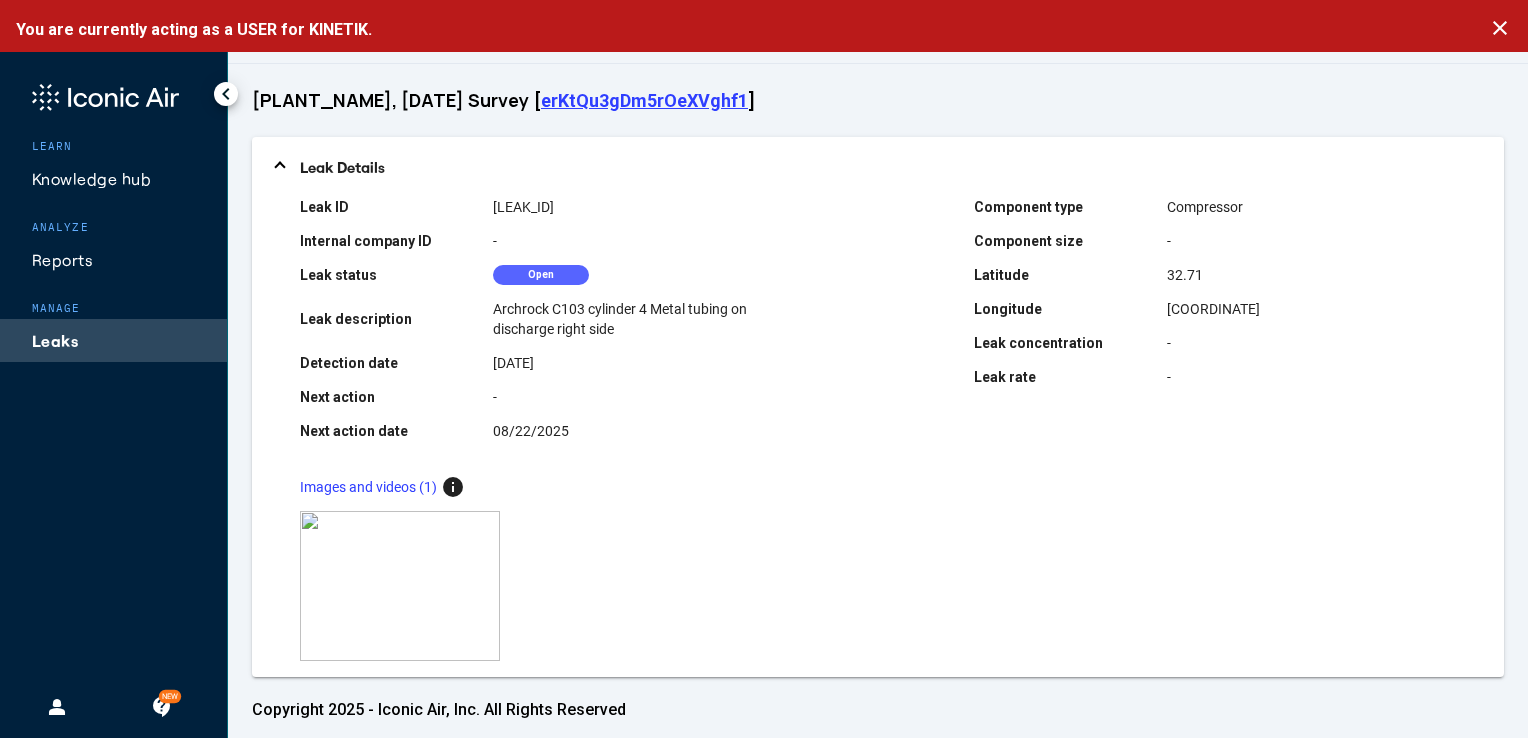 click on "chevron_left" 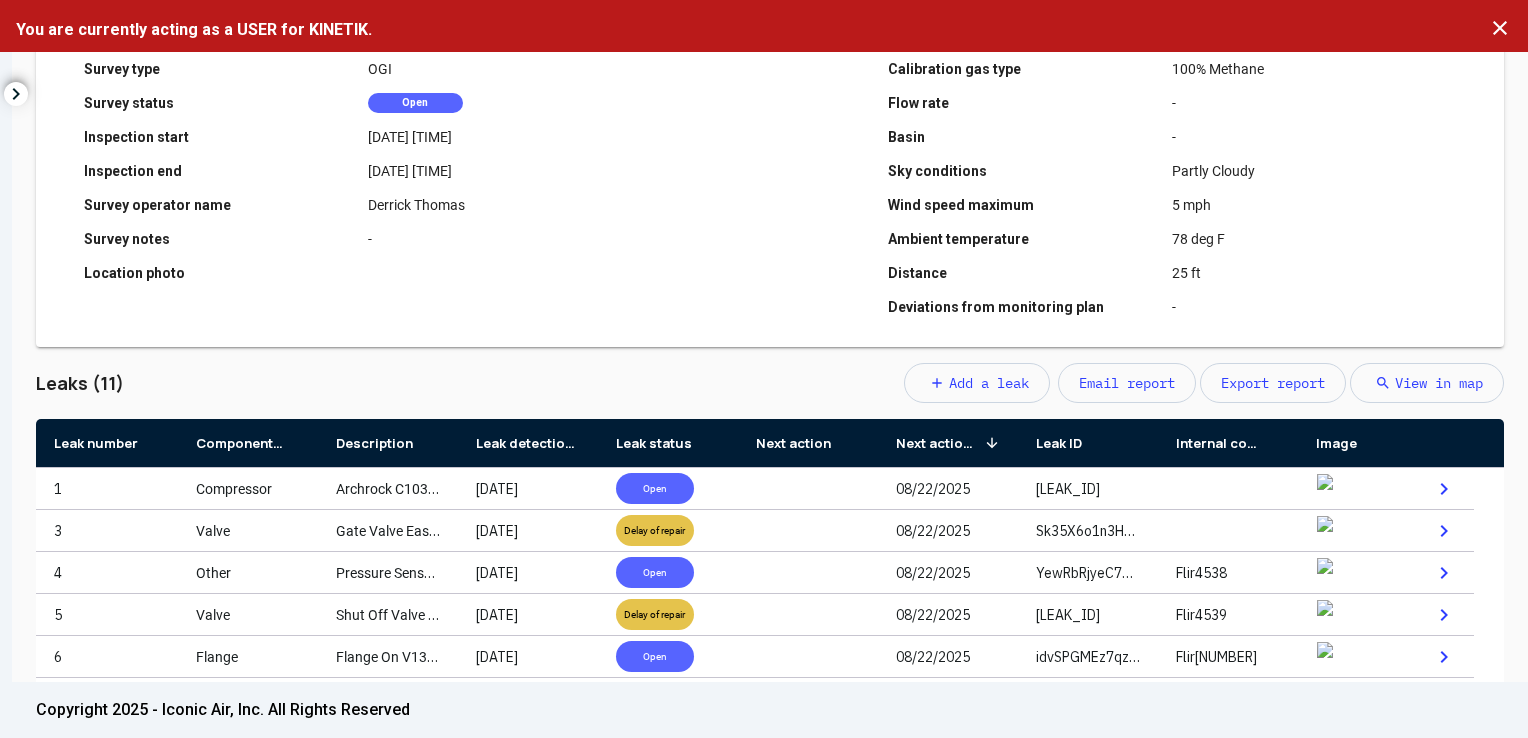 scroll, scrollTop: 296, scrollLeft: 0, axis: vertical 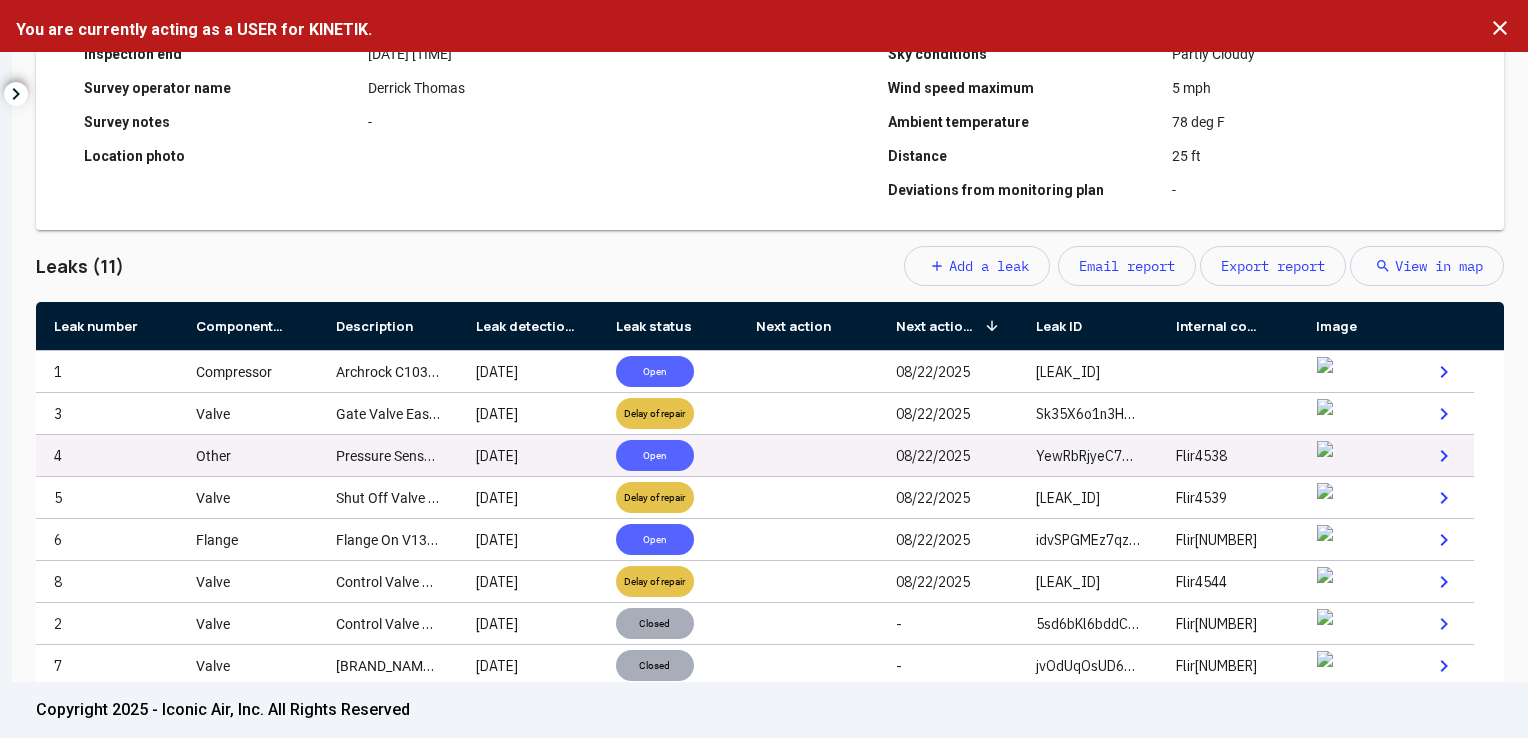 click on "YewRbRjyeC7H6Qo3mQIY" at bounding box center [1088, 455] 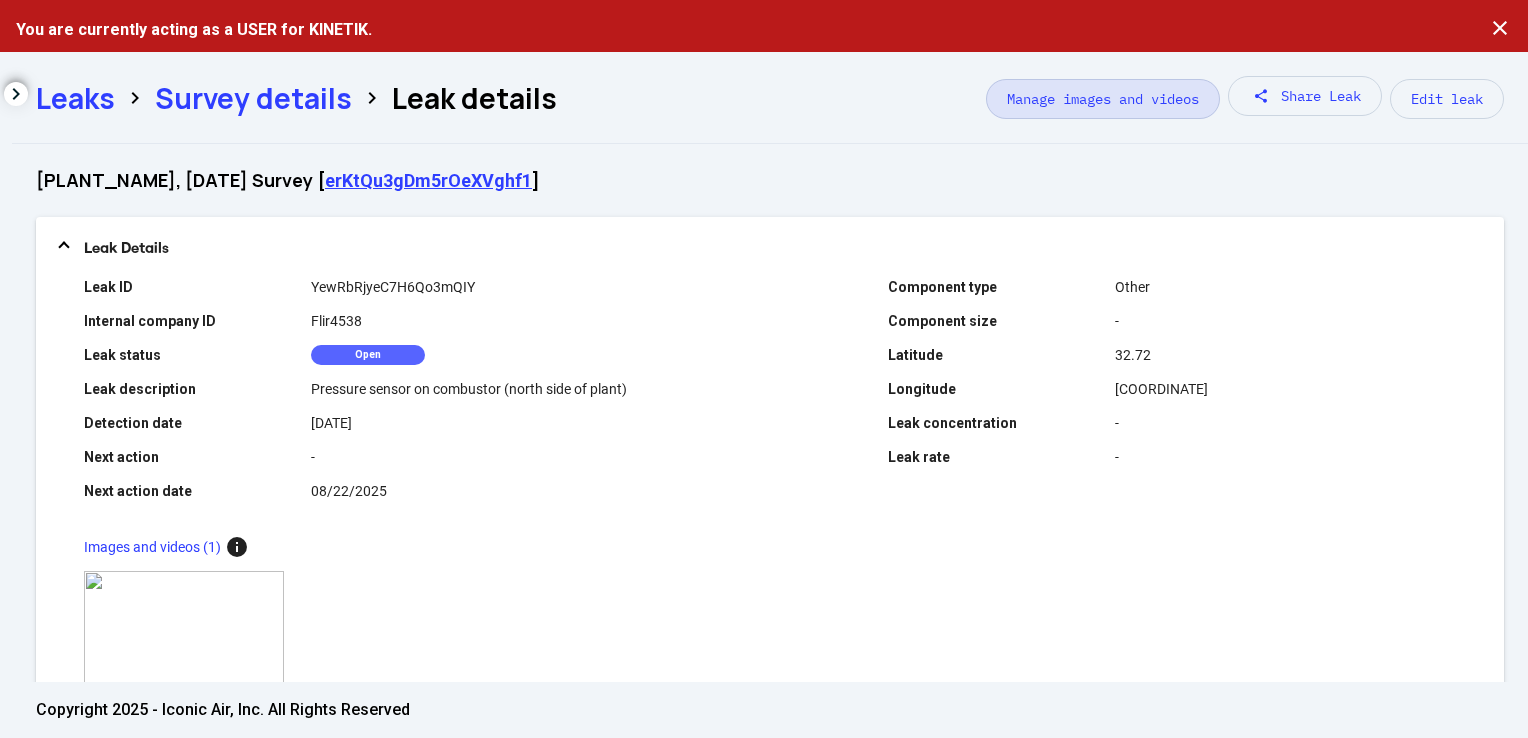 click on "Manage images and videos" 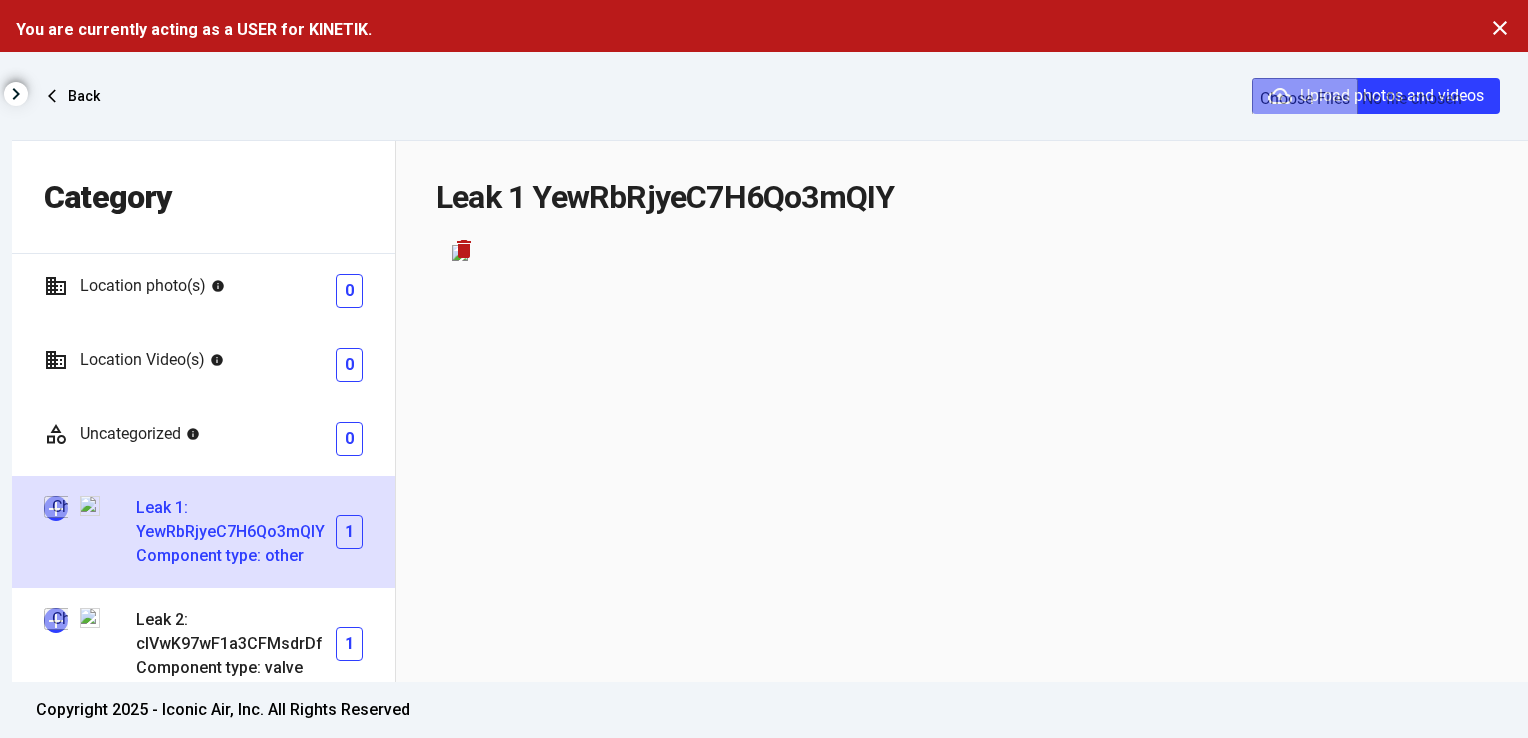 click on "Leak 1: YewRbRjyeC7H6Qo3mQIY" at bounding box center (236, 520) 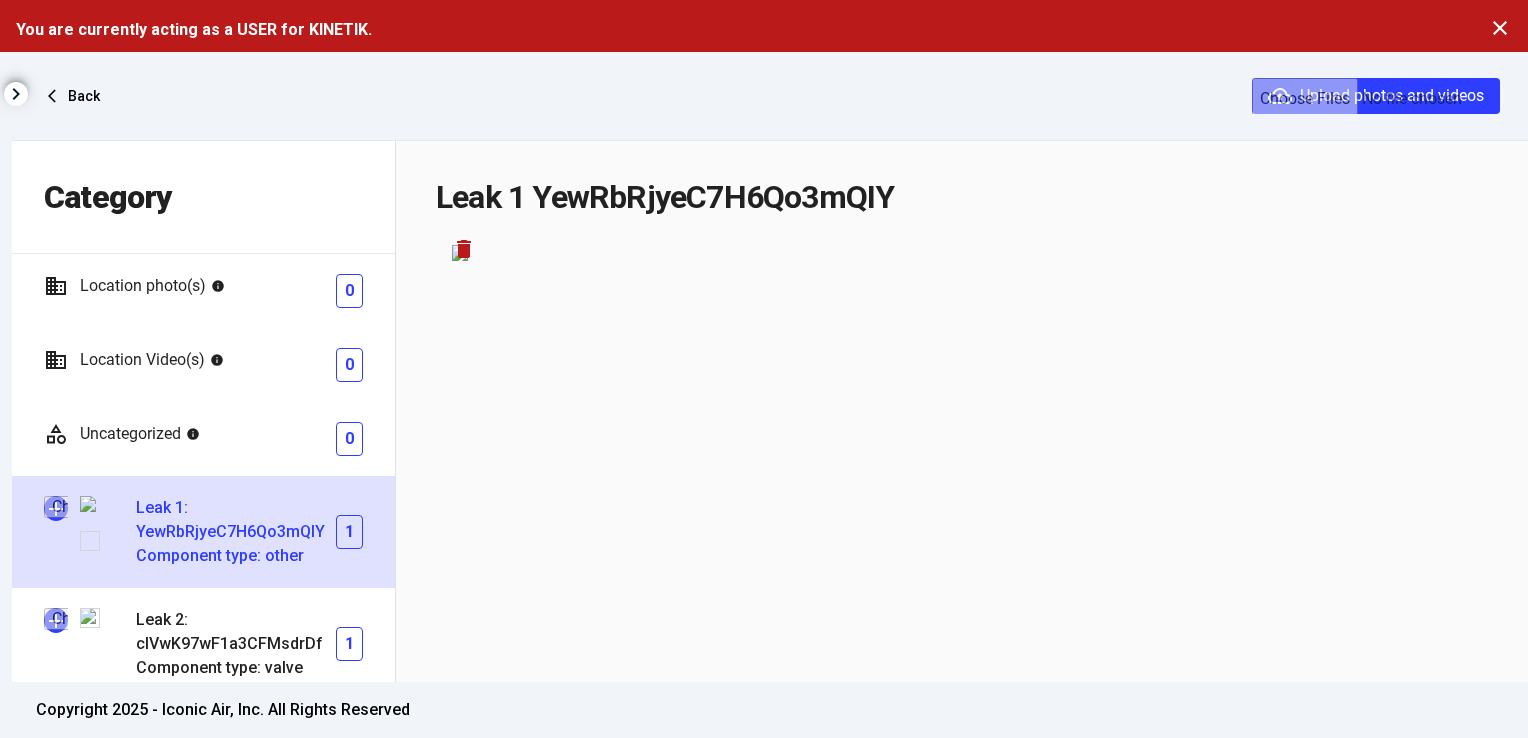 click at bounding box center [56, 508] 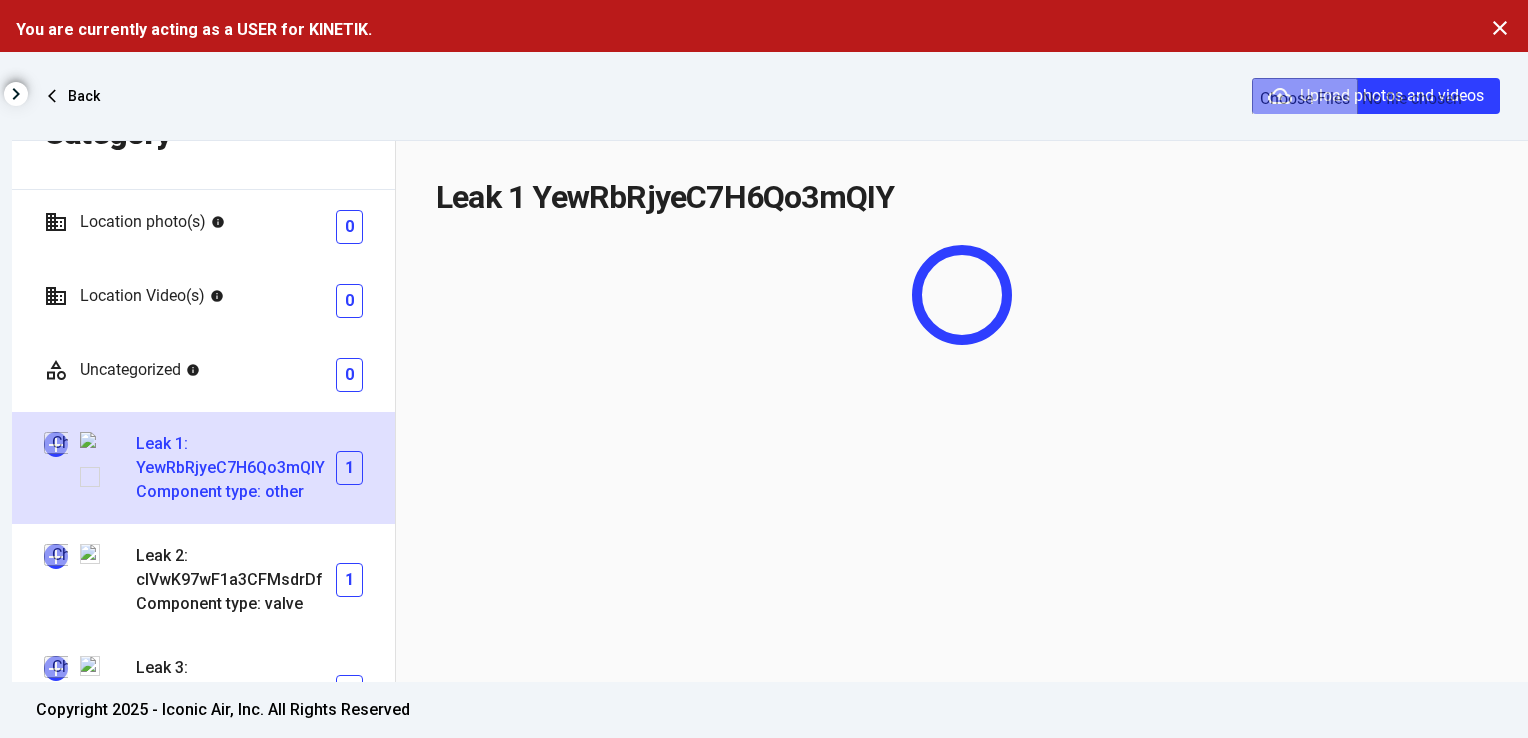 scroll, scrollTop: 66, scrollLeft: 0, axis: vertical 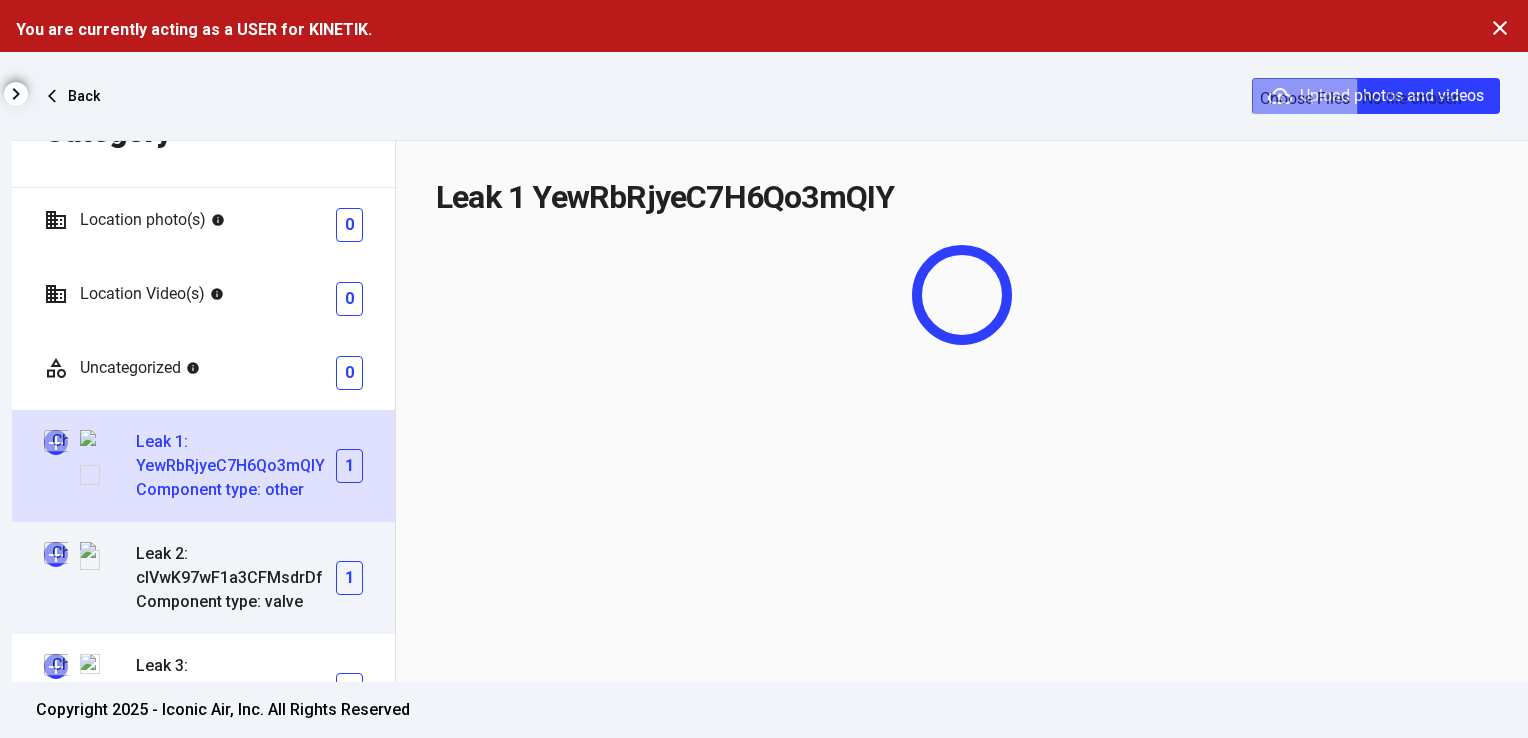 click at bounding box center [56, 554] 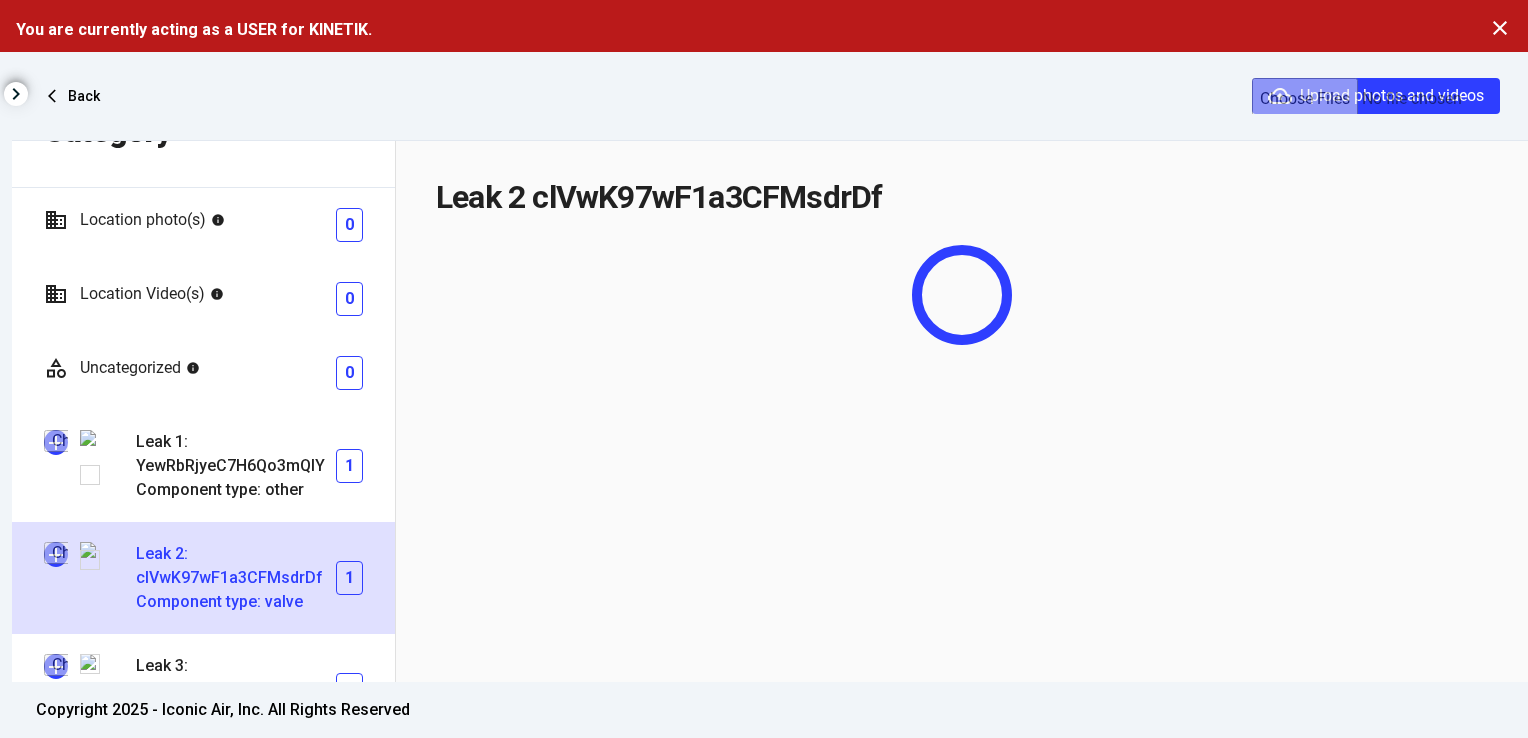 type on "**********" 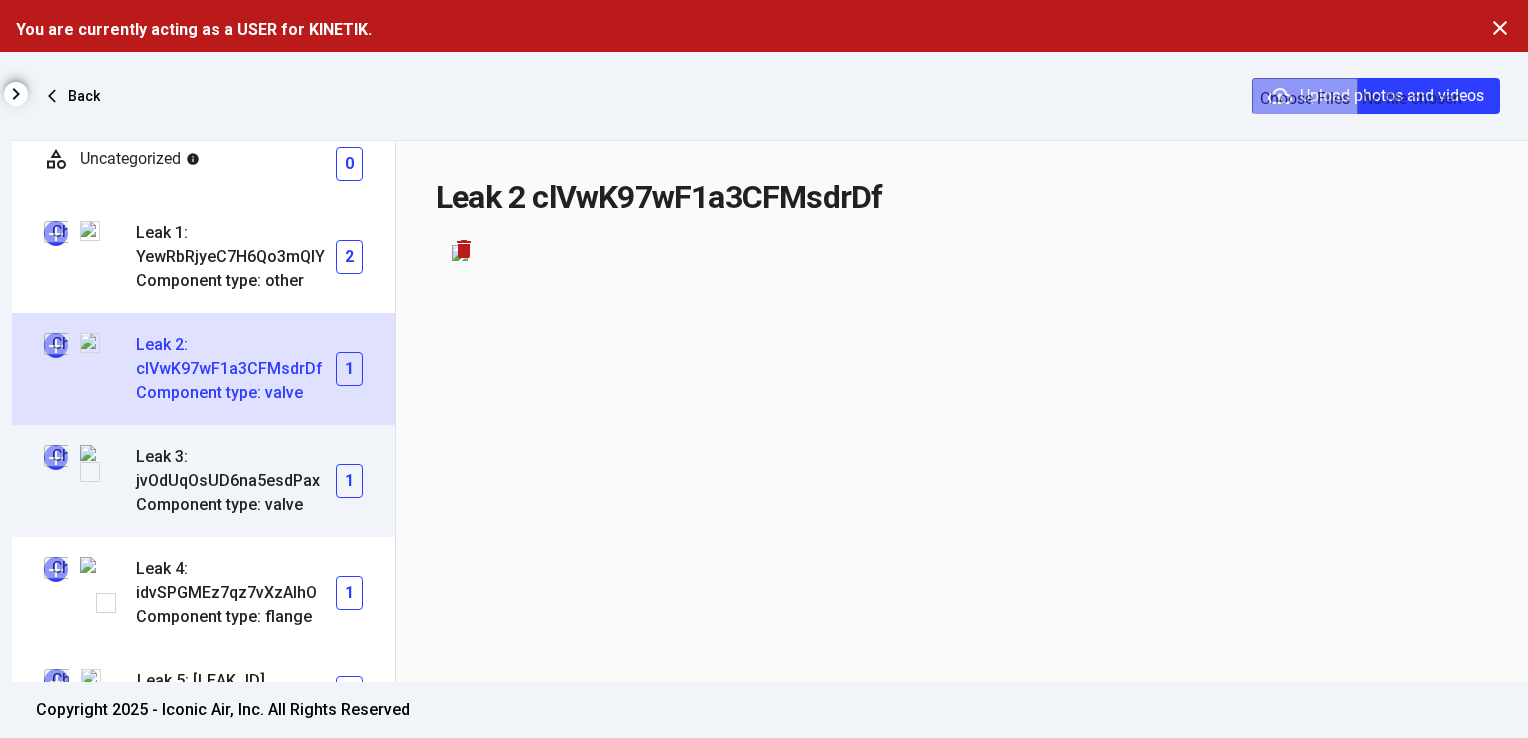 scroll, scrollTop: 274, scrollLeft: 0, axis: vertical 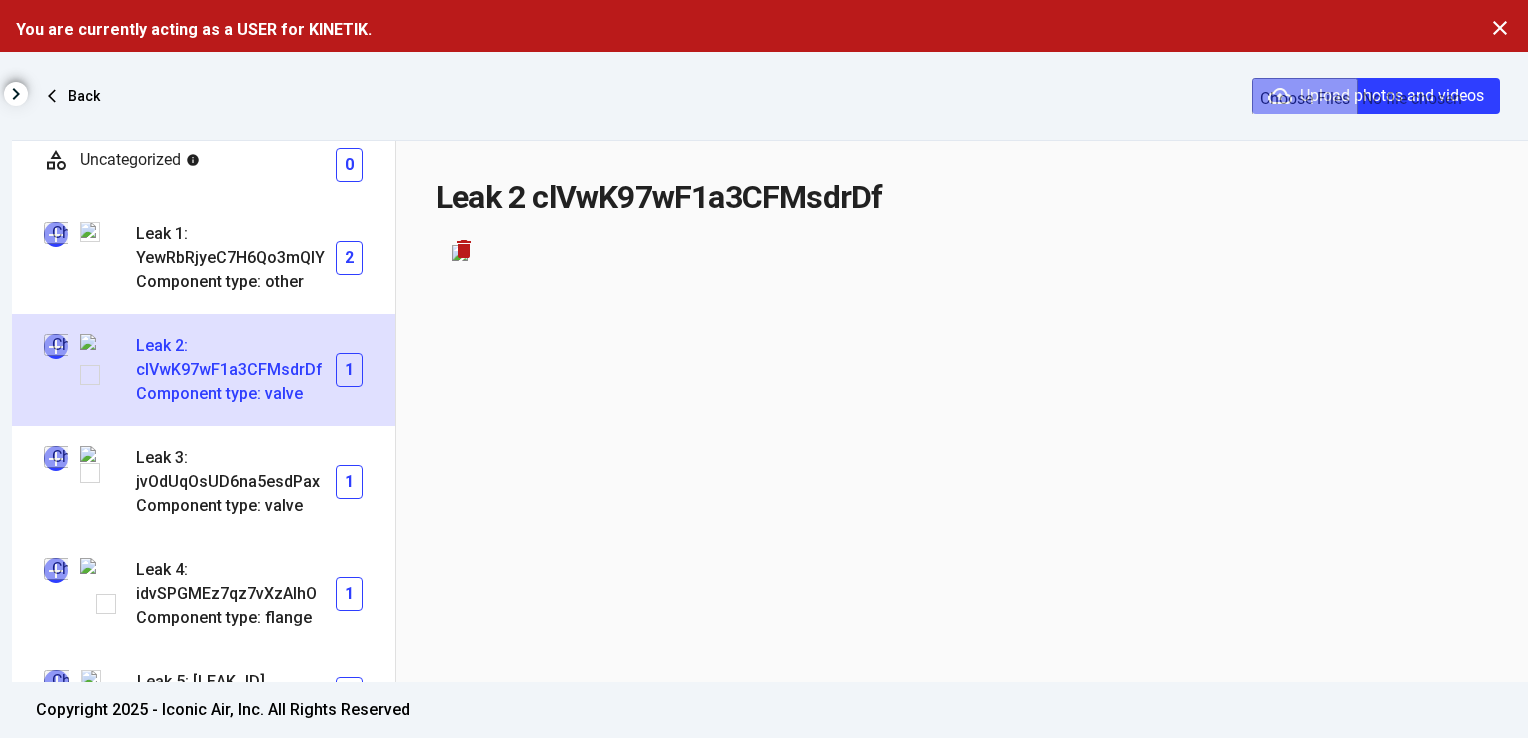 click on "Leak 2: clVwK97wF1a3CFMsdrDf" at bounding box center [236, 358] 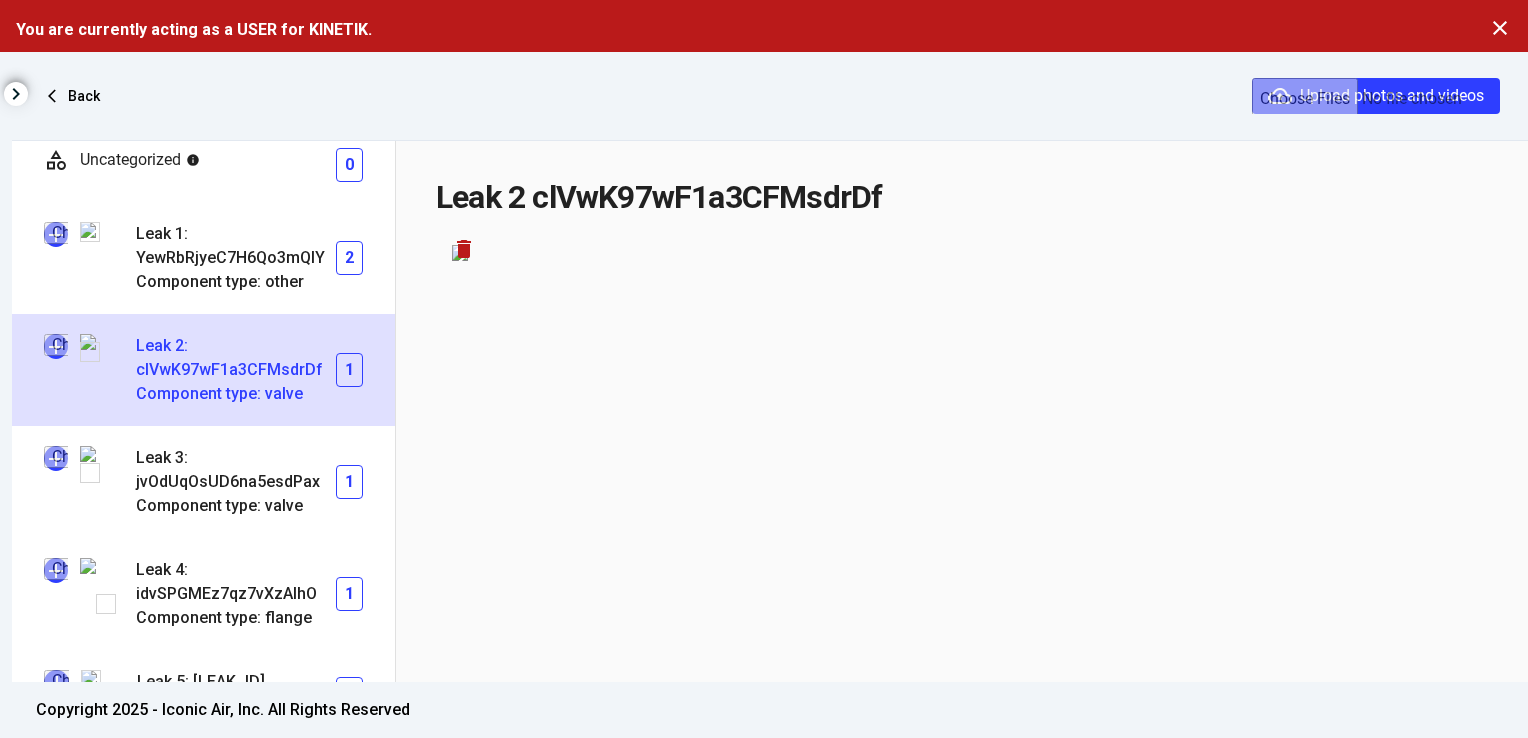 click at bounding box center [56, 346] 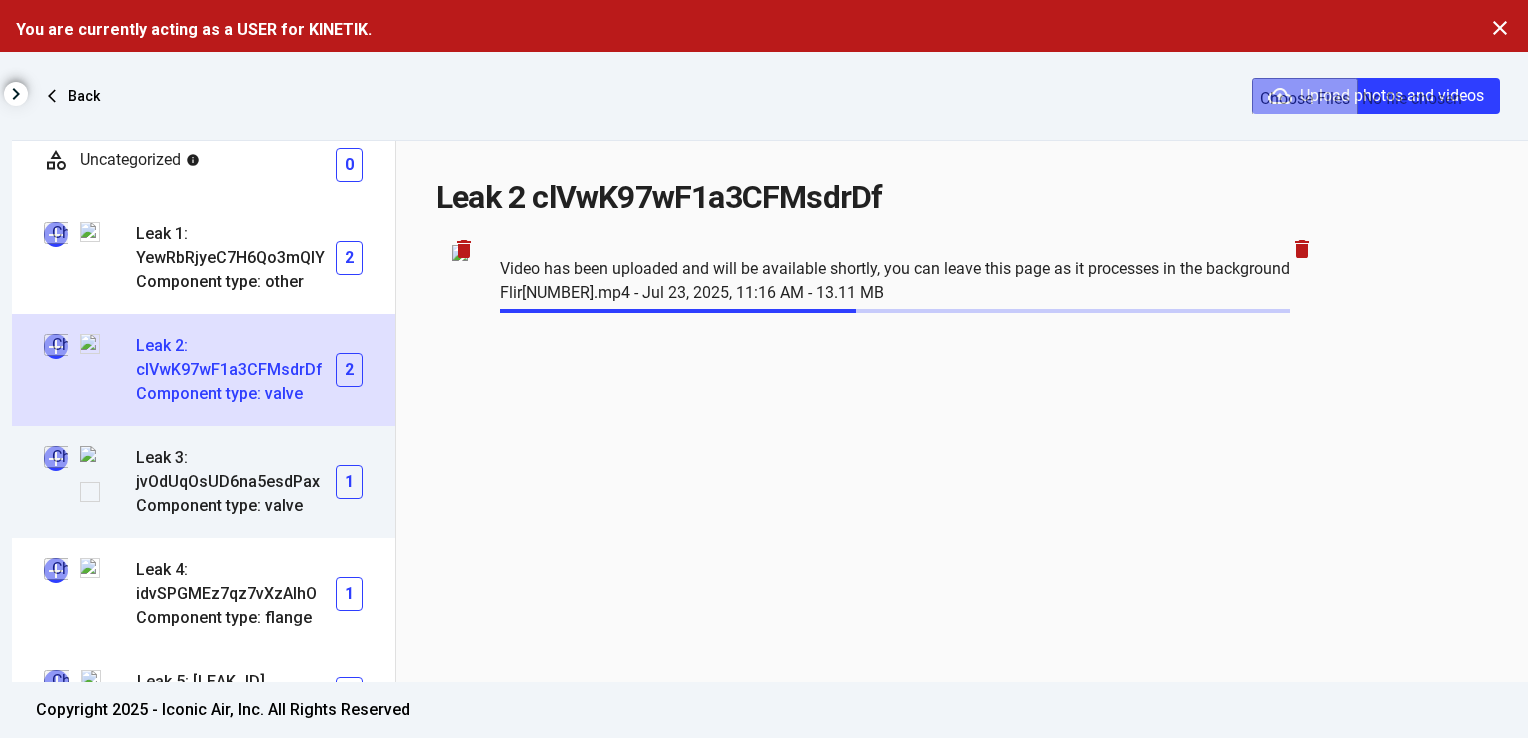 click at bounding box center [56, 458] 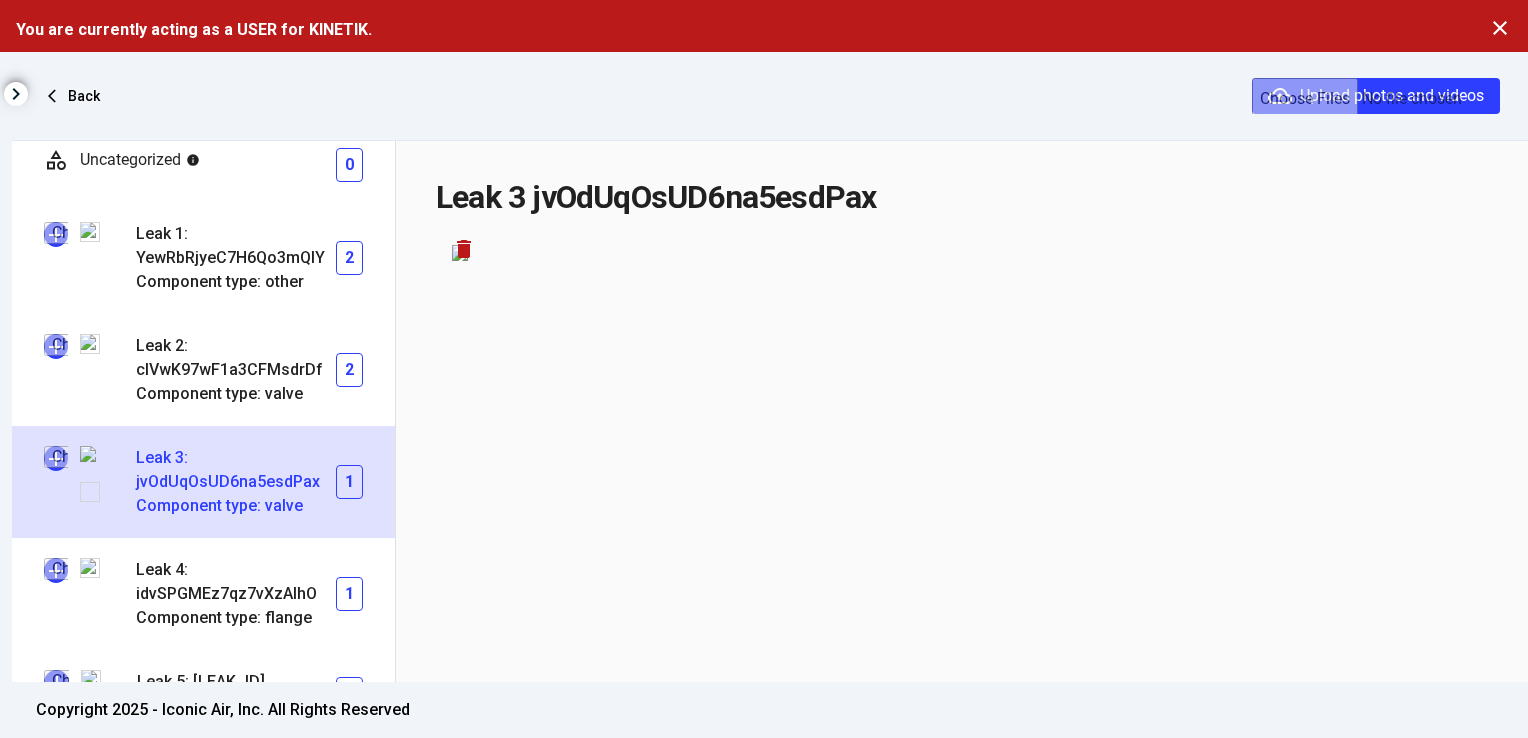 type on "**********" 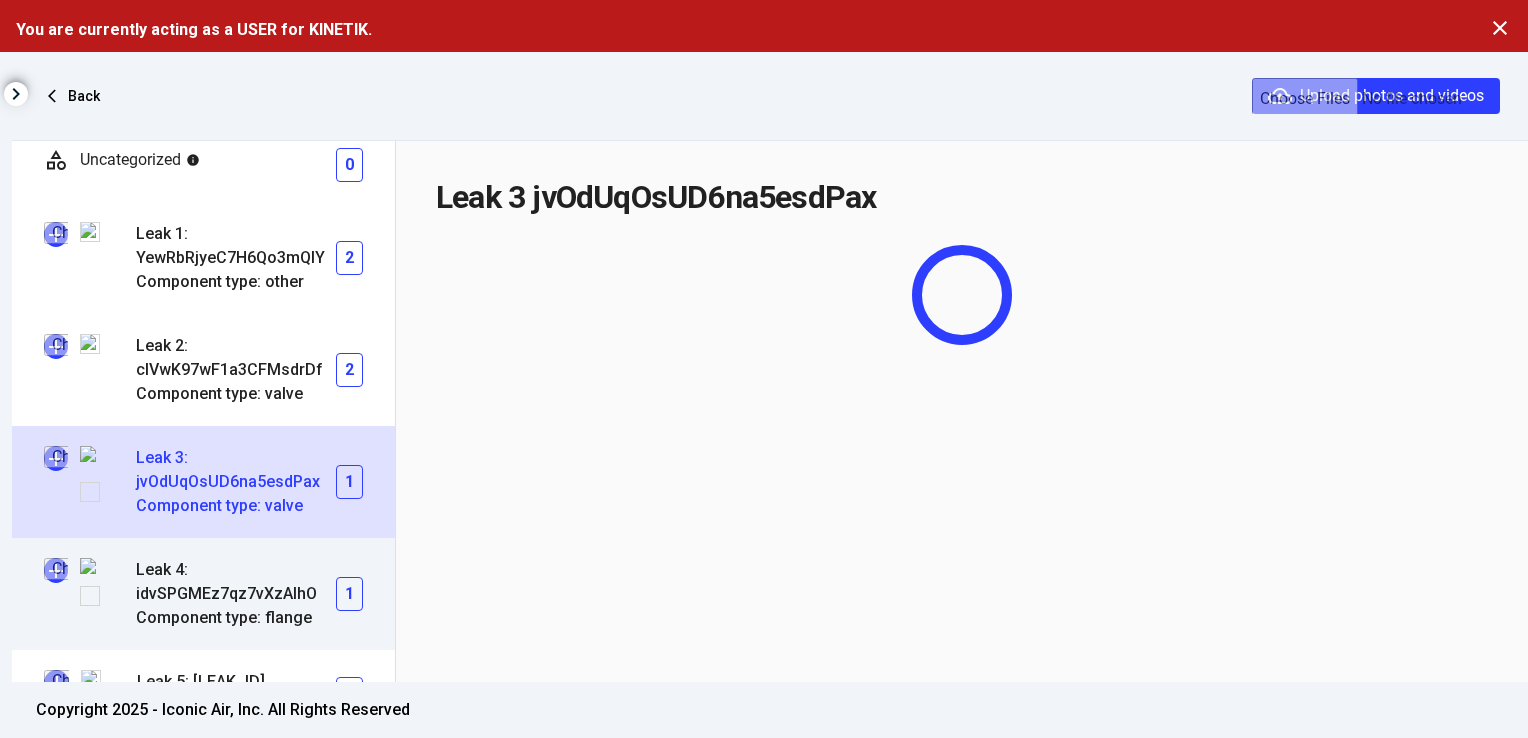 click at bounding box center (56, 570) 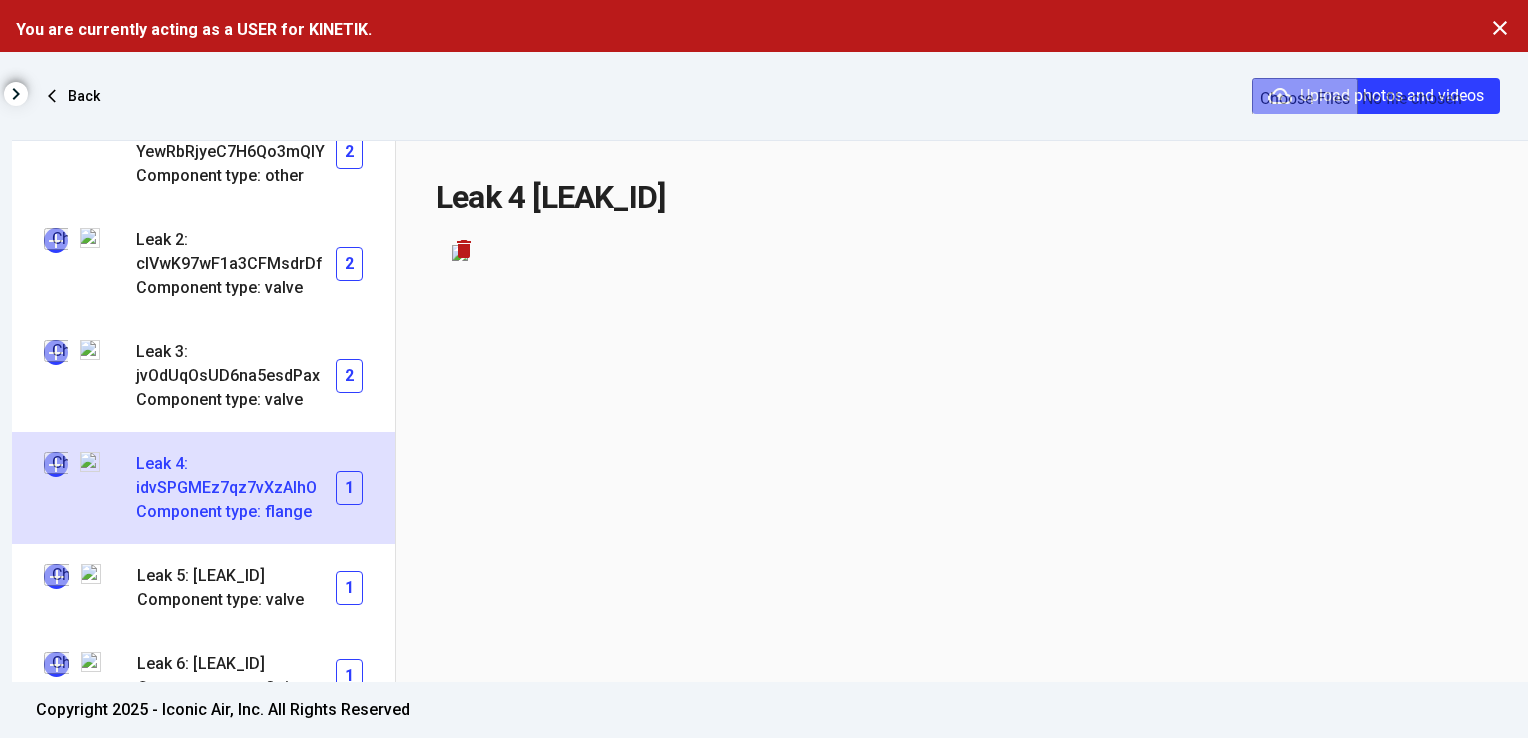 scroll, scrollTop: 382, scrollLeft: 0, axis: vertical 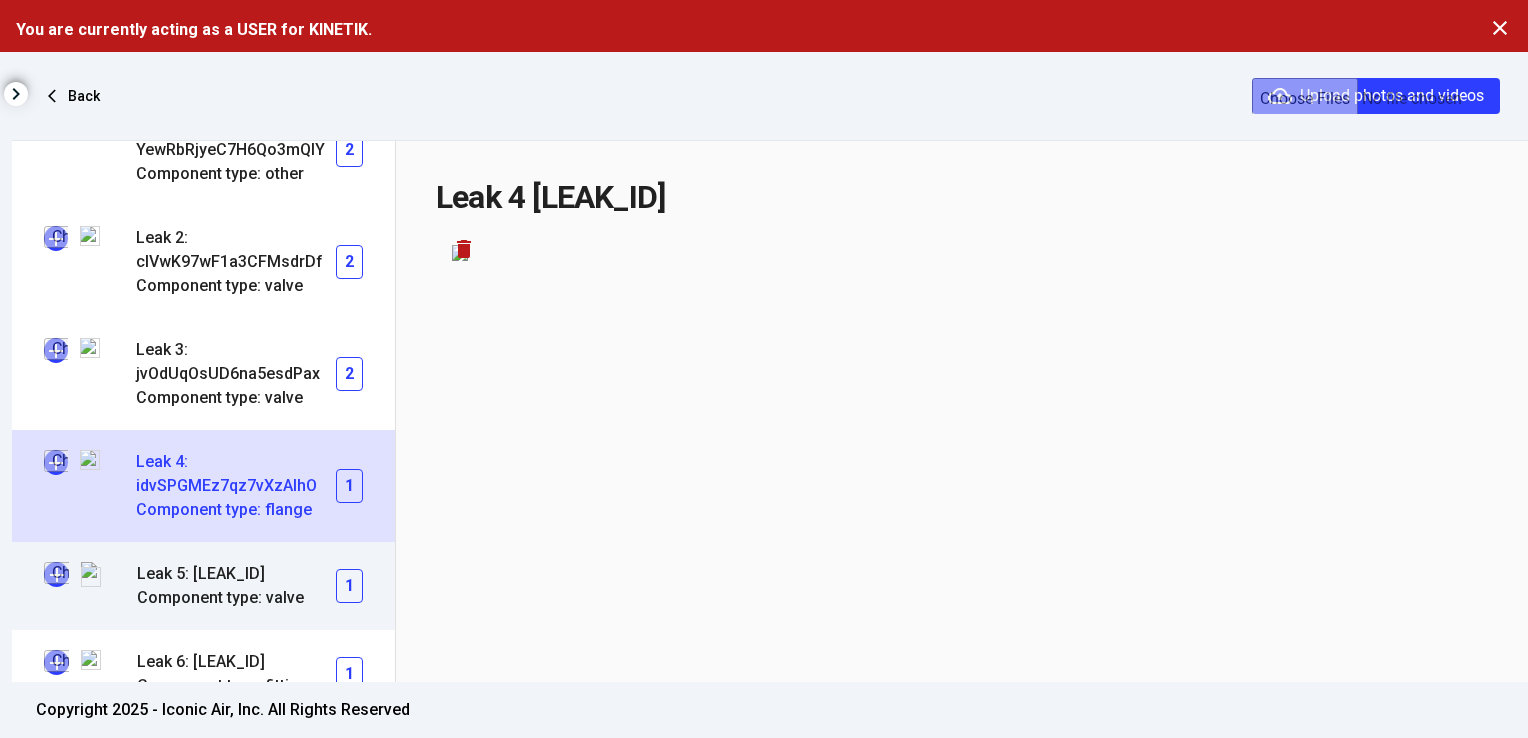 click at bounding box center [56, 574] 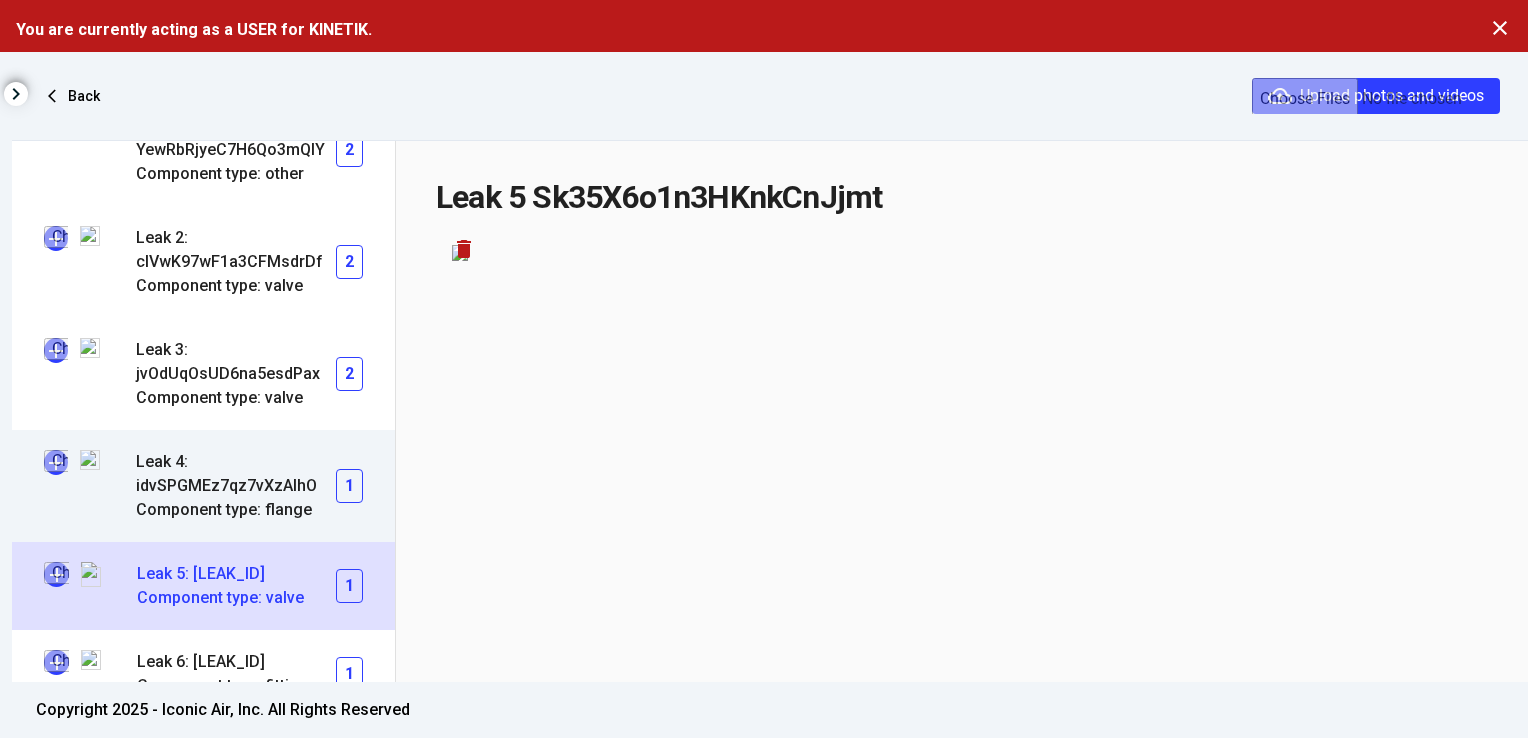 click on "Leak 4: idvSPGMEz7qz7vXzAlhO" at bounding box center (236, 474) 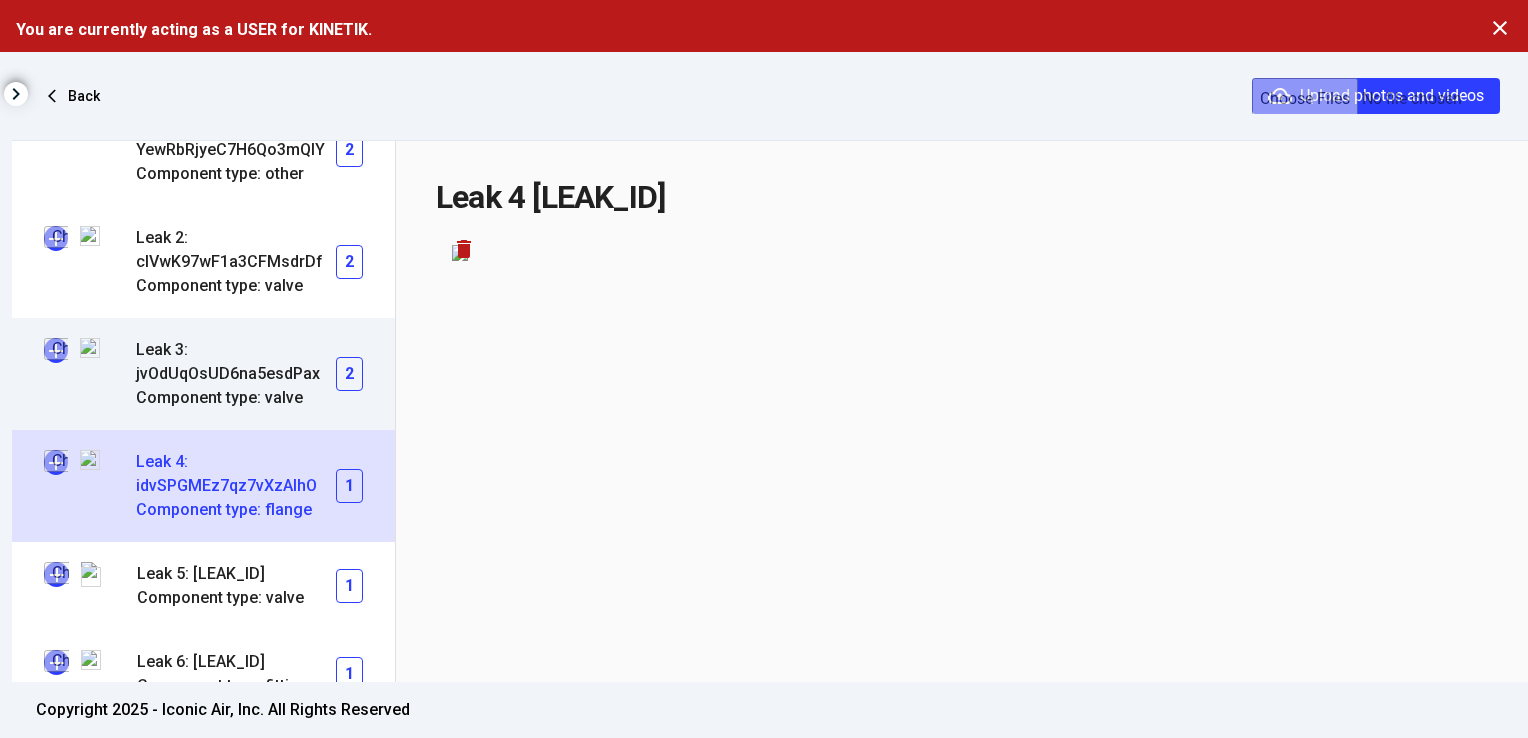 click on "Component type: valve" at bounding box center [236, 398] 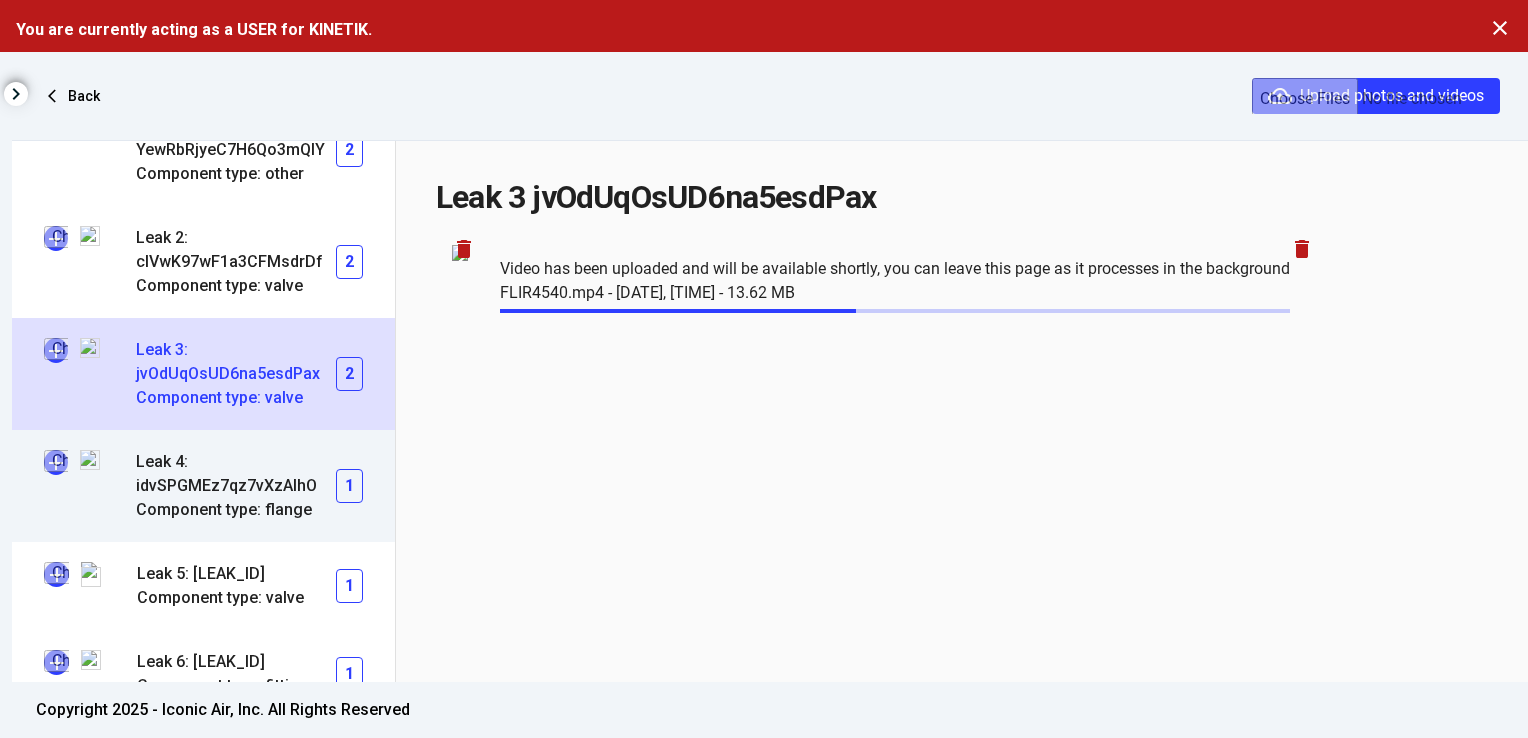 click on "Leak 4: idvSPGMEz7qz7vXzAlhO" at bounding box center (236, 474) 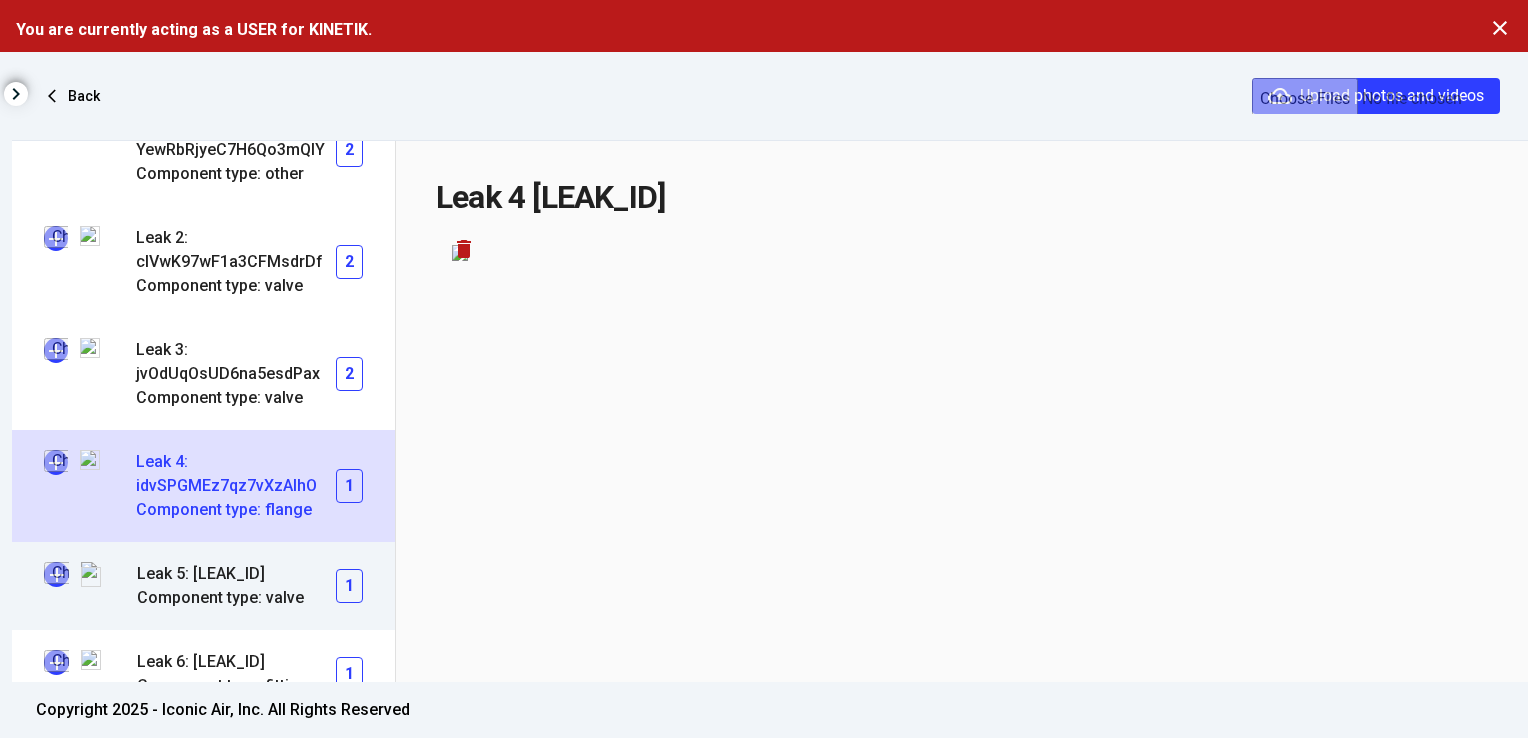 click on "Leak 5: [LEAK_ID]" at bounding box center (236, 574) 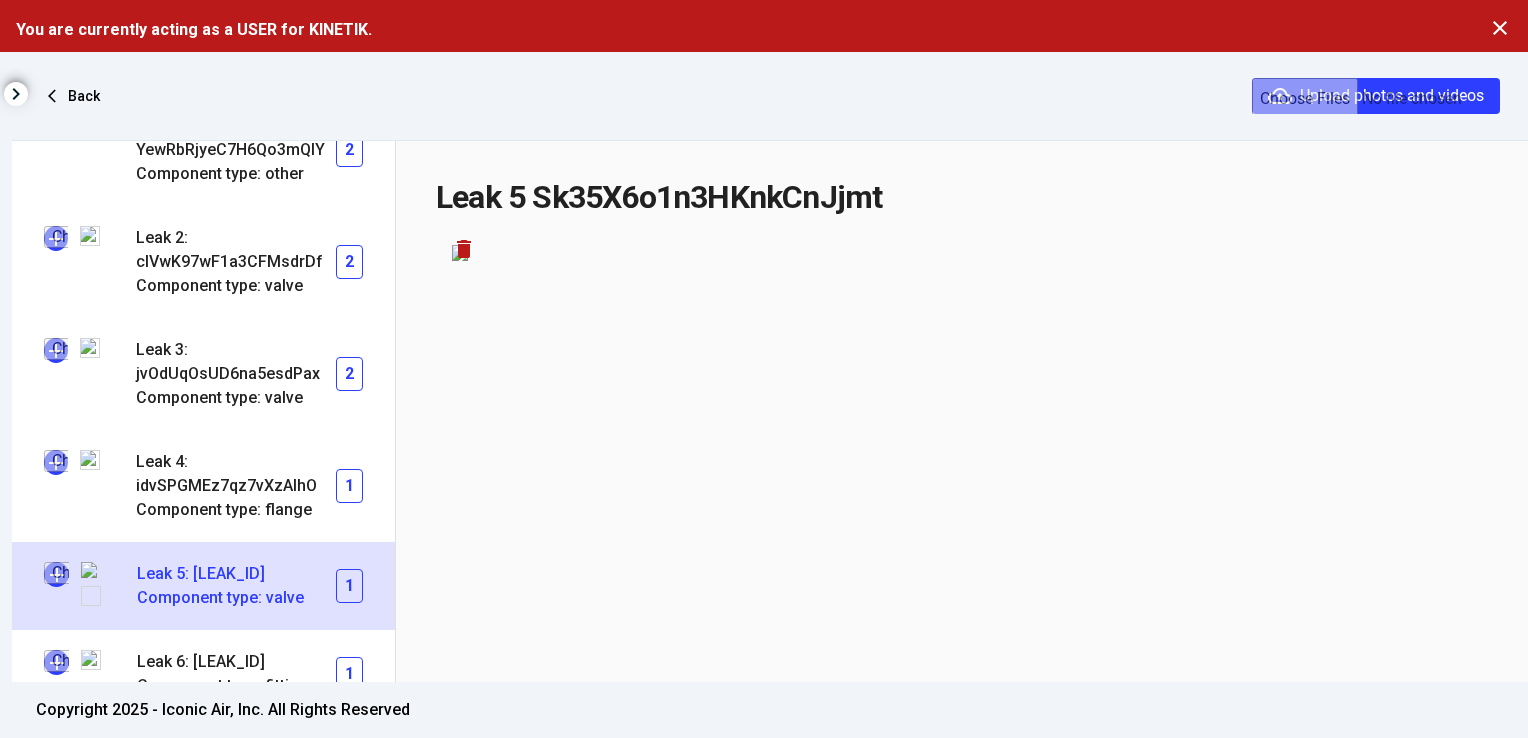 click at bounding box center (56, 574) 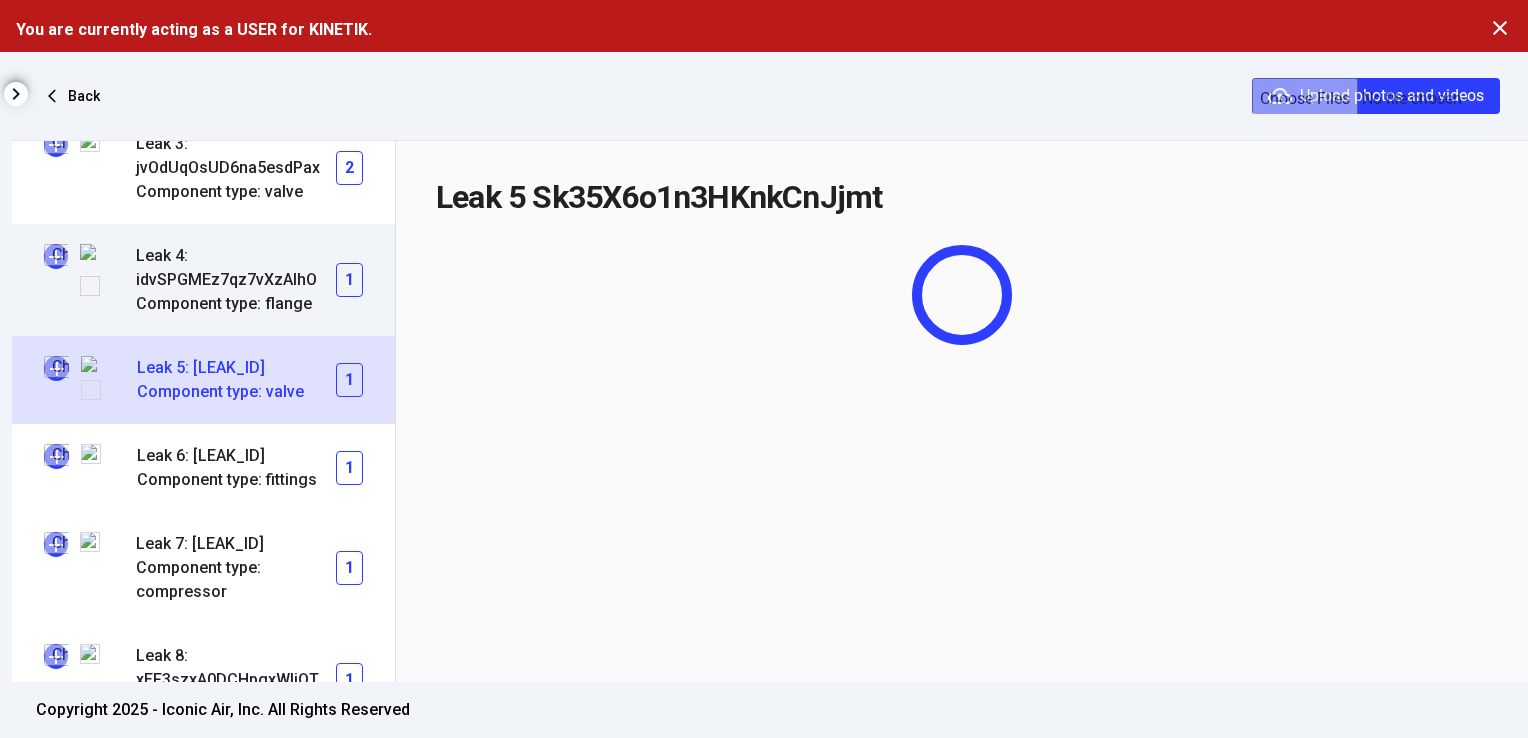 scroll, scrollTop: 592, scrollLeft: 0, axis: vertical 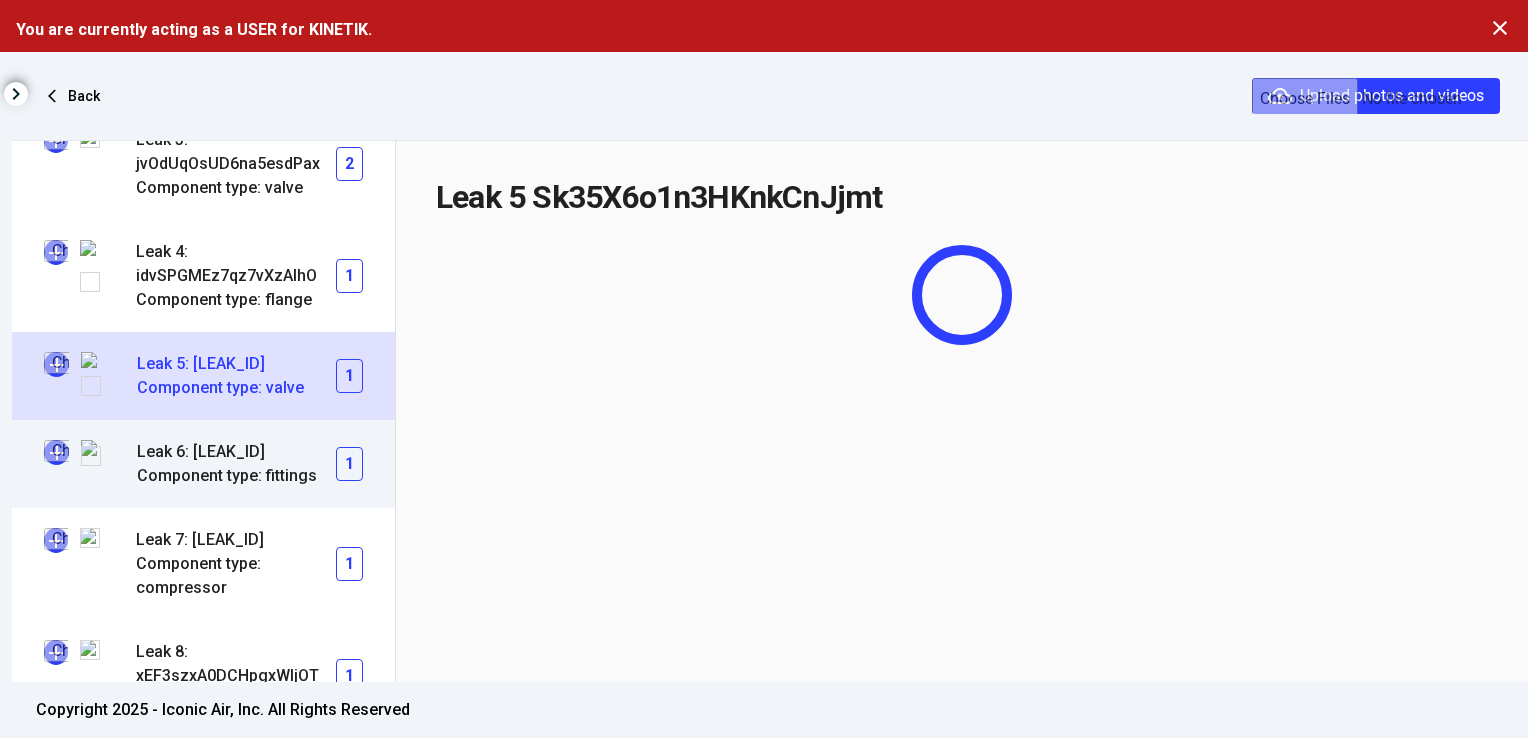 click at bounding box center (56, 452) 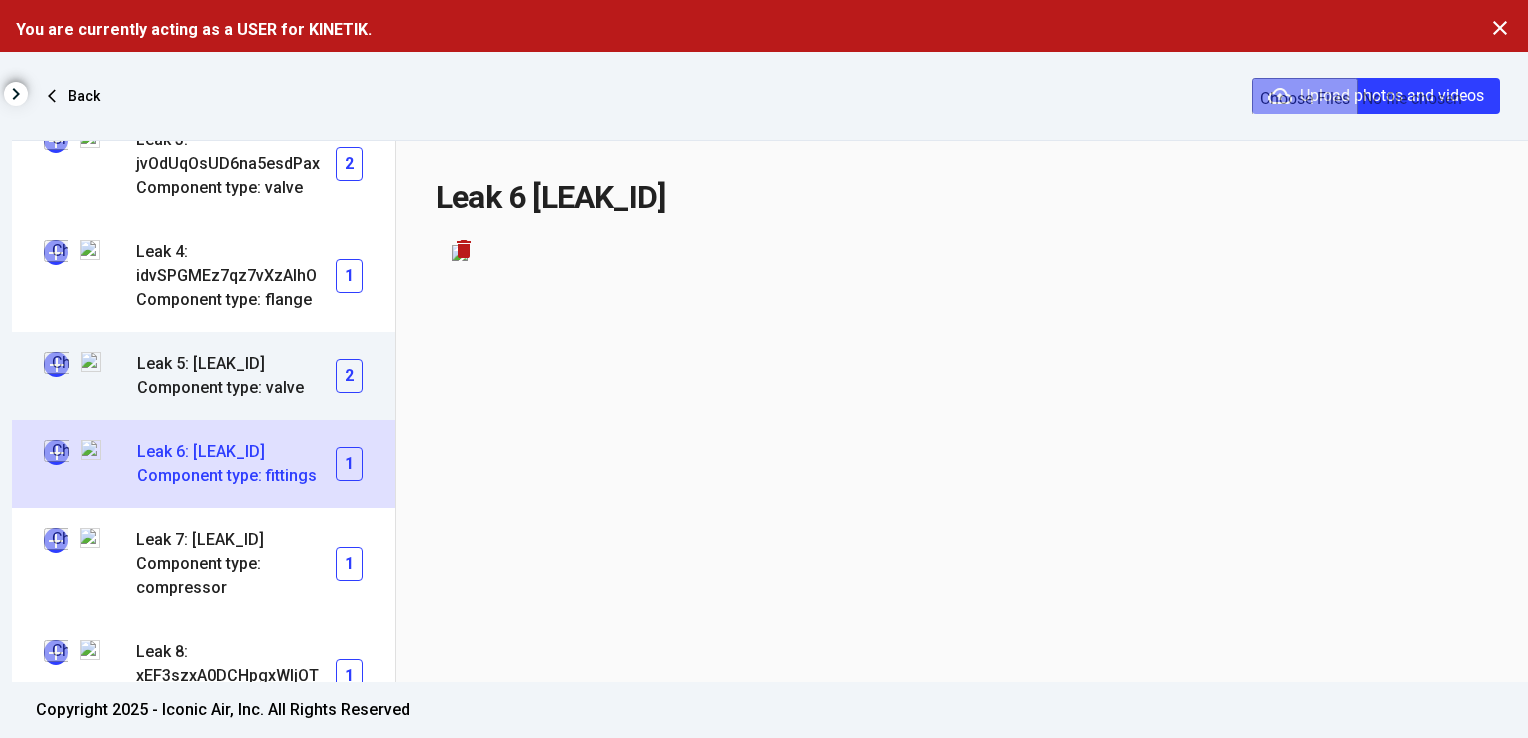 click on "Component type: valve" at bounding box center (236, 388) 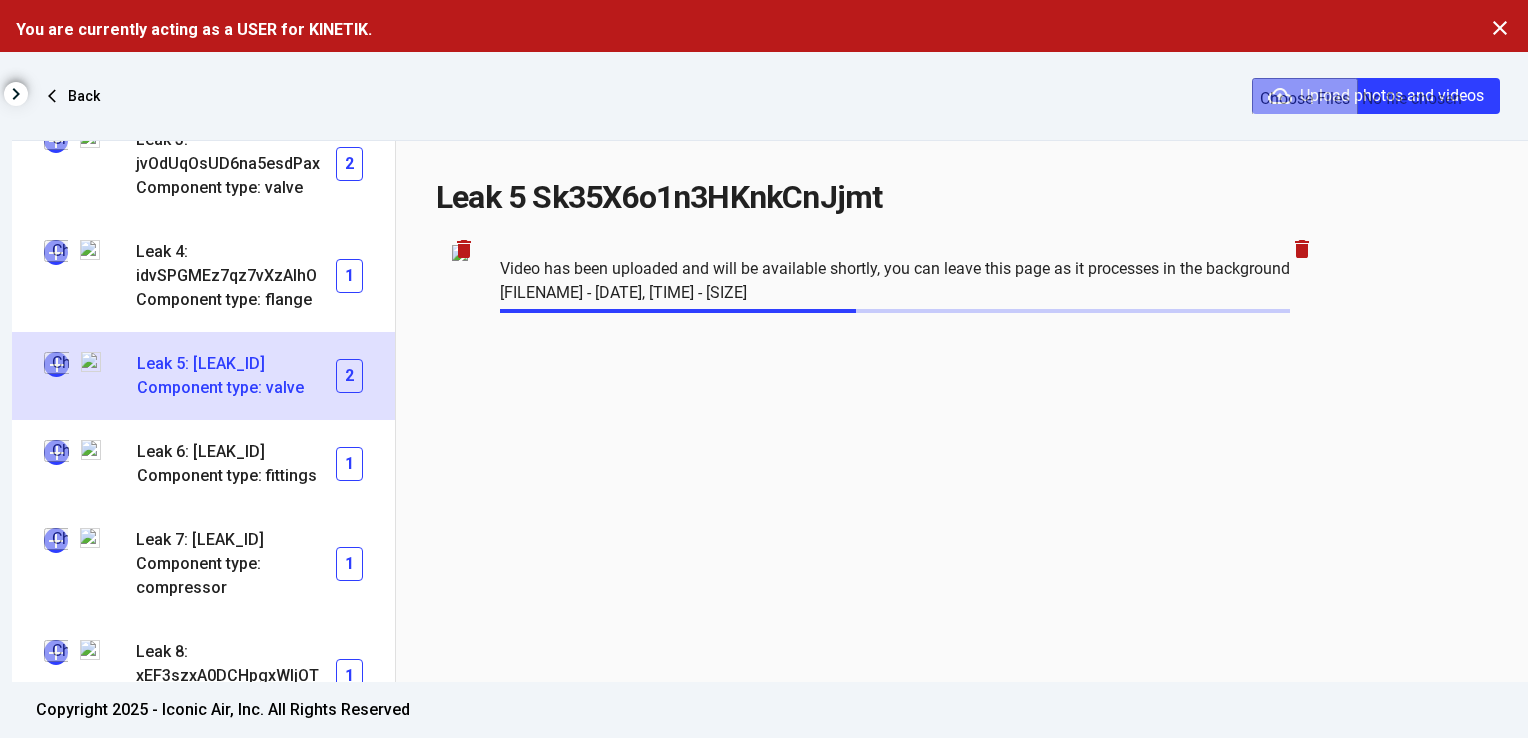 click on "Leak 5: [LEAK_ID]" at bounding box center (236, 364) 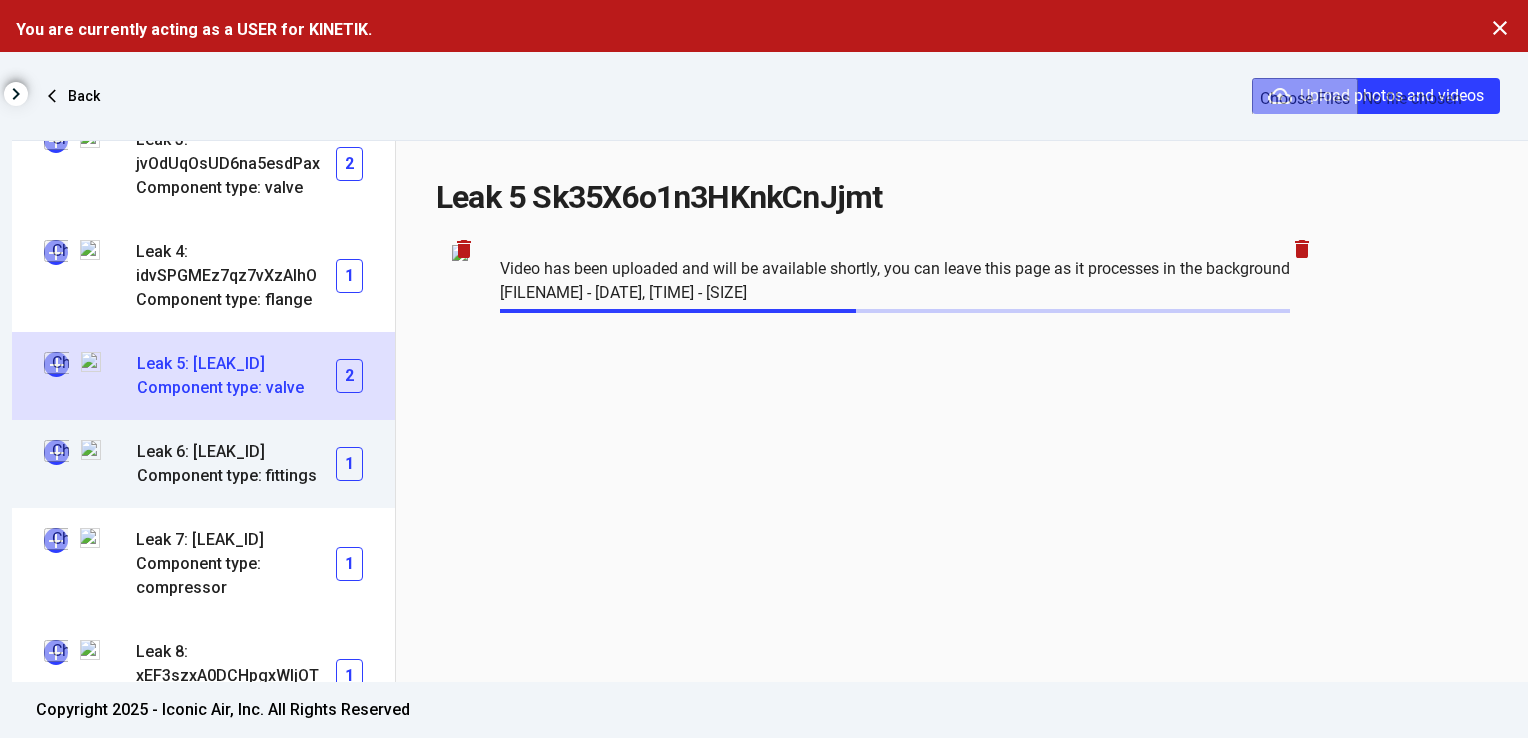click on "Component type: fittings" at bounding box center [236, 476] 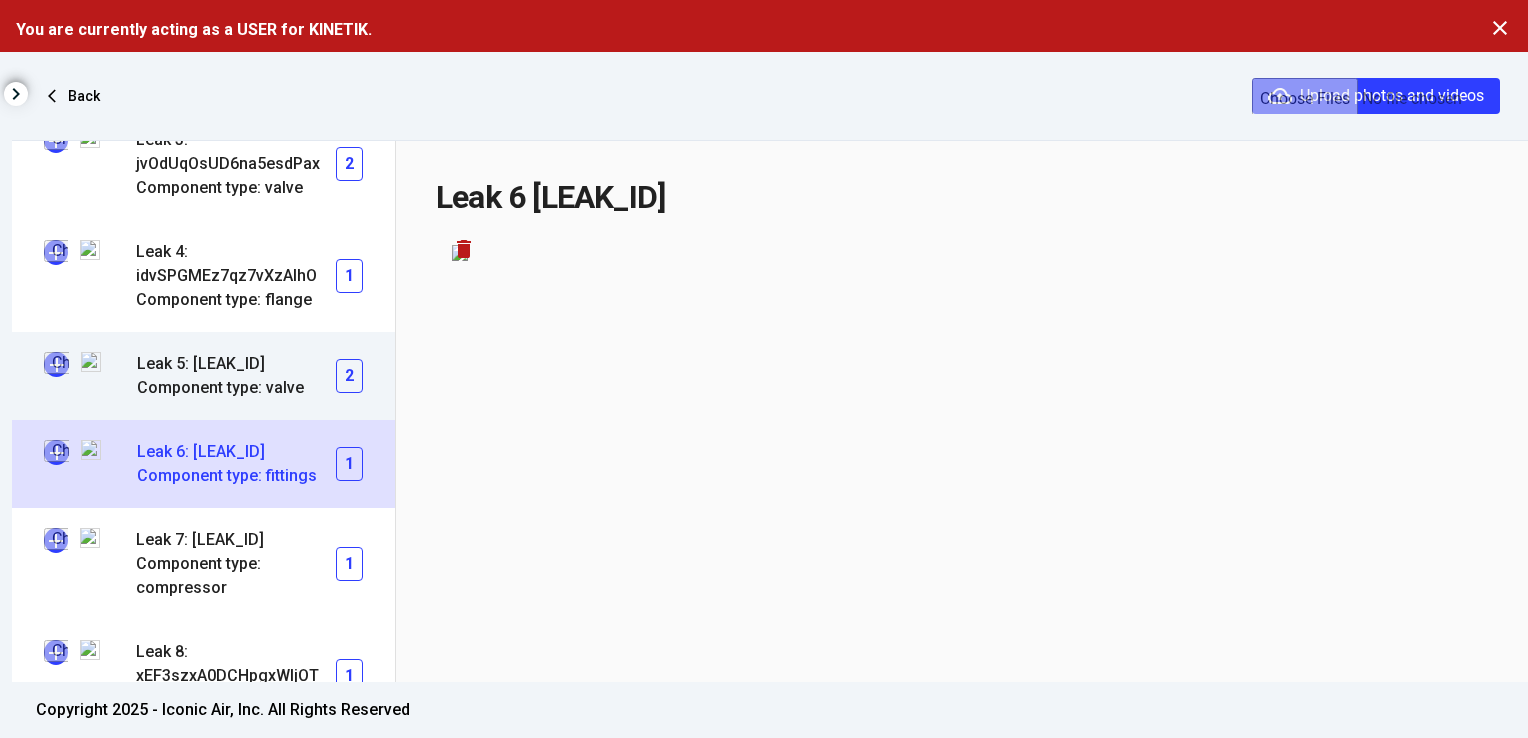 click on "Leak 5: [LEAK_ID]" at bounding box center [236, 364] 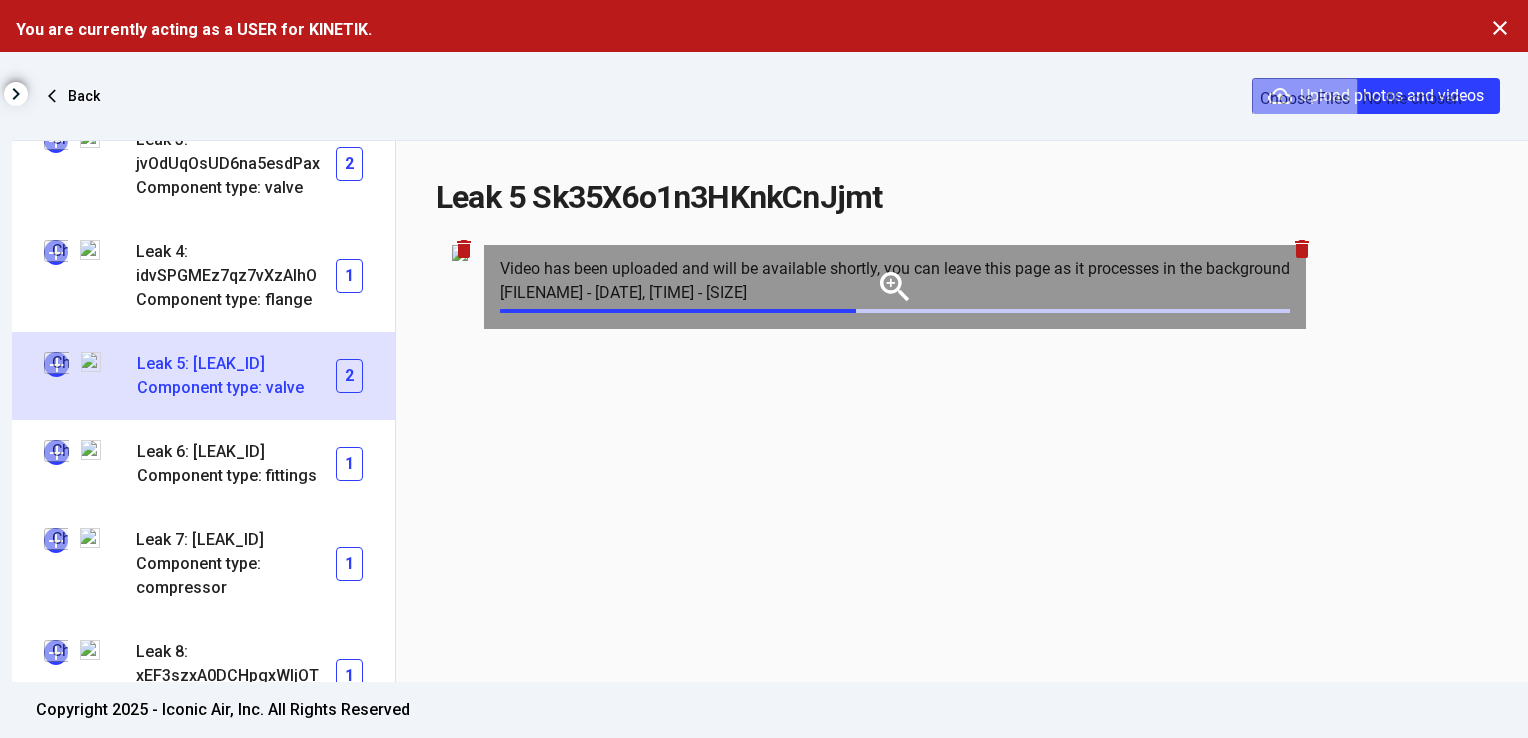 click on "delete" at bounding box center (1302, 249) 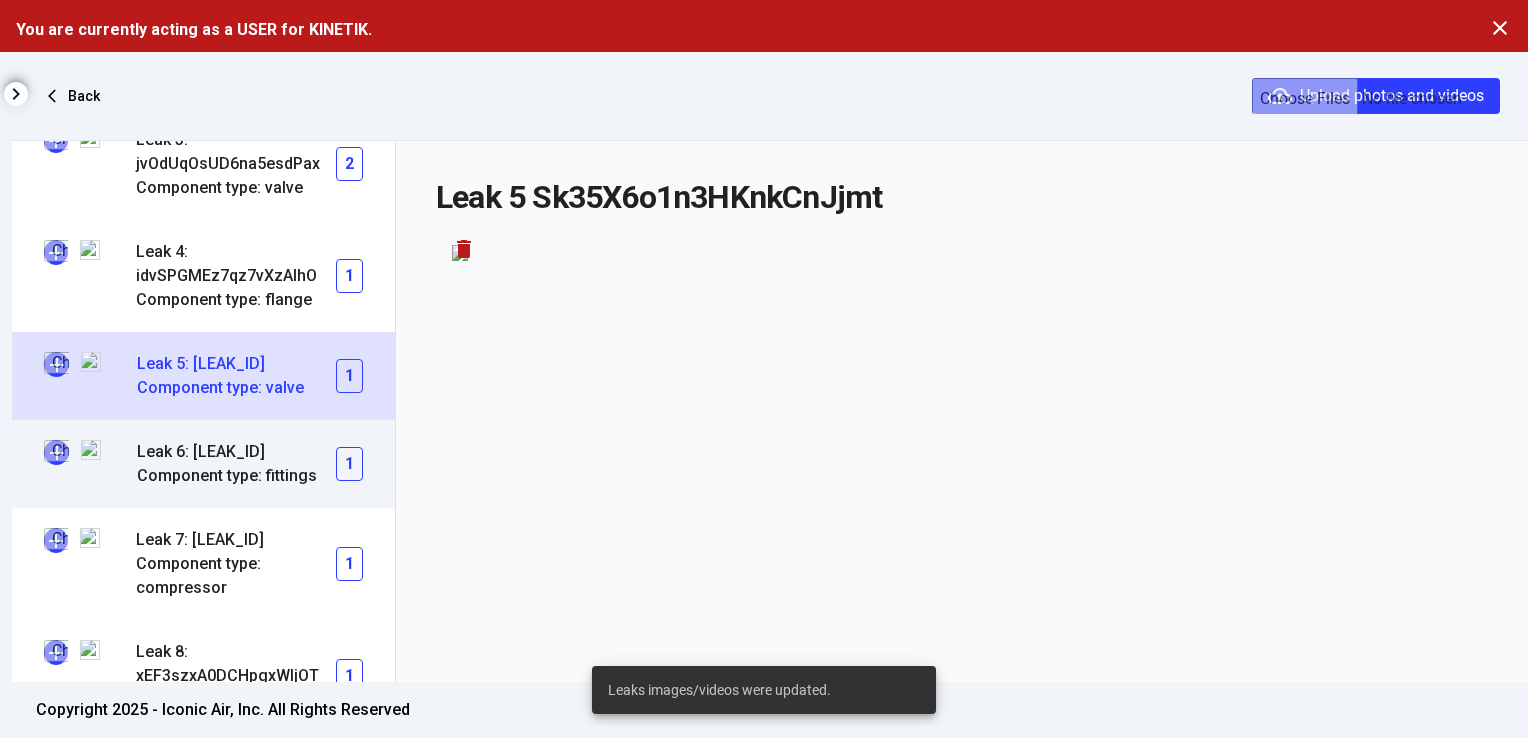click on "Leak 6: [LEAK_ID]" at bounding box center (236, 452) 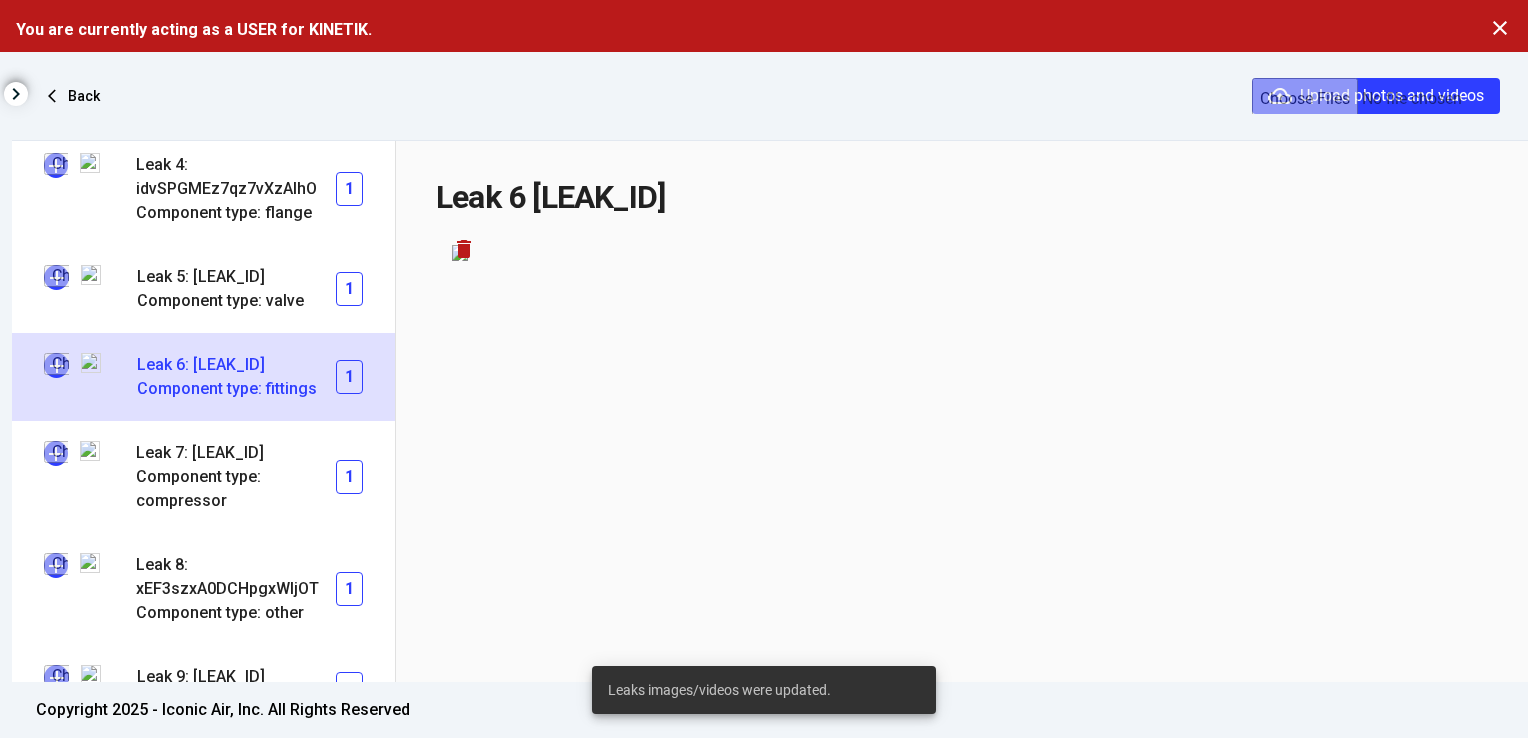 scroll, scrollTop: 680, scrollLeft: 0, axis: vertical 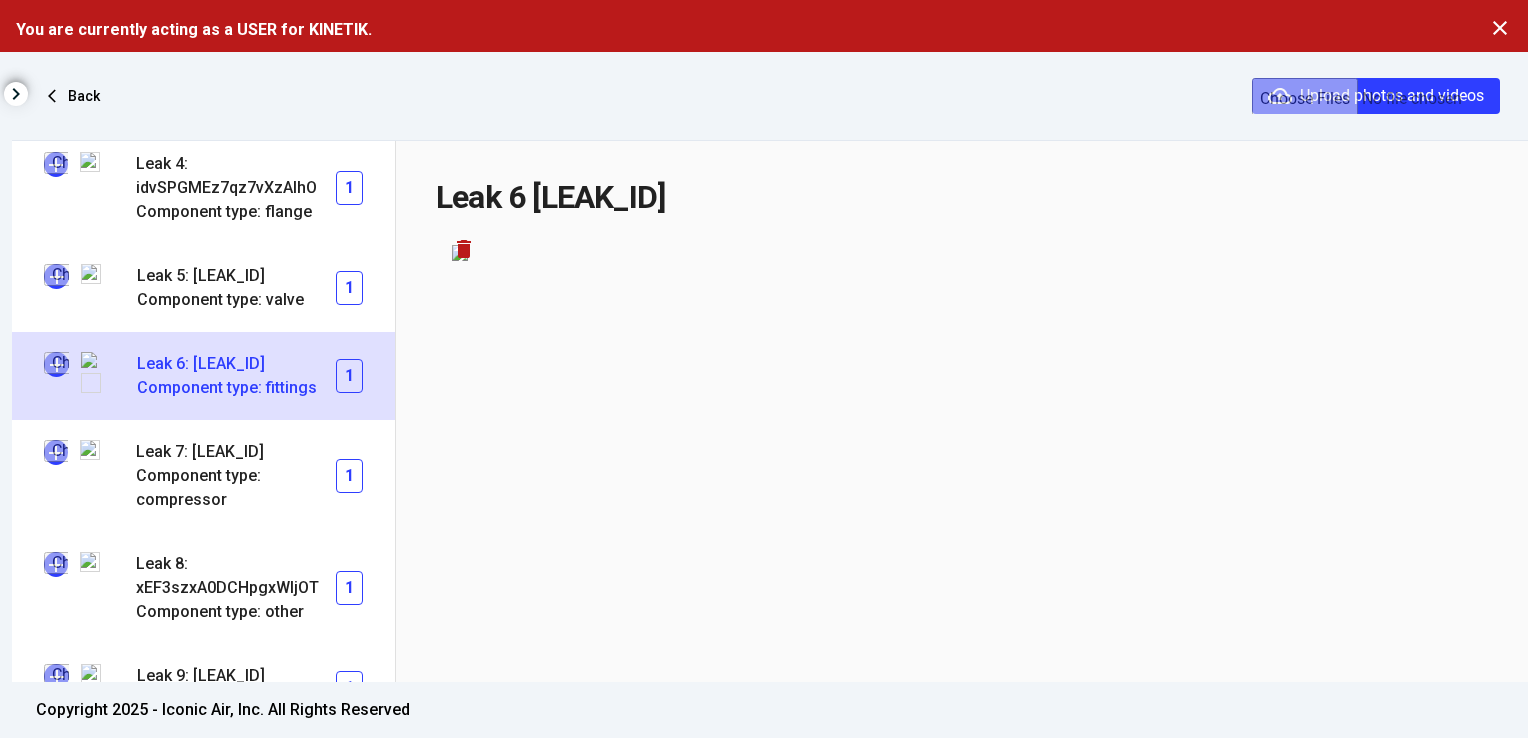 click at bounding box center [56, 364] 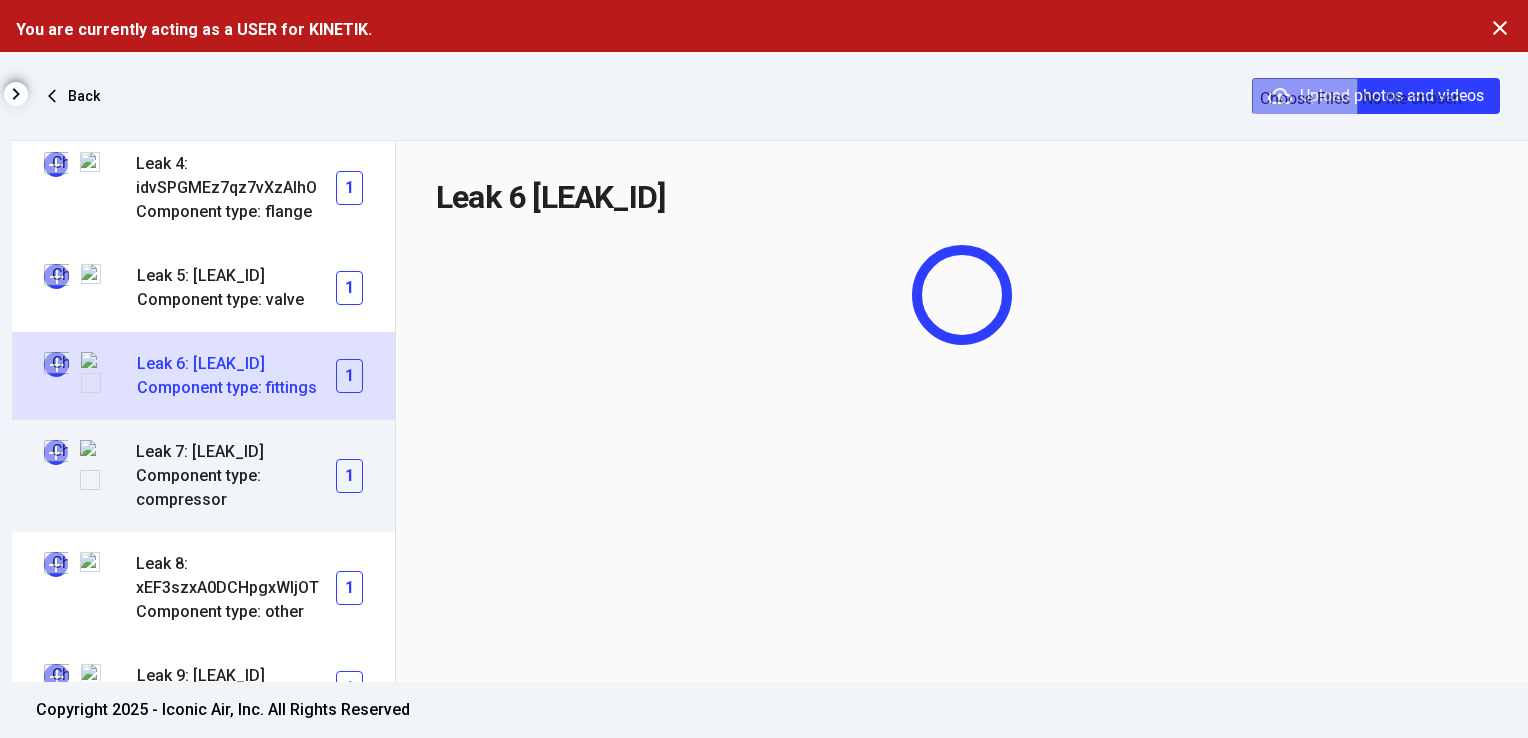 click at bounding box center [56, 452] 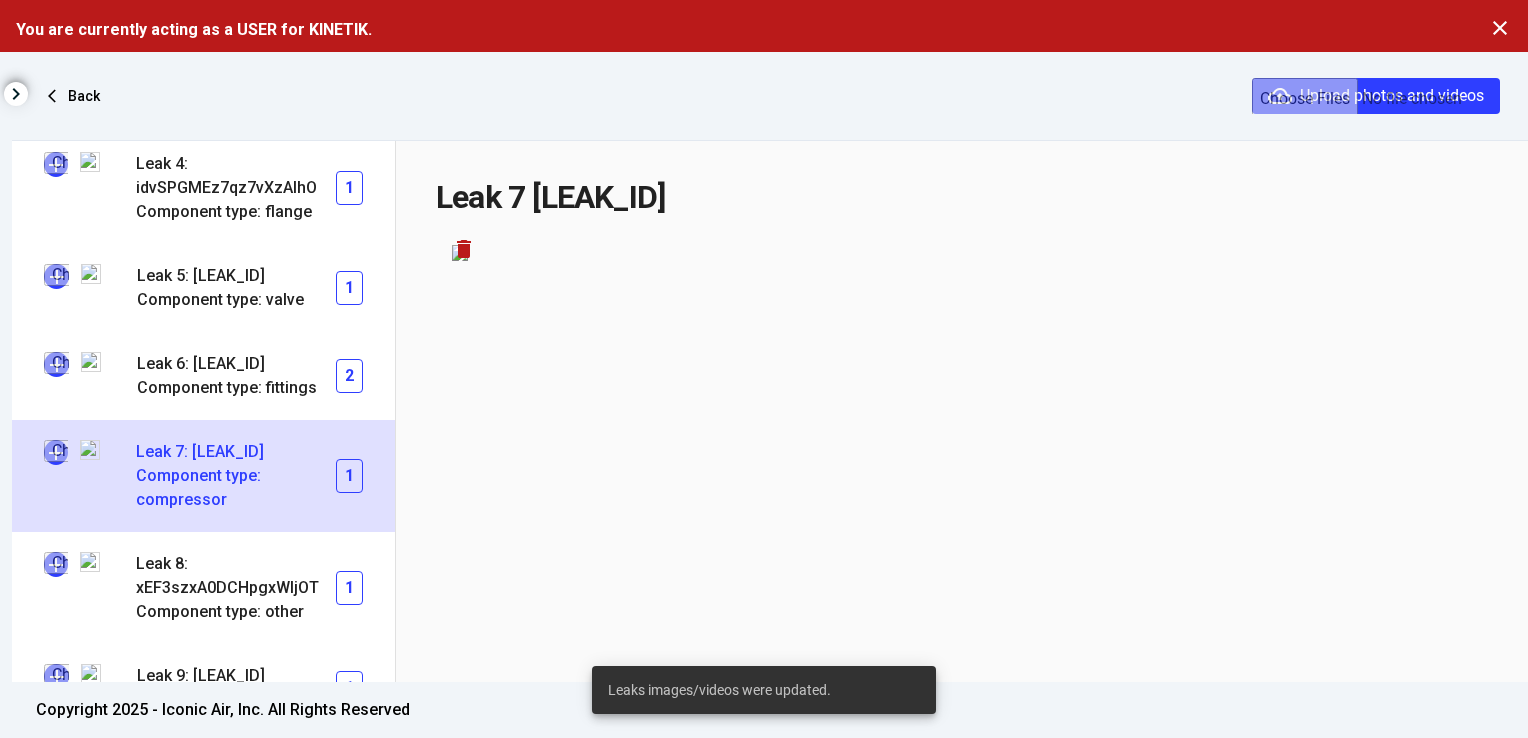 scroll, scrollTop: 772, scrollLeft: 0, axis: vertical 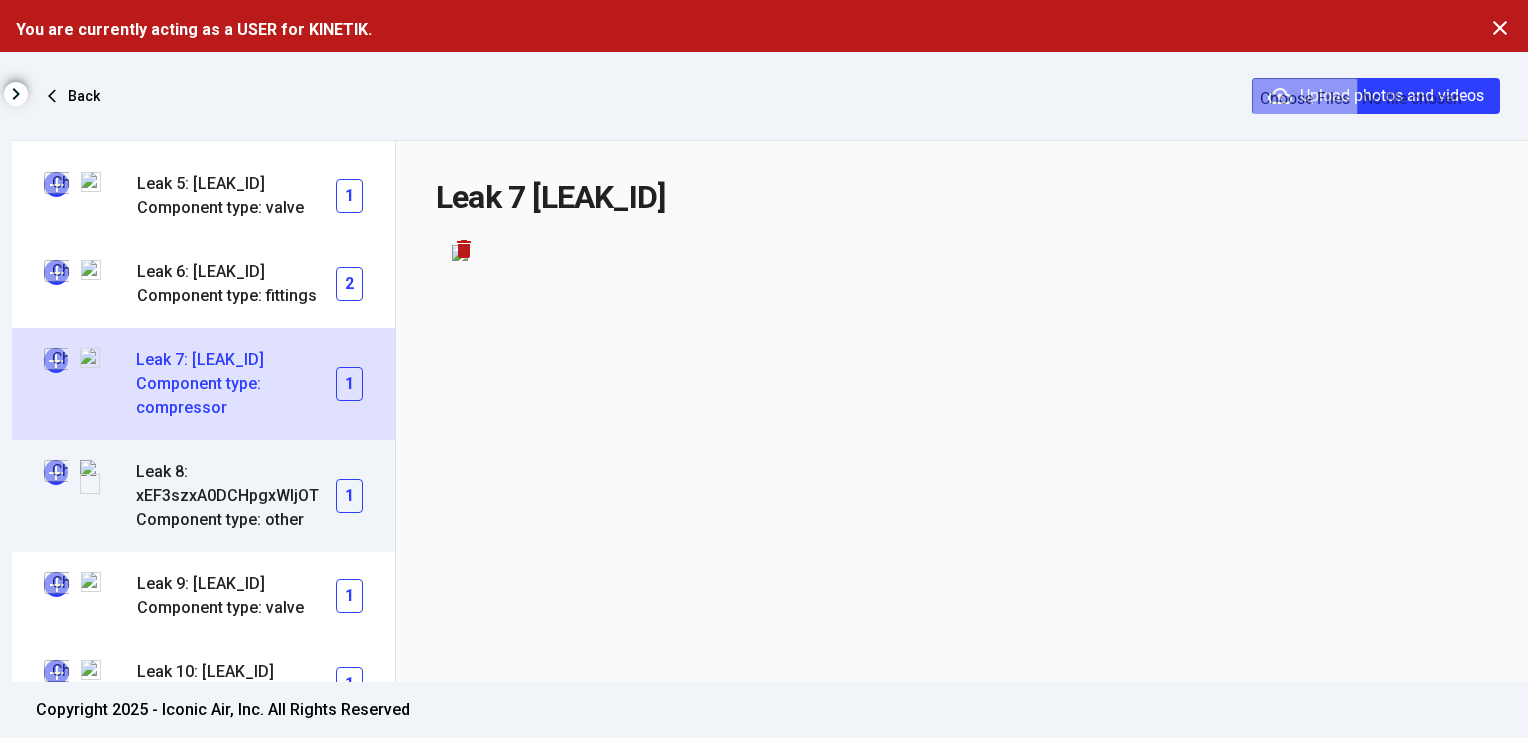 click at bounding box center (56, 472) 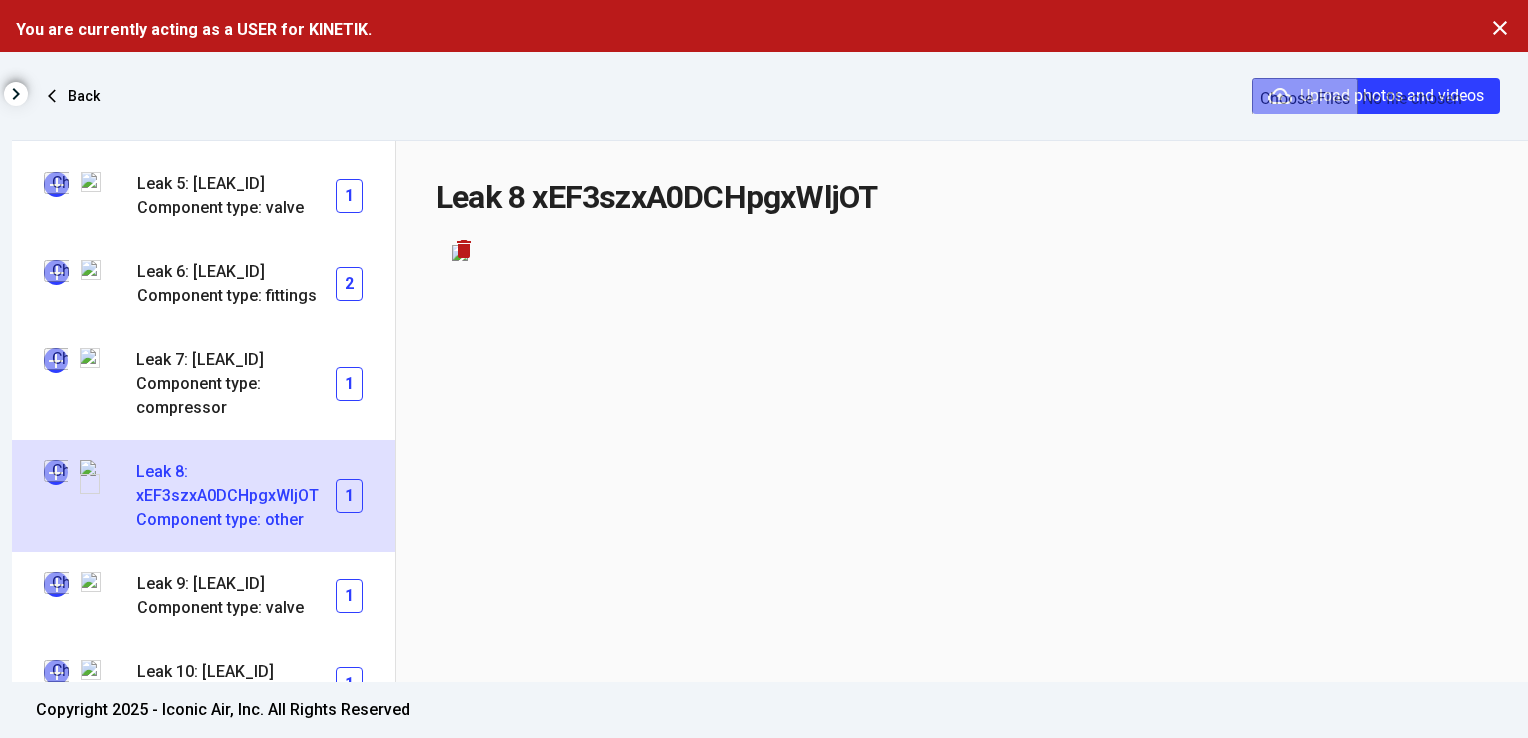 type on "**********" 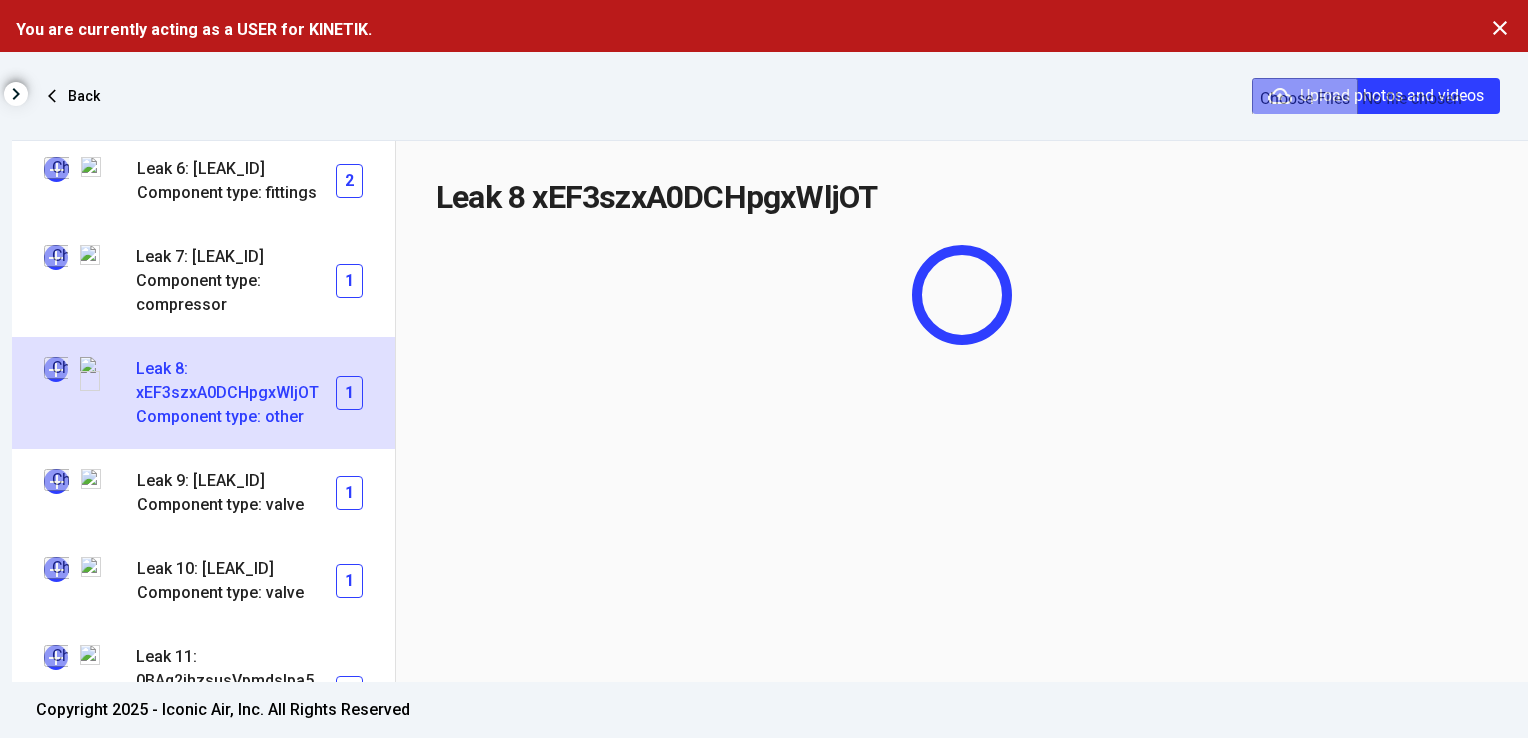 scroll, scrollTop: 880, scrollLeft: 0, axis: vertical 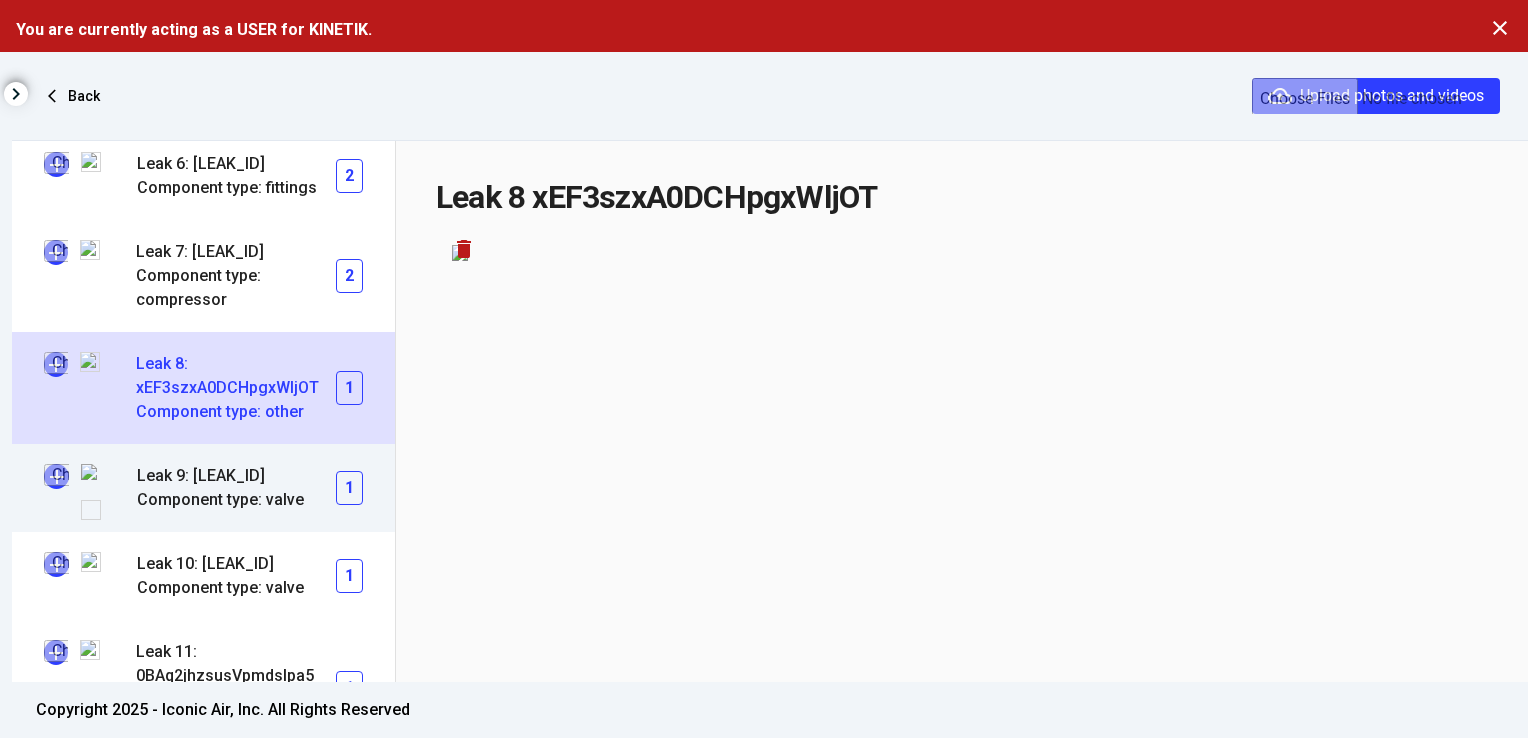 click at bounding box center [56, 476] 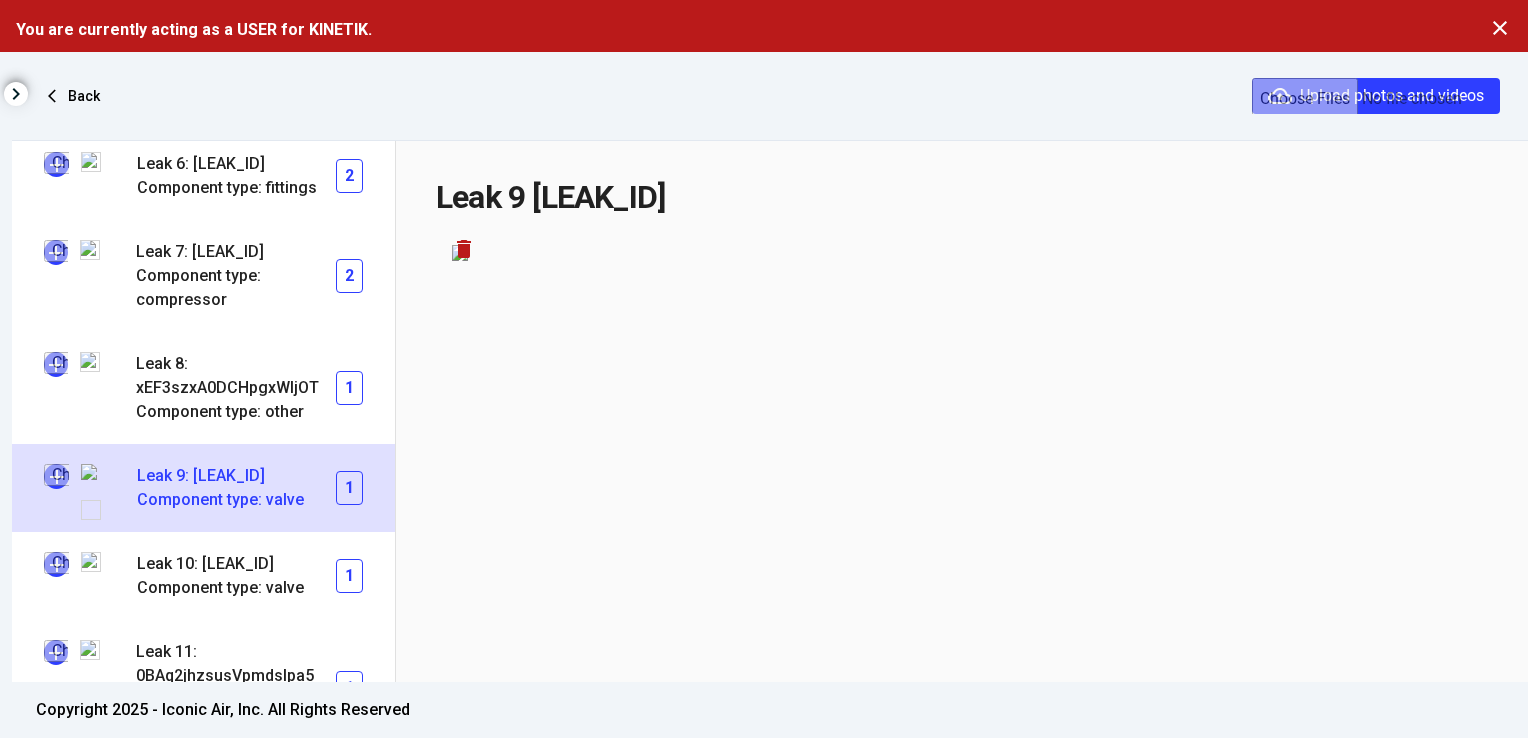 type on "**********" 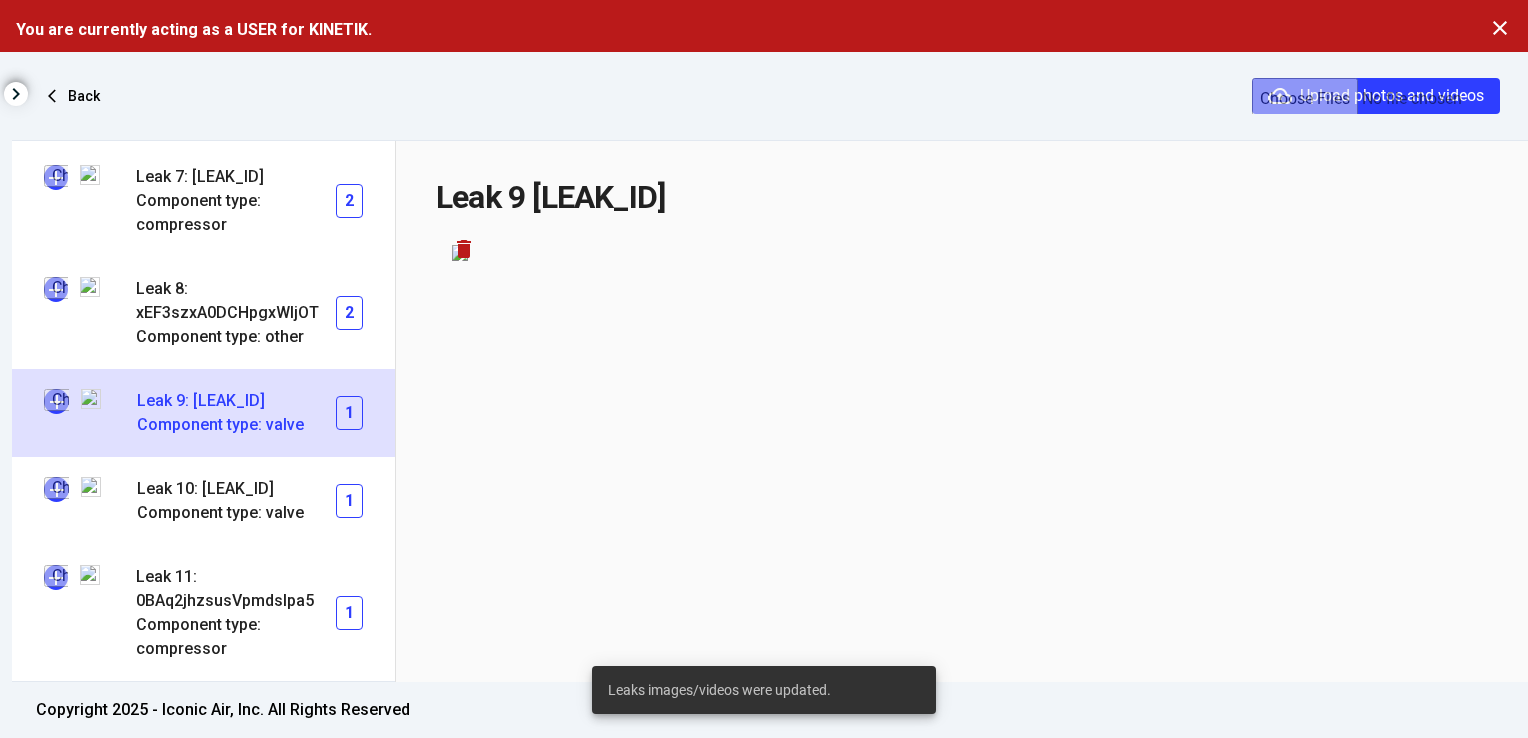 scroll, scrollTop: 1003, scrollLeft: 0, axis: vertical 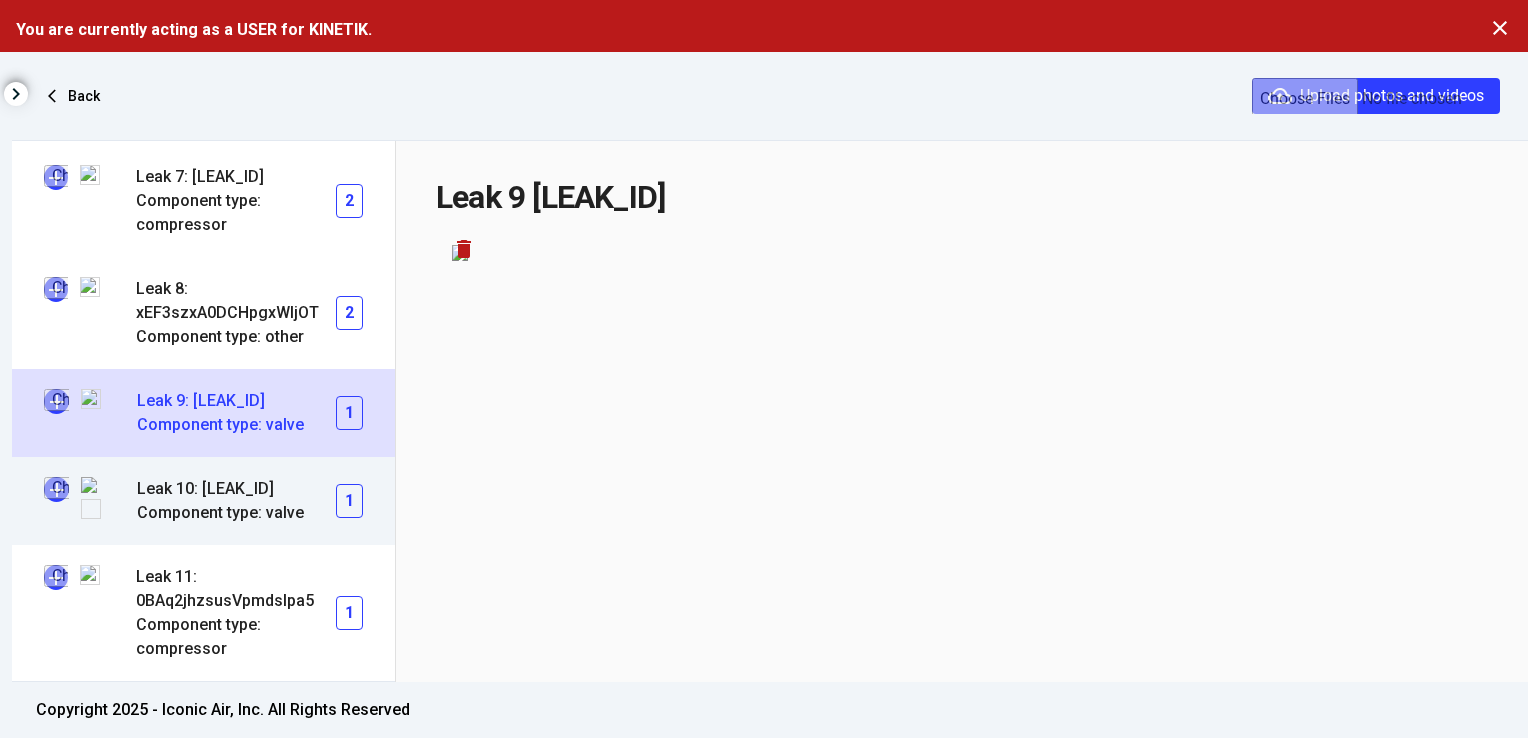 click at bounding box center [56, 489] 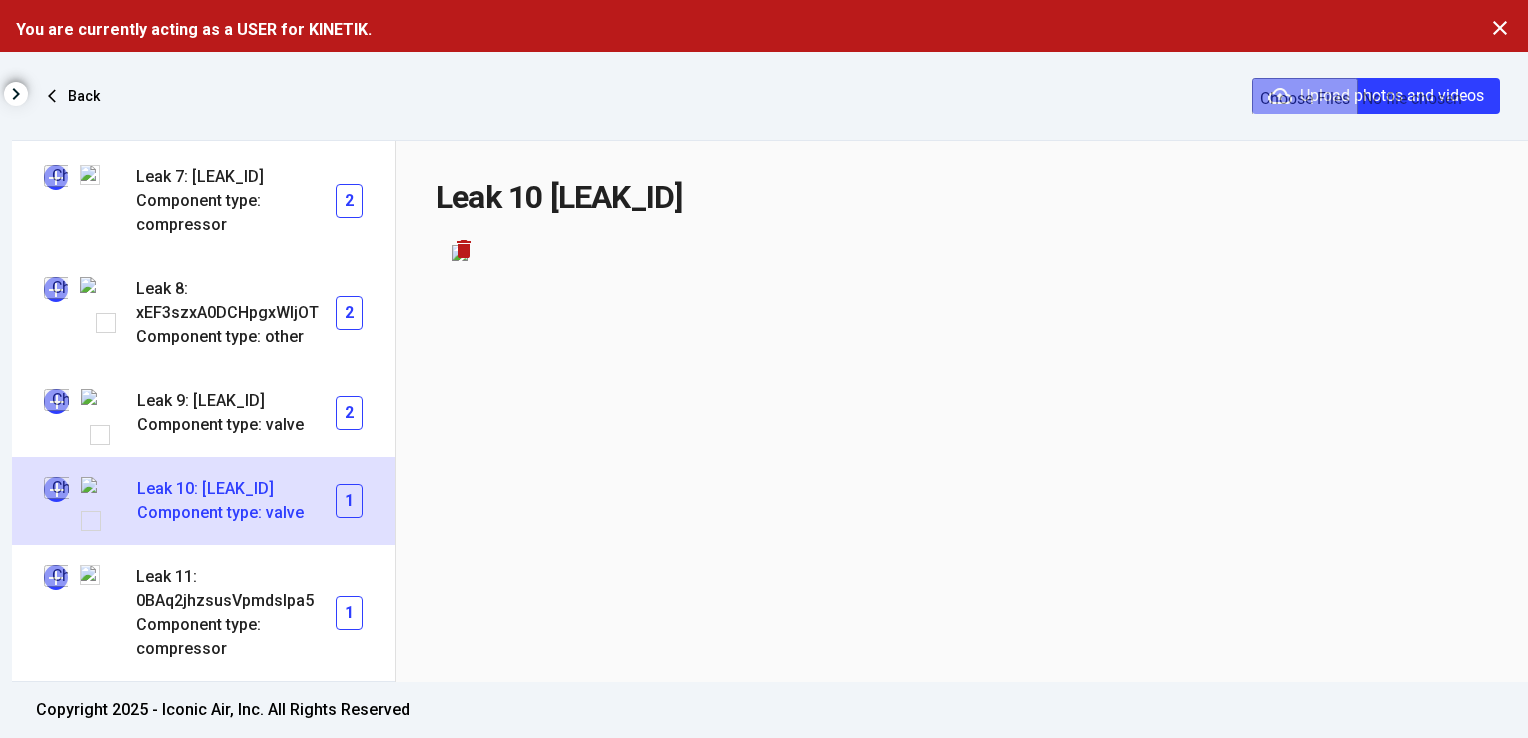 scroll, scrollTop: 1072, scrollLeft: 0, axis: vertical 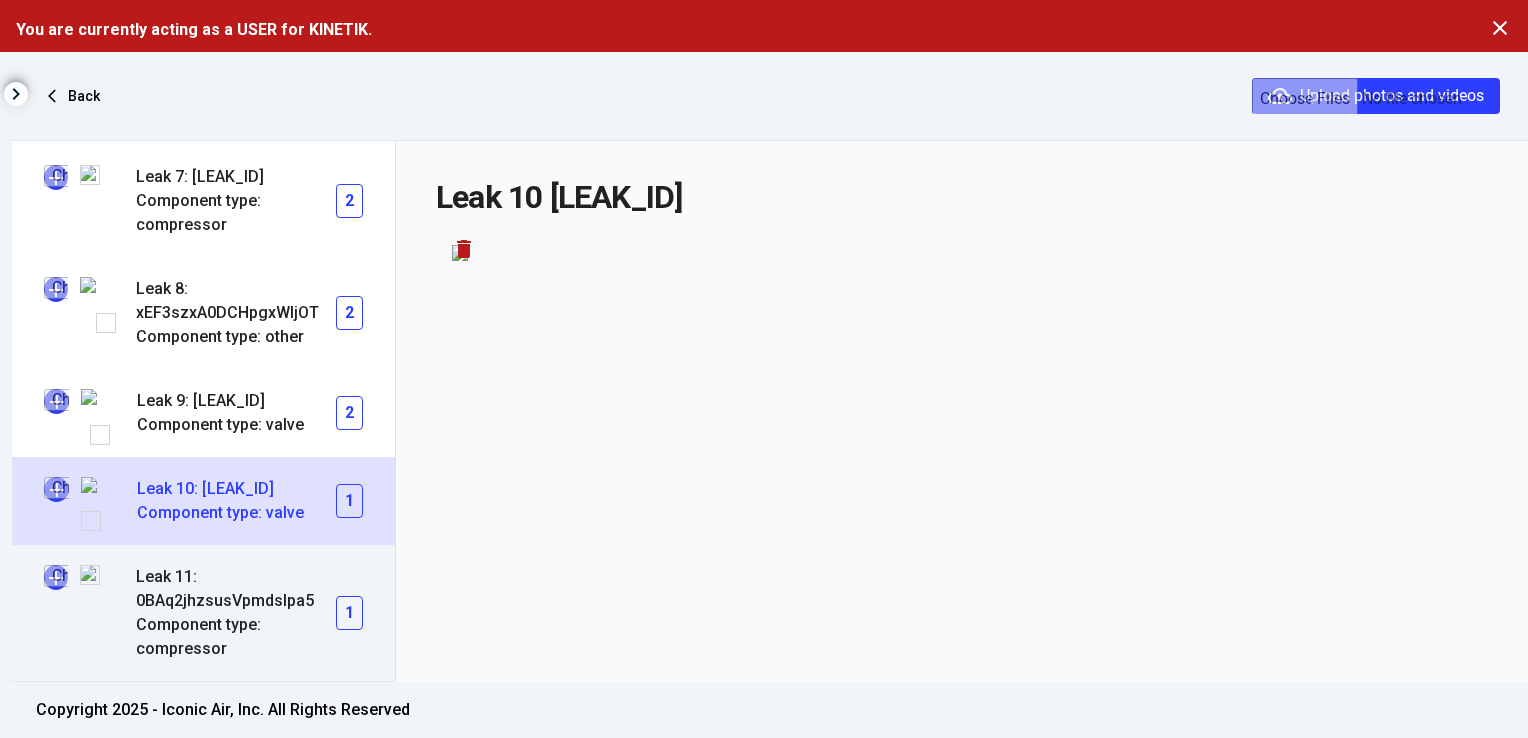 click at bounding box center [56, 577] 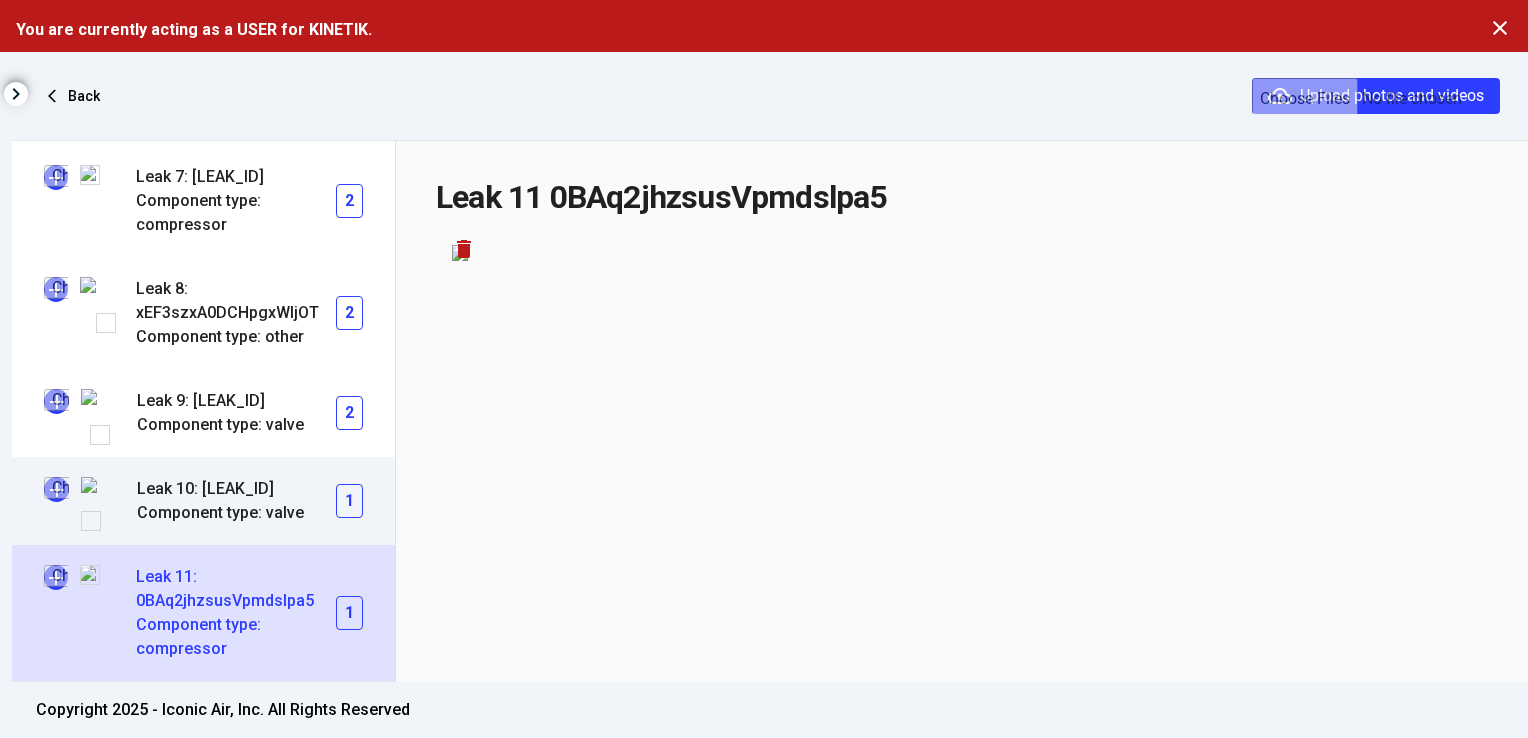 click on "Leak 10: [LEAK_ID]" at bounding box center (236, 489) 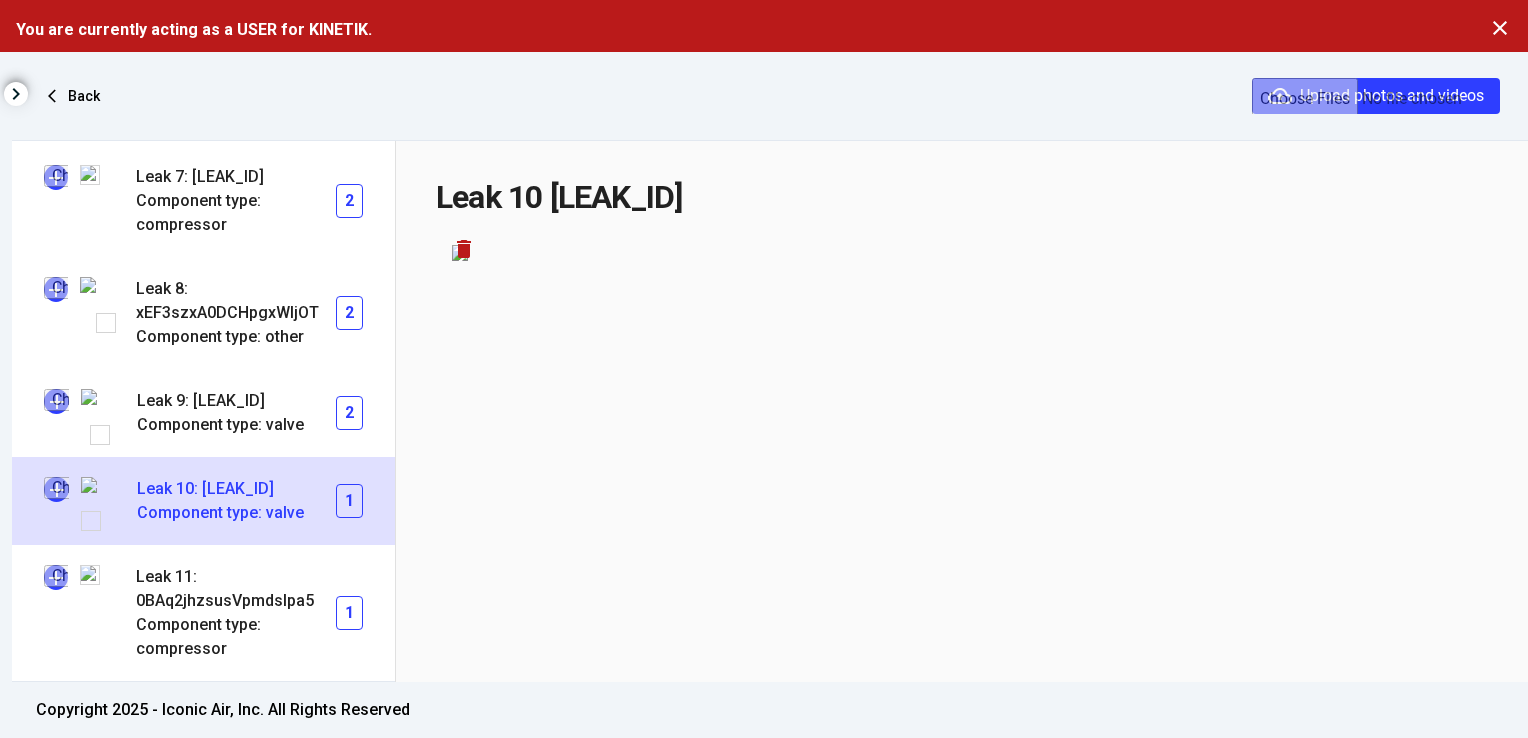 click at bounding box center (56, 489) 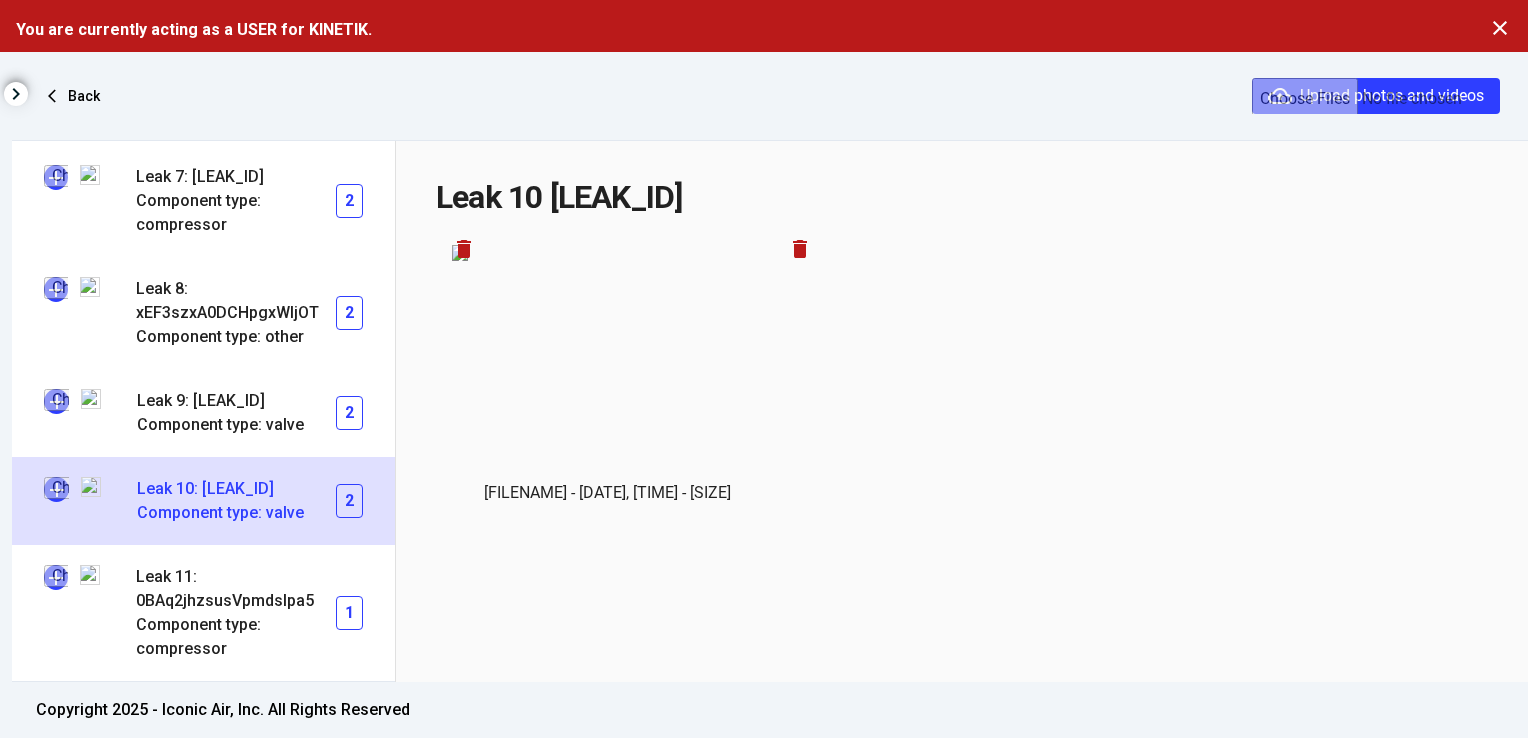 click on "close" 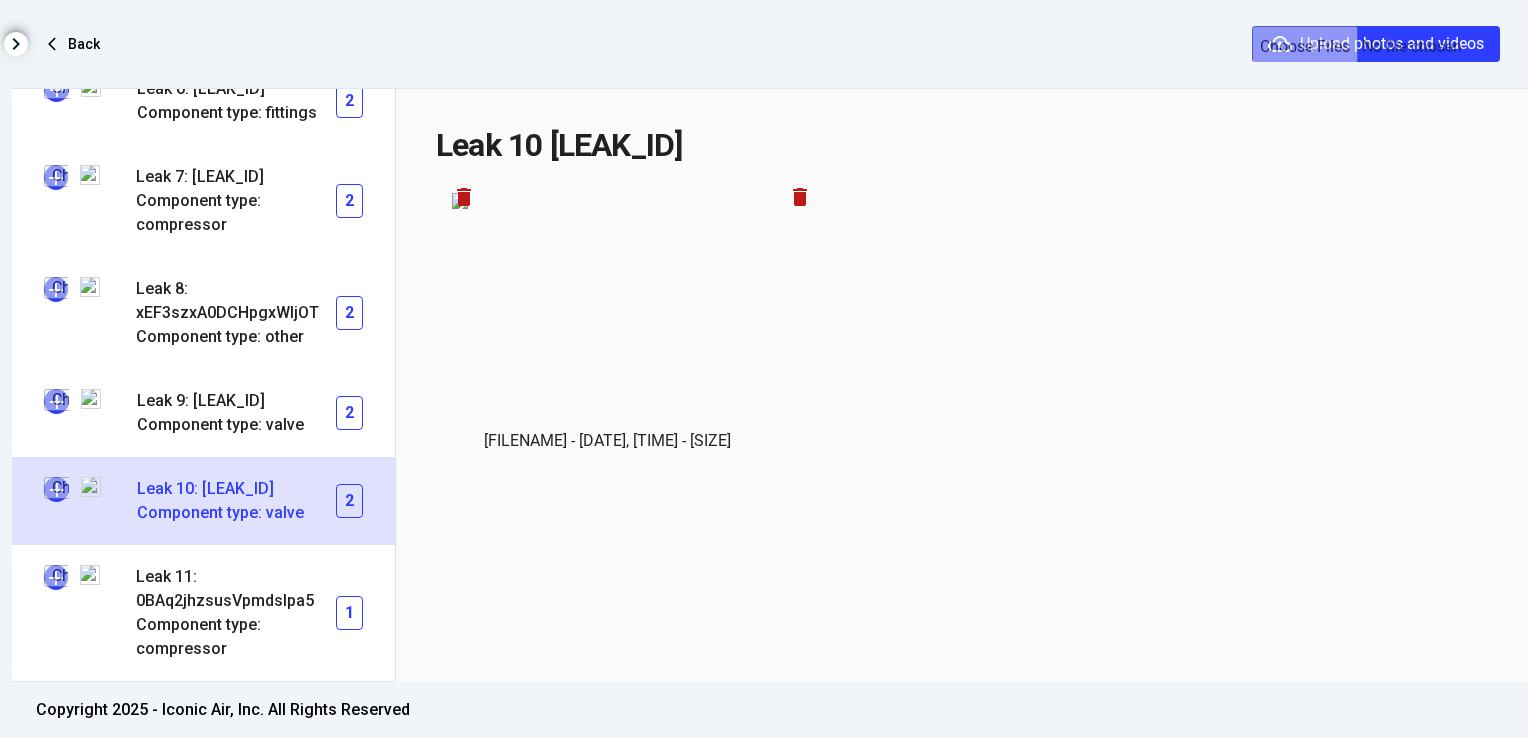 scroll, scrollTop: 1020, scrollLeft: 0, axis: vertical 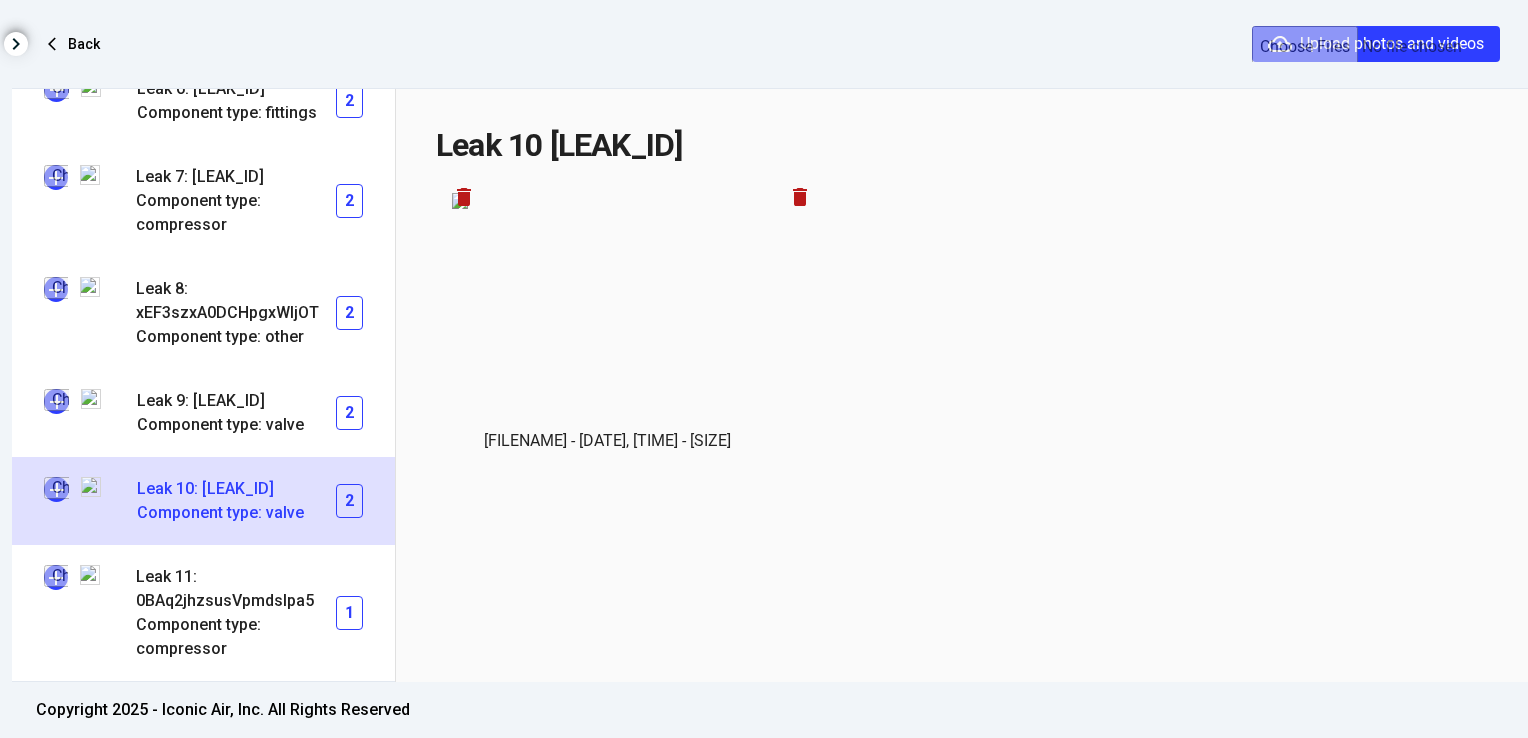 click on "cloud_upload  Upload photos and videos" 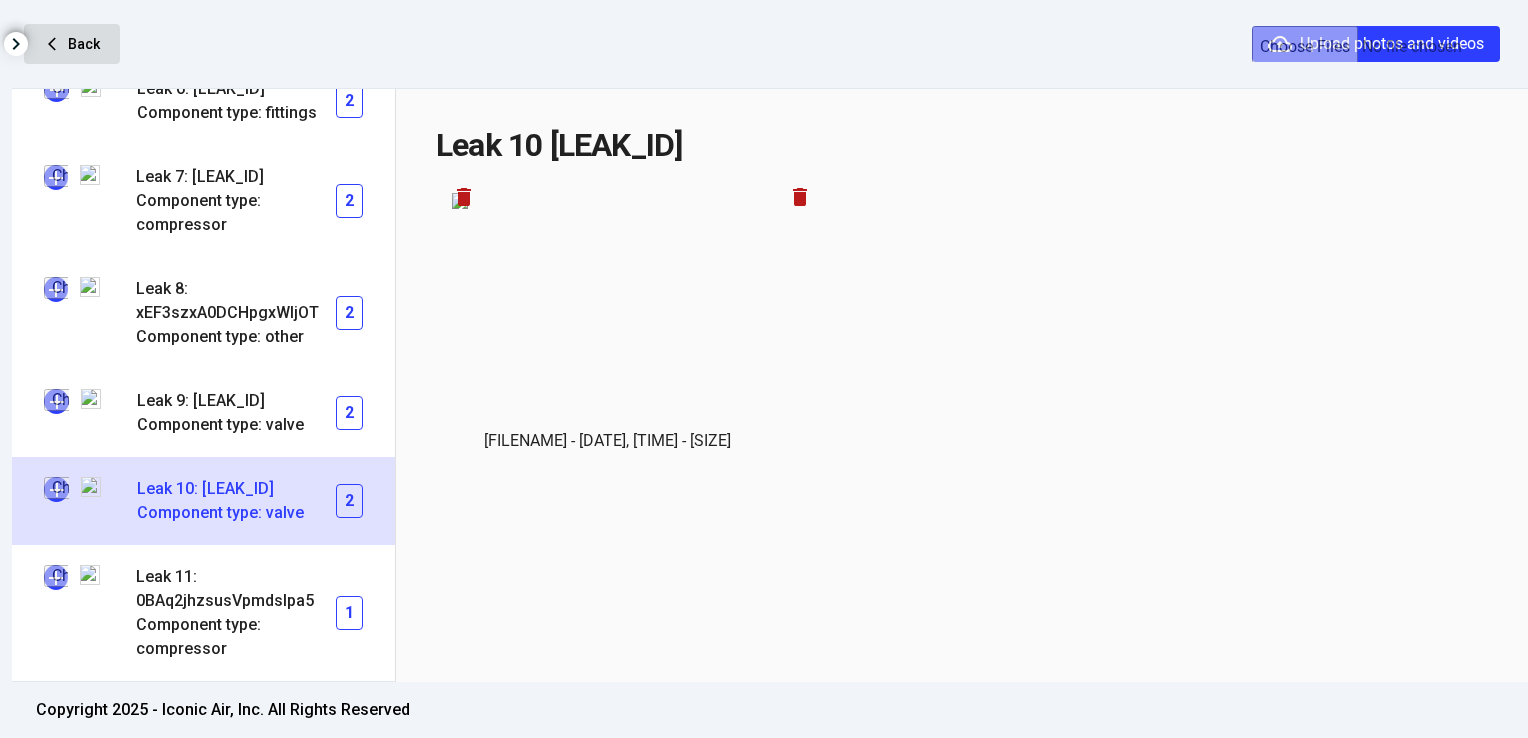 click on "arrow_back_ios  Back" 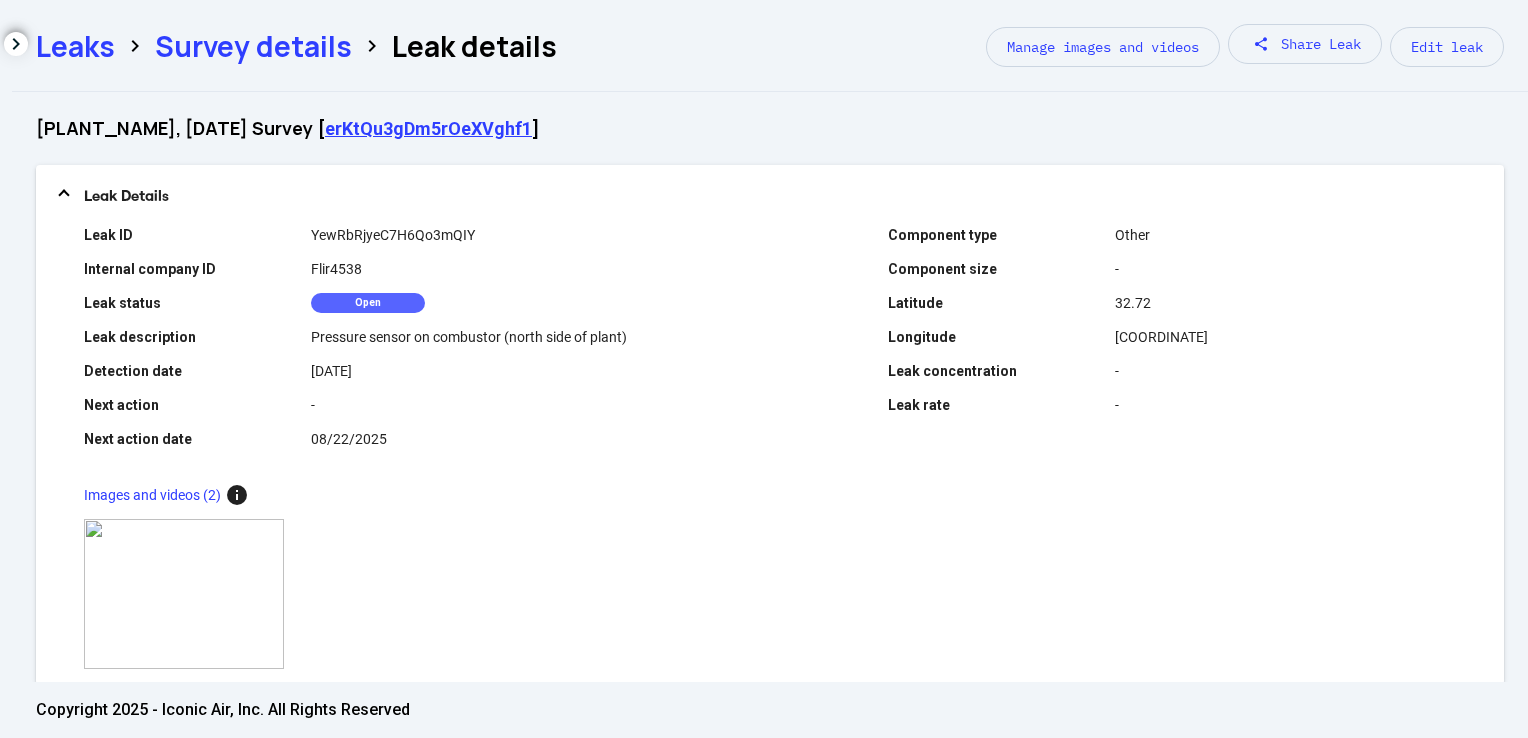click on "Leaks" 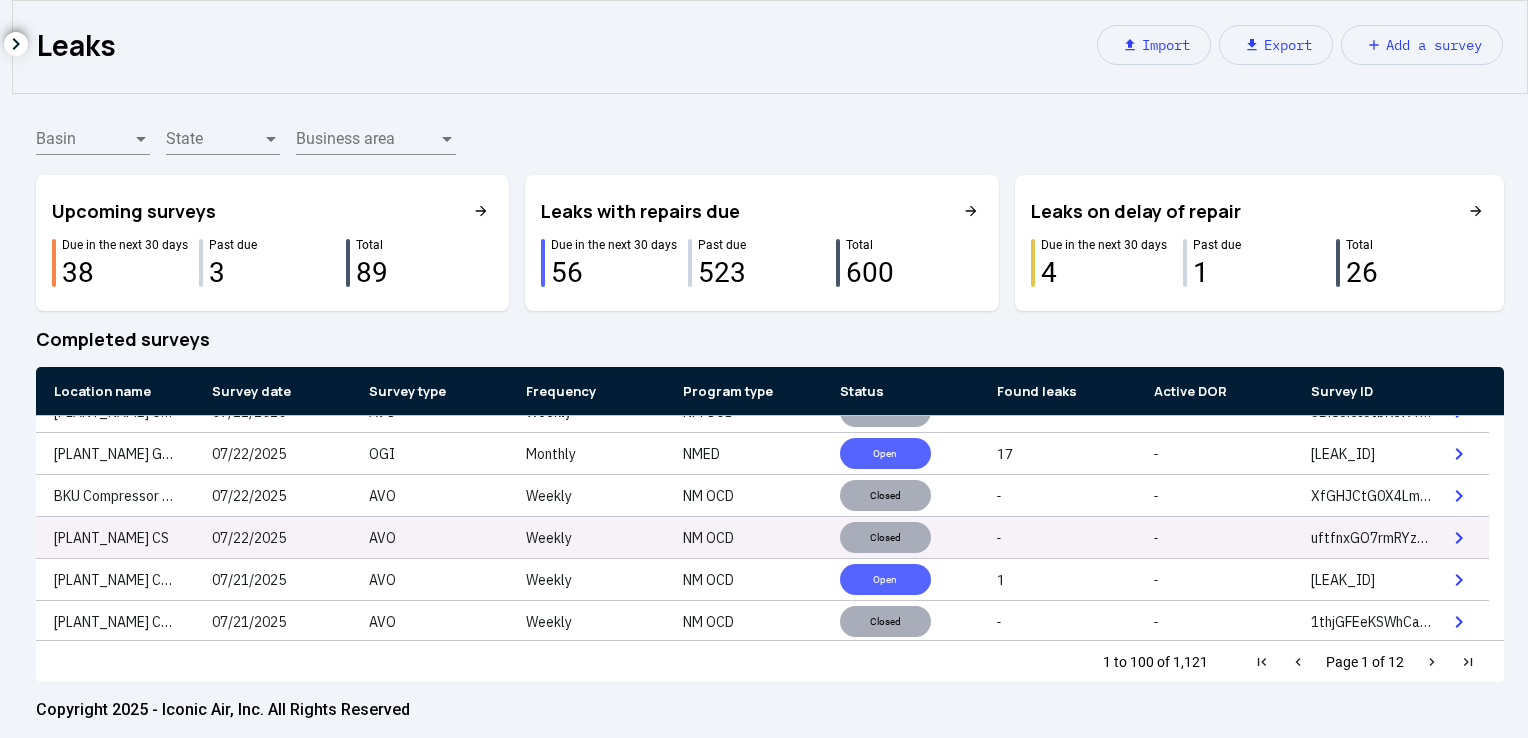 scroll, scrollTop: 1556, scrollLeft: 0, axis: vertical 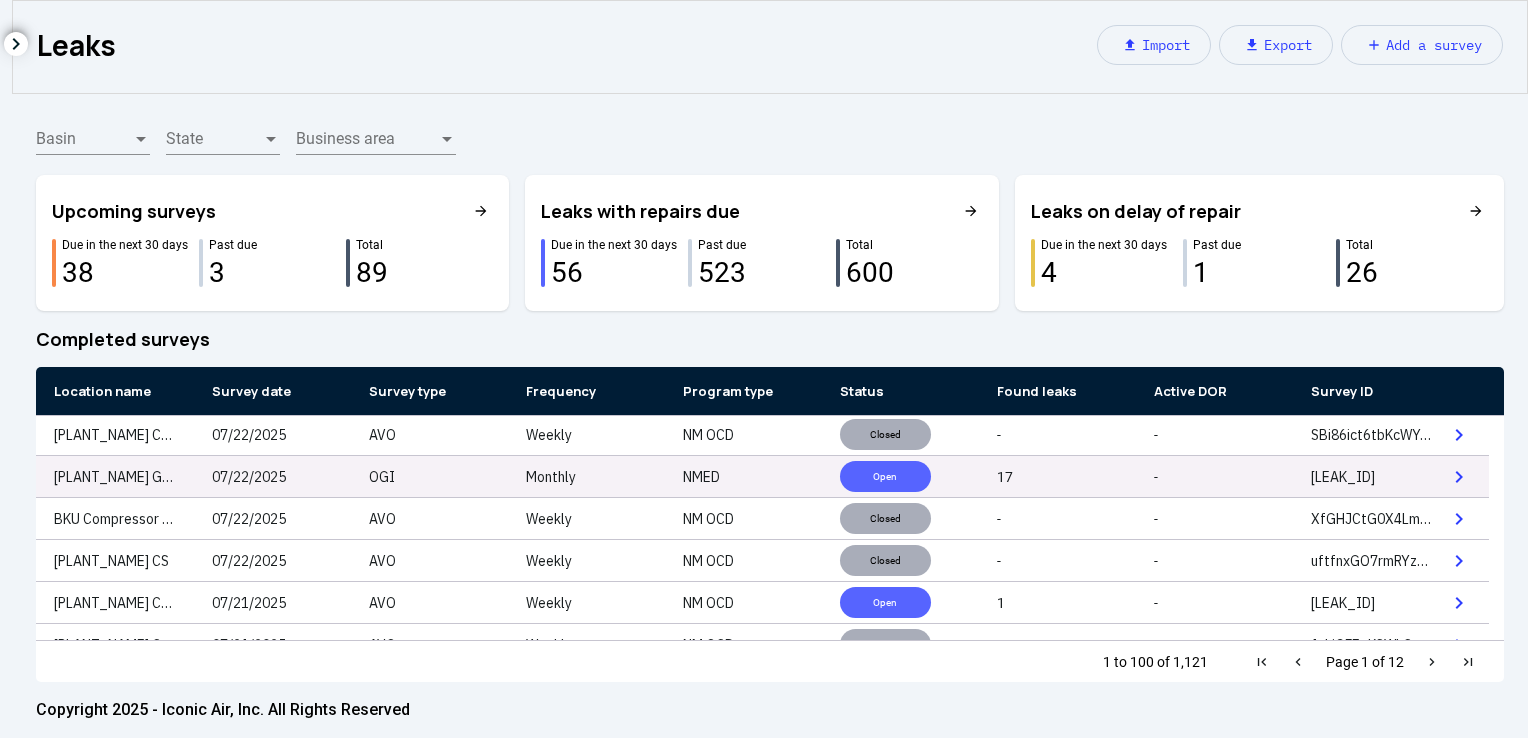 click on "Monthly" 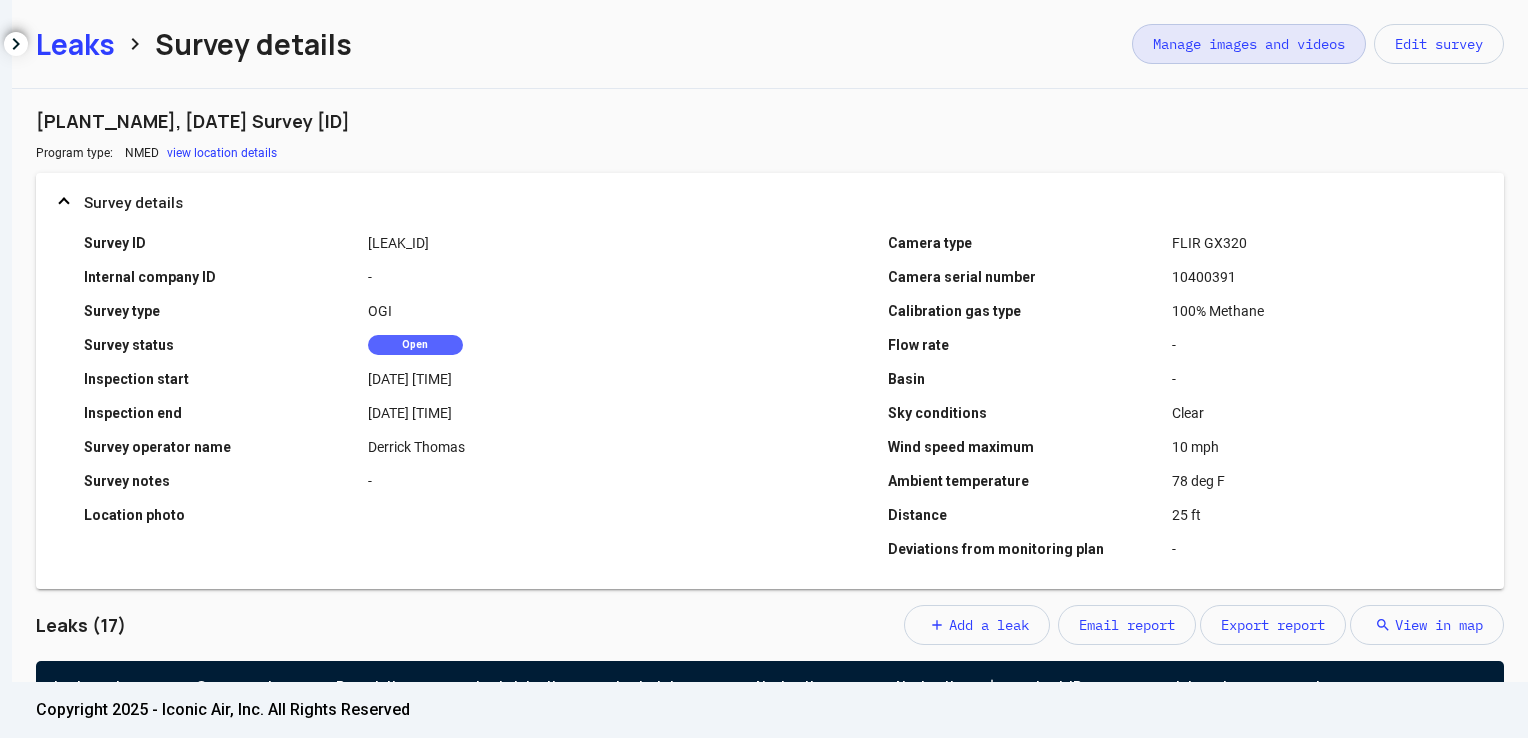 click on "Manage images and videos" at bounding box center [1249, 44] 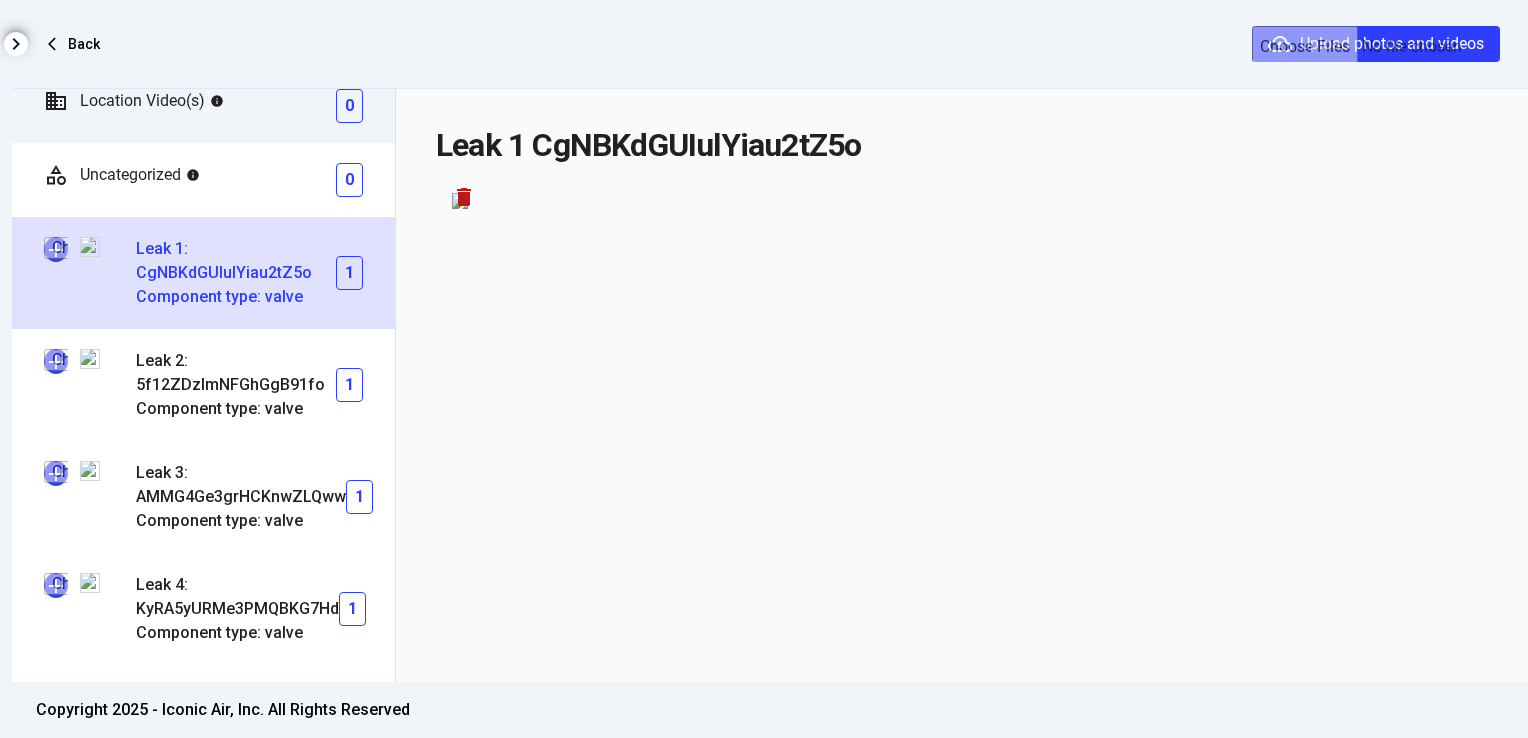 scroll, scrollTop: 212, scrollLeft: 0, axis: vertical 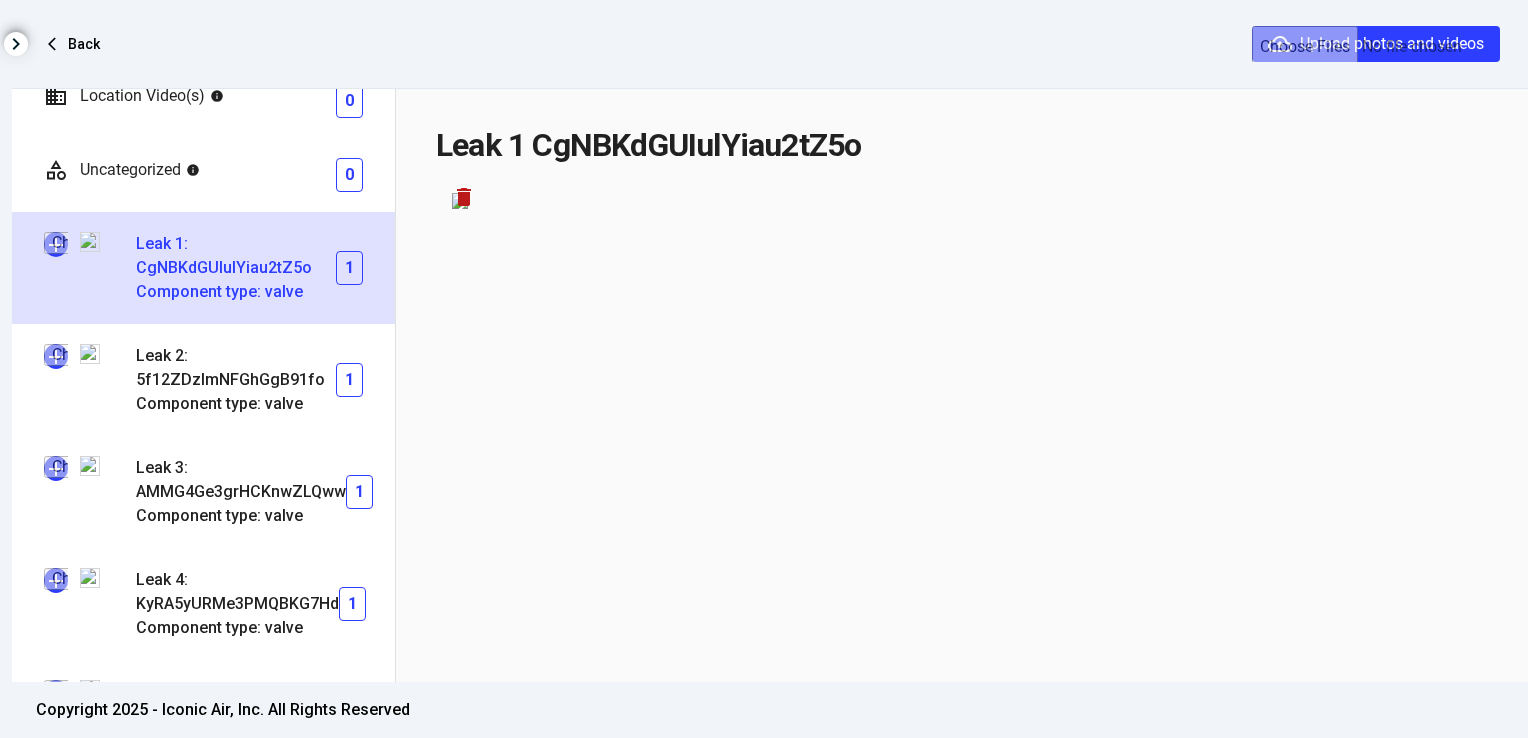 click at bounding box center (56, 244) 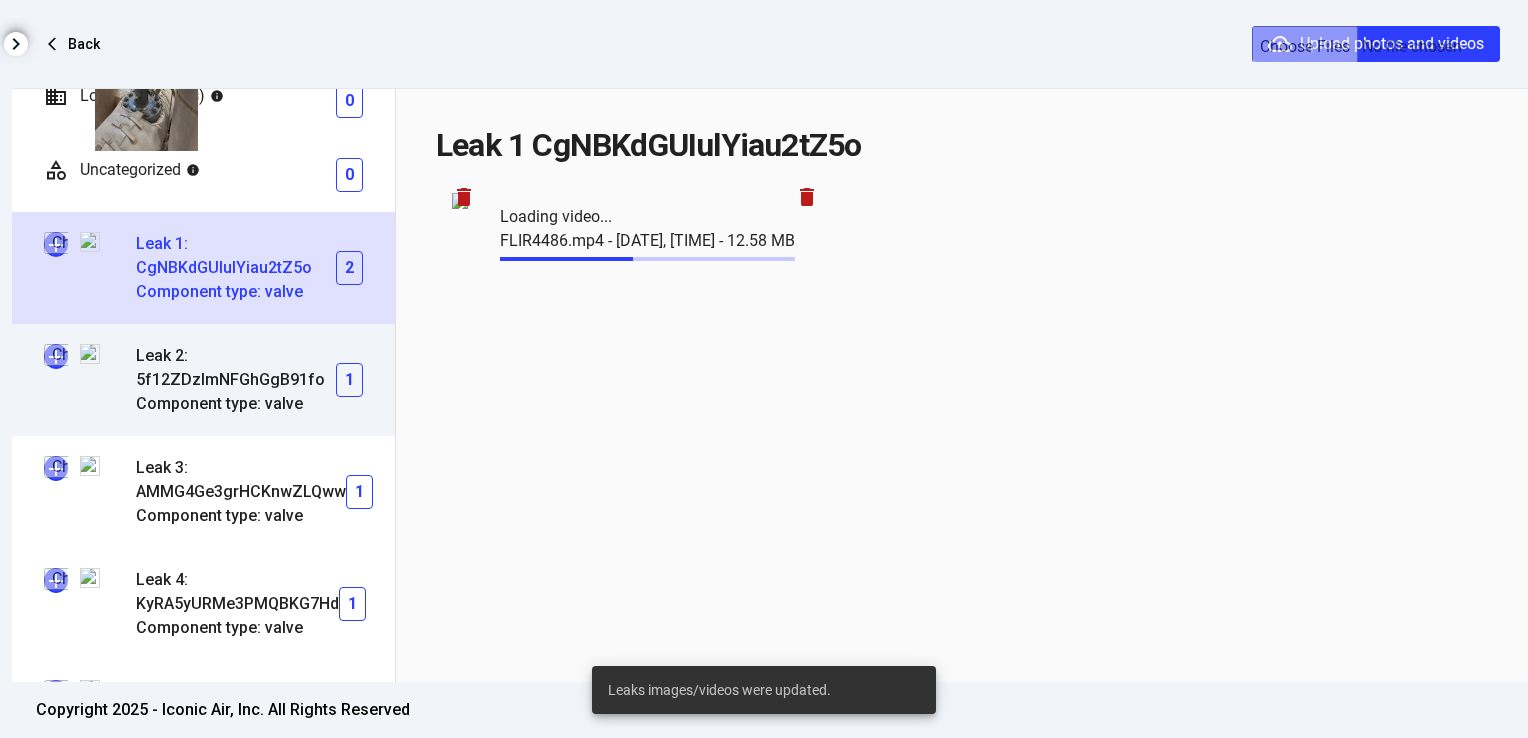 click at bounding box center (56, 356) 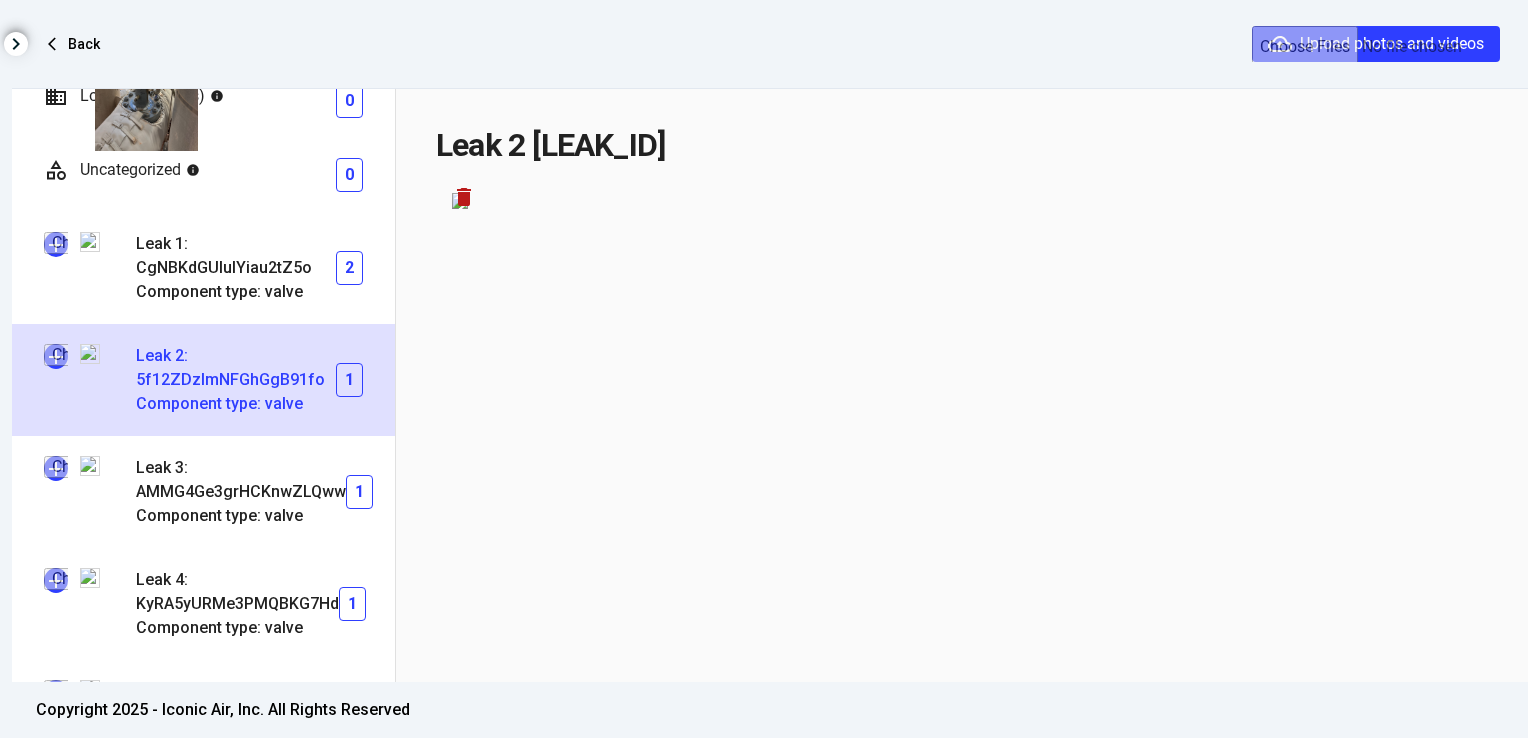 type on "**********" 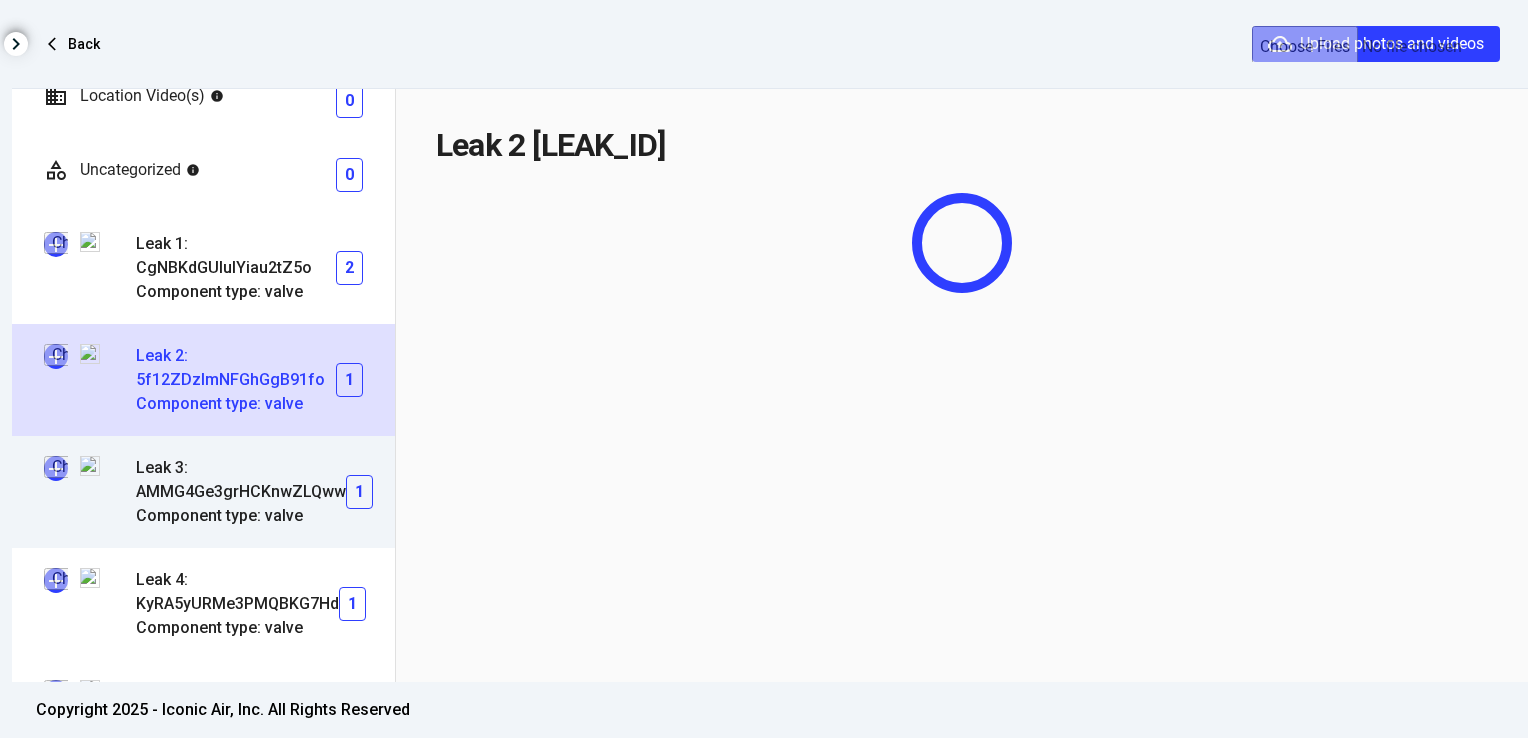 click at bounding box center (56, 468) 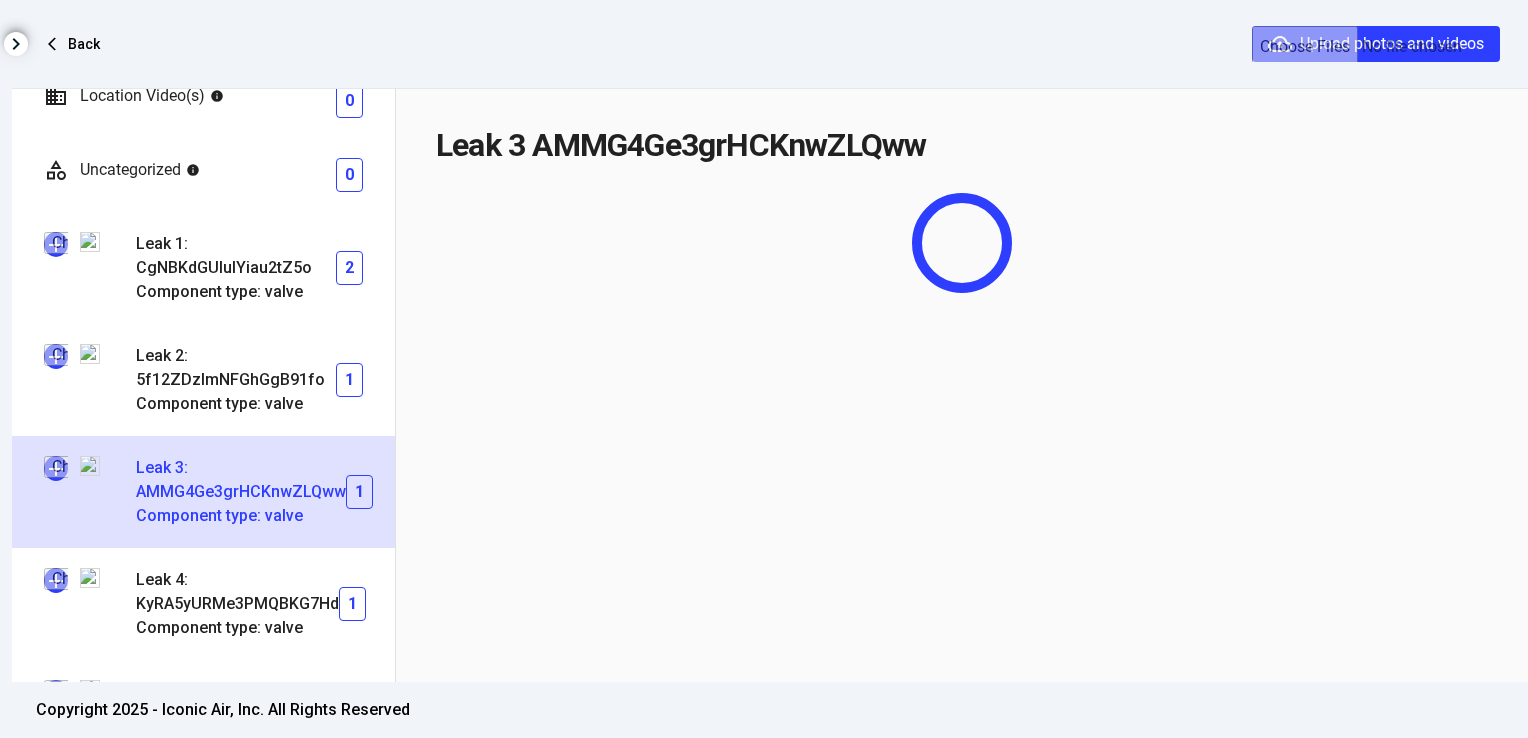 type on "**********" 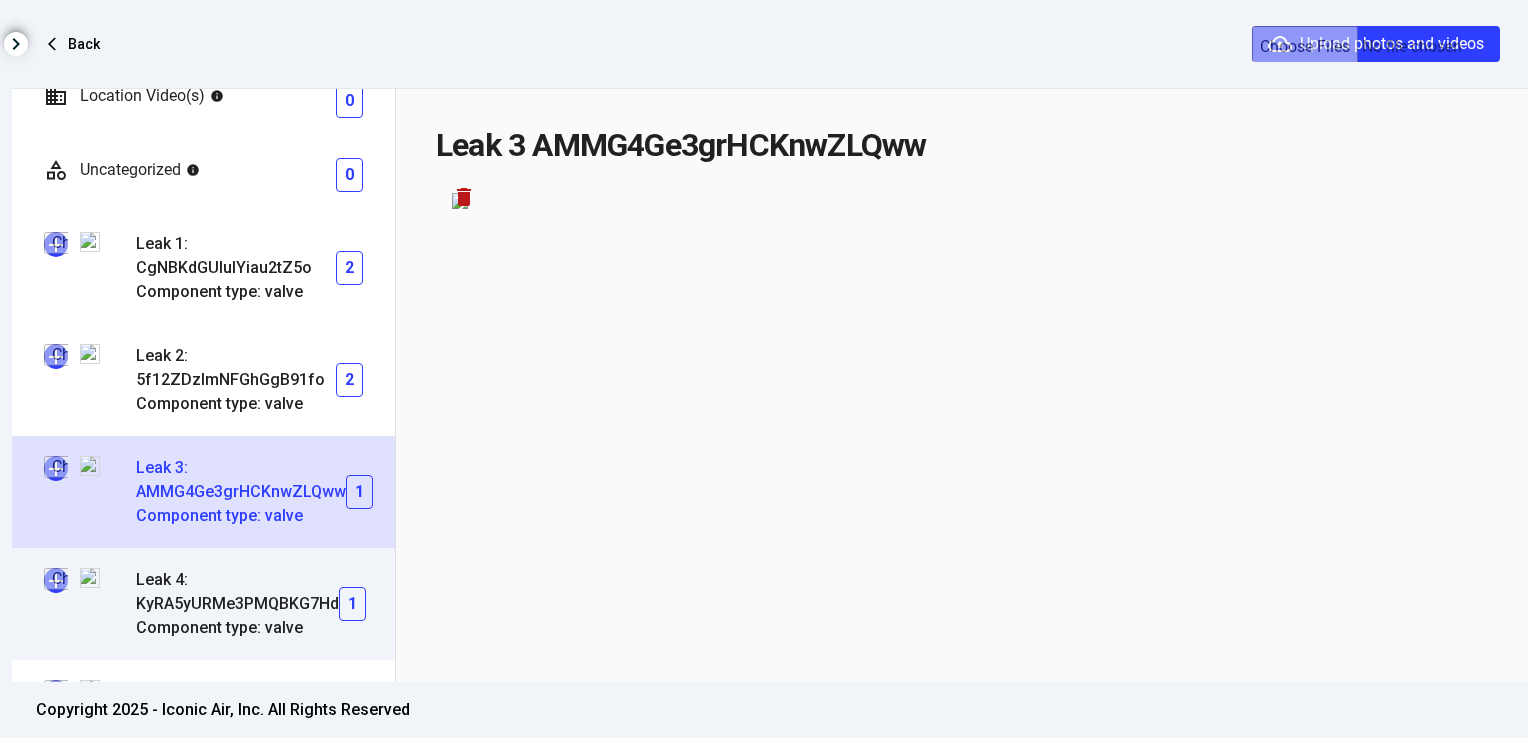 click at bounding box center (56, 580) 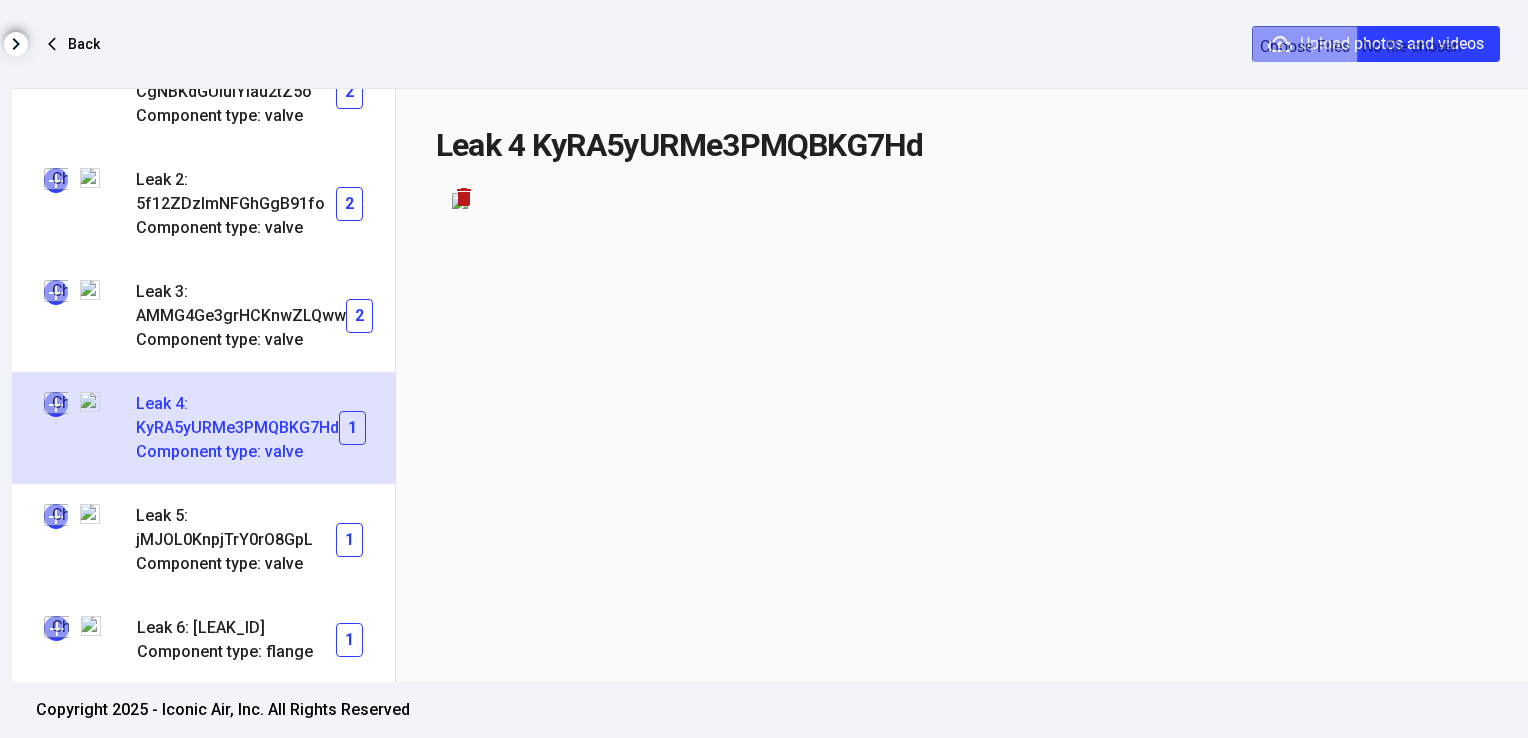 scroll, scrollTop: 388, scrollLeft: 0, axis: vertical 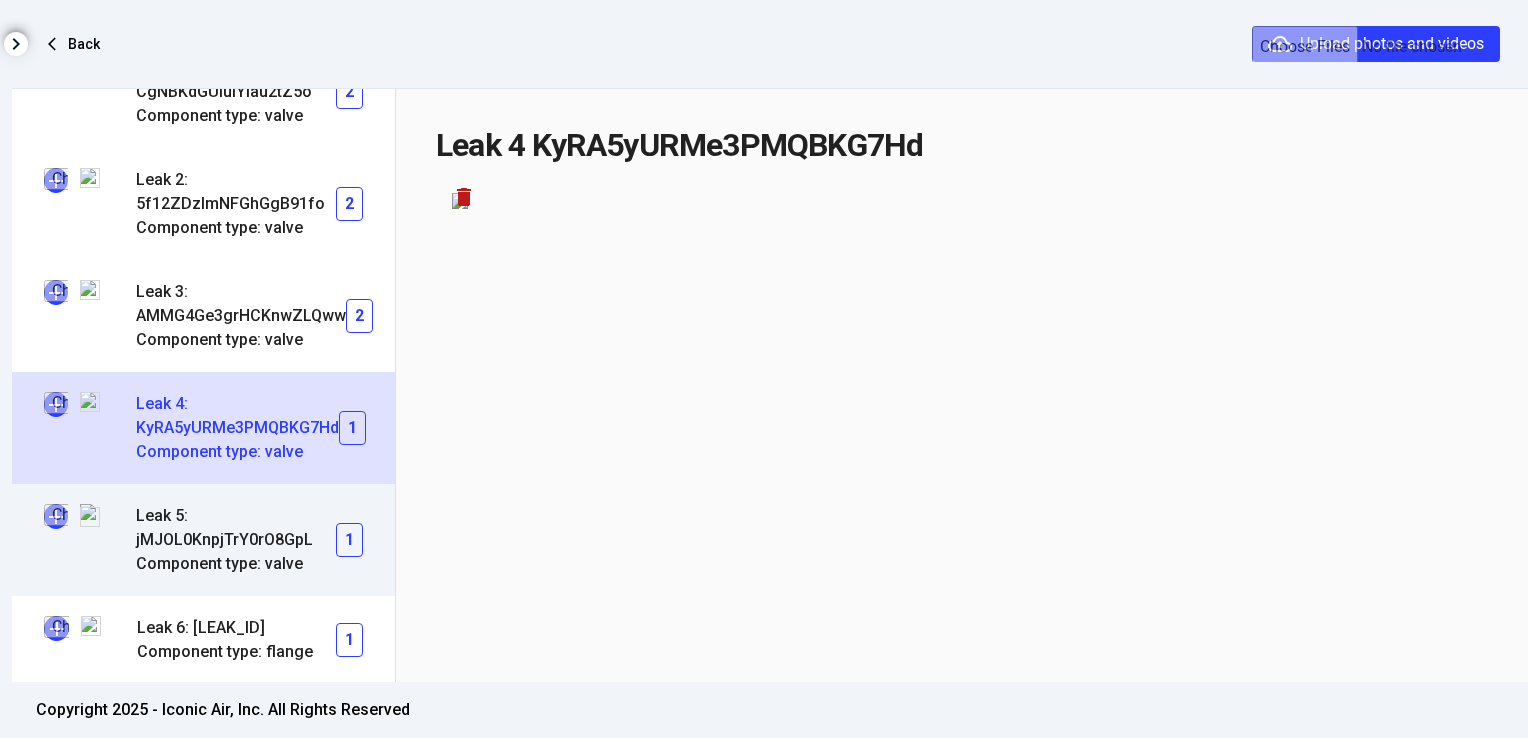 click at bounding box center [56, 516] 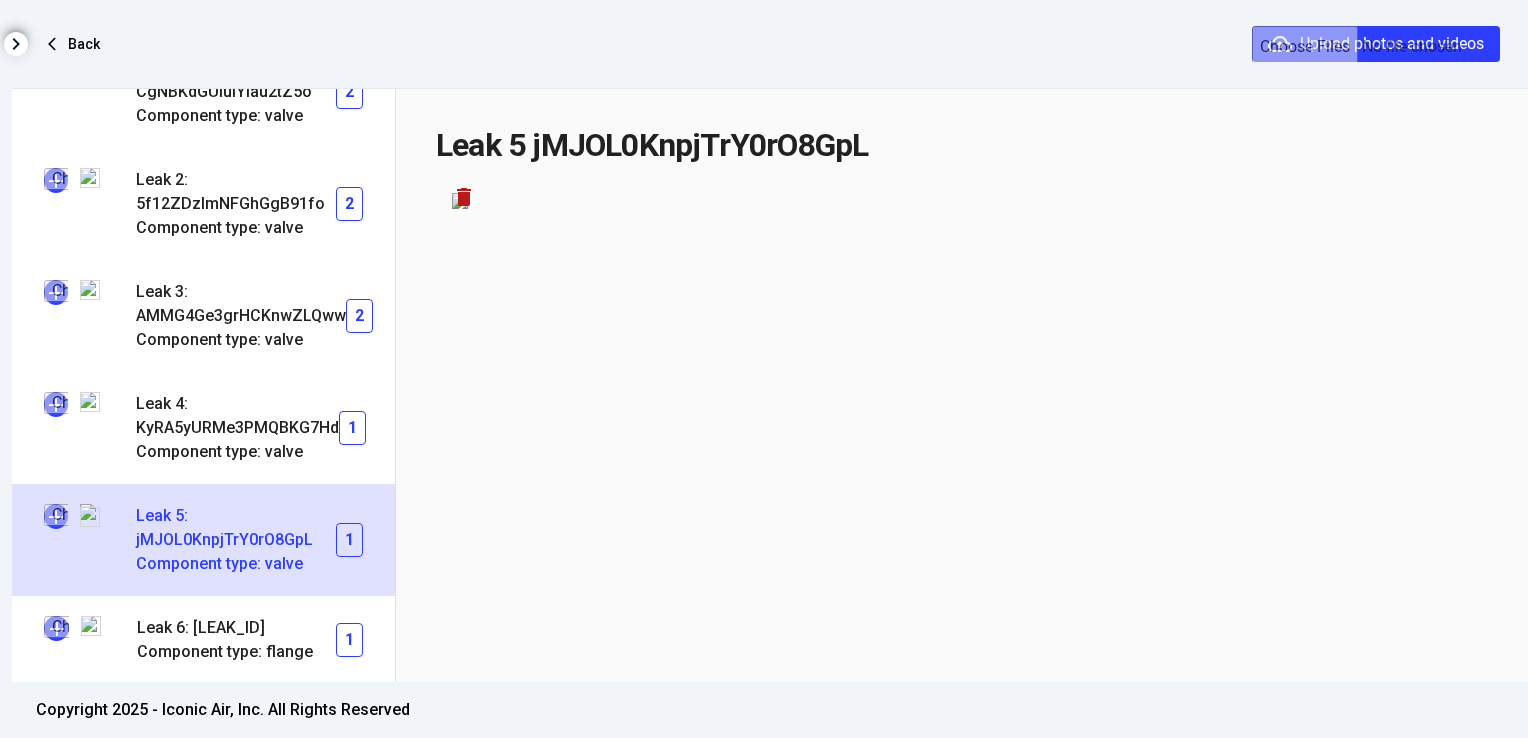 type on "**********" 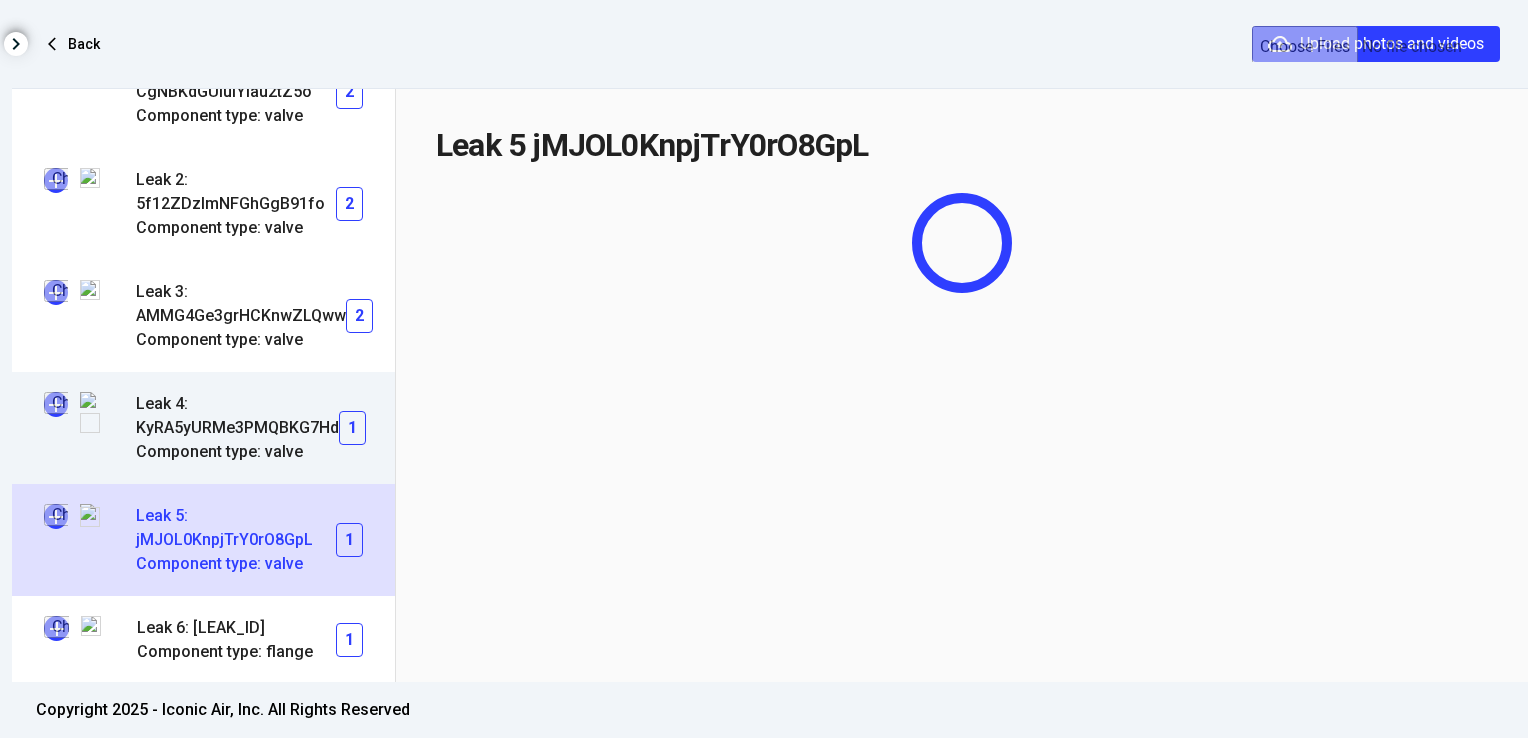click at bounding box center [56, 404] 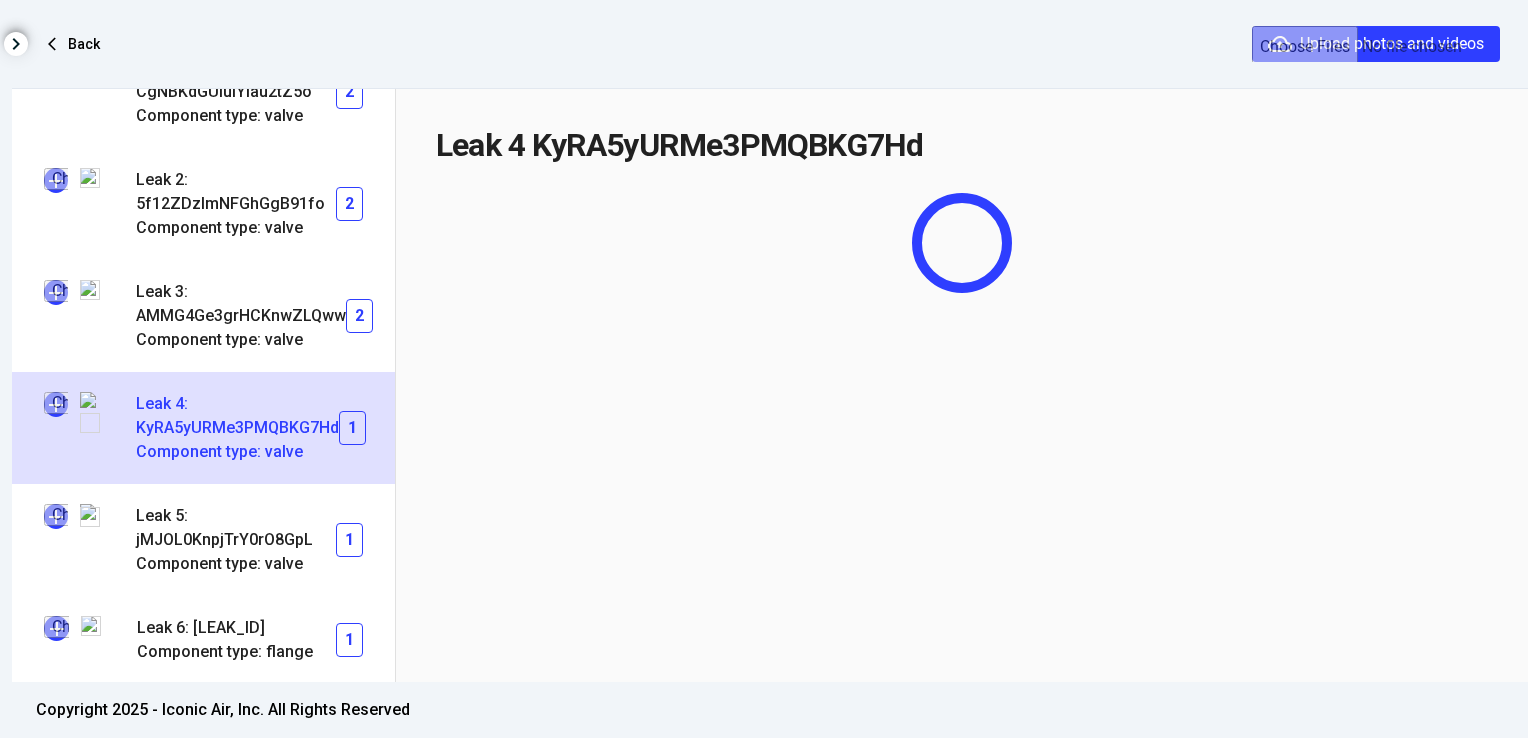 type on "**********" 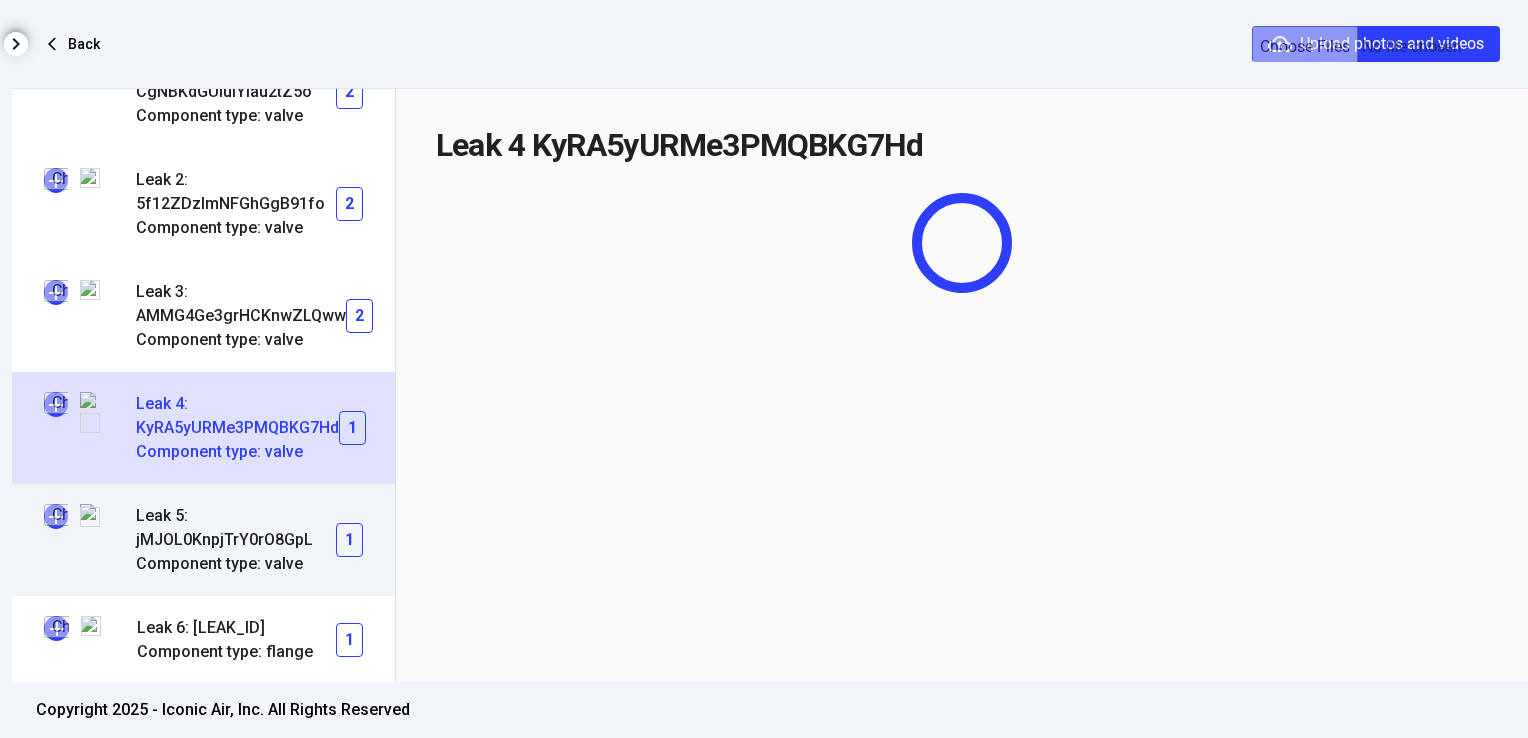 click on "Leak 5: jMJOL0KnpjTrY0rO8GpL" at bounding box center (236, 528) 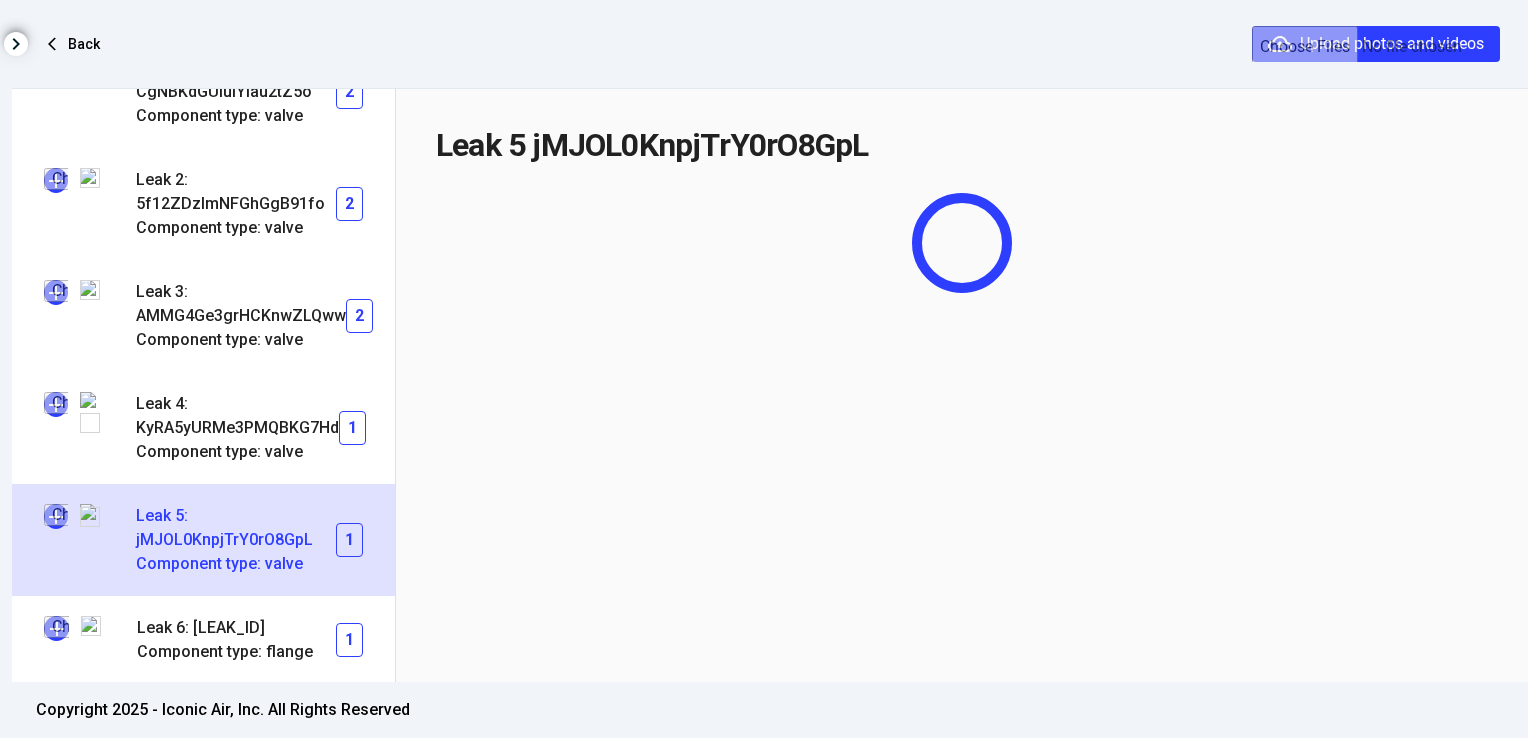scroll, scrollTop: 471, scrollLeft: 0, axis: vertical 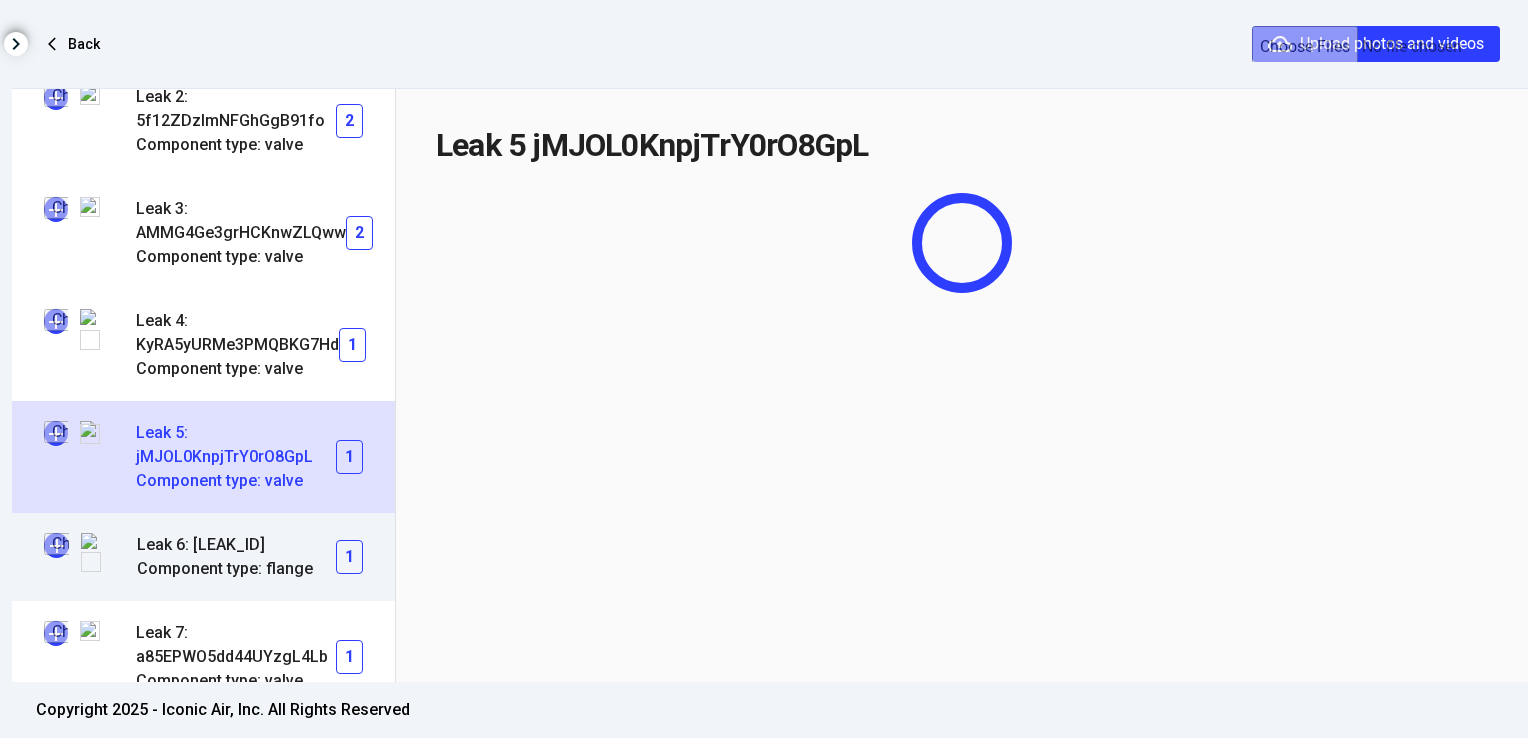 click at bounding box center [56, 545] 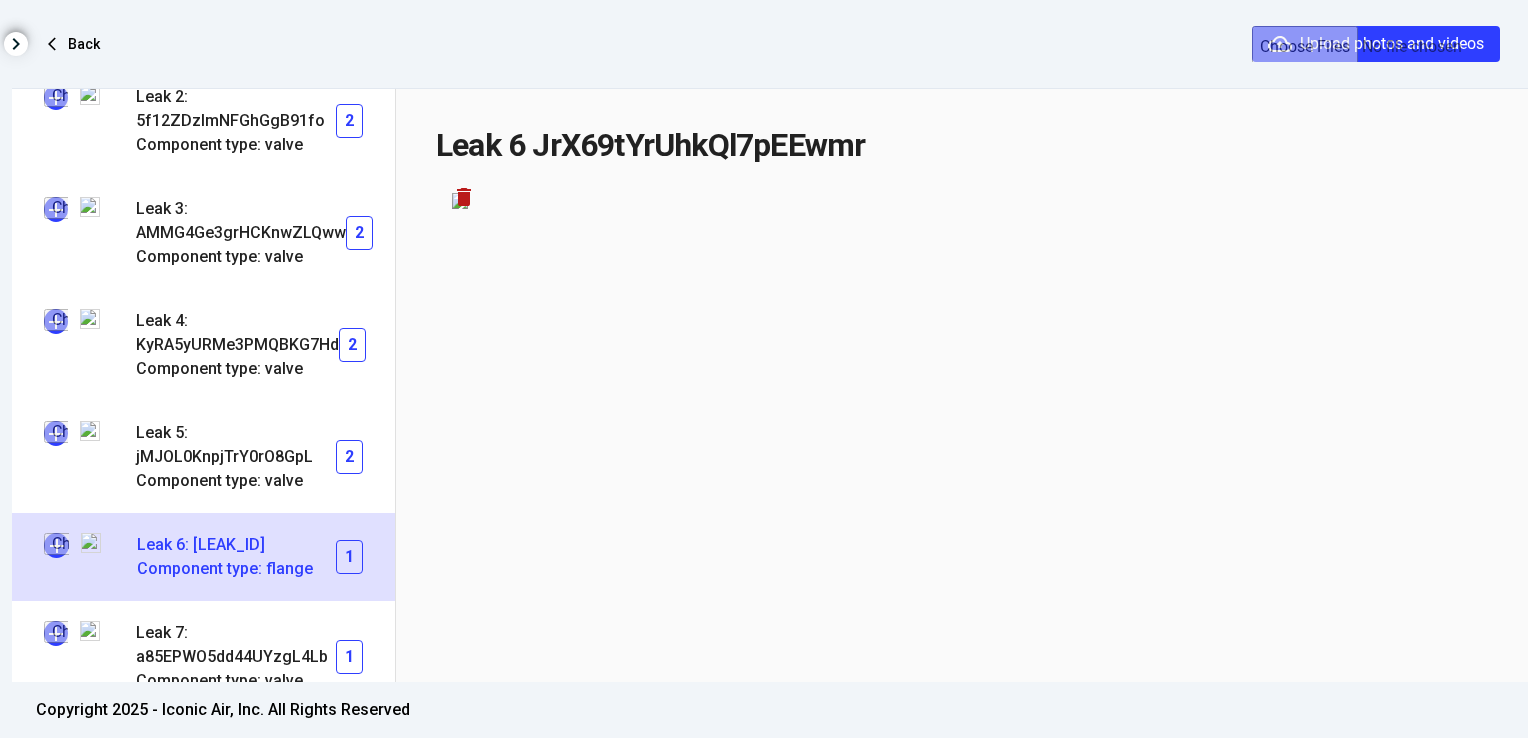click on "Leak 6: [LEAK_ID]" at bounding box center [236, 545] 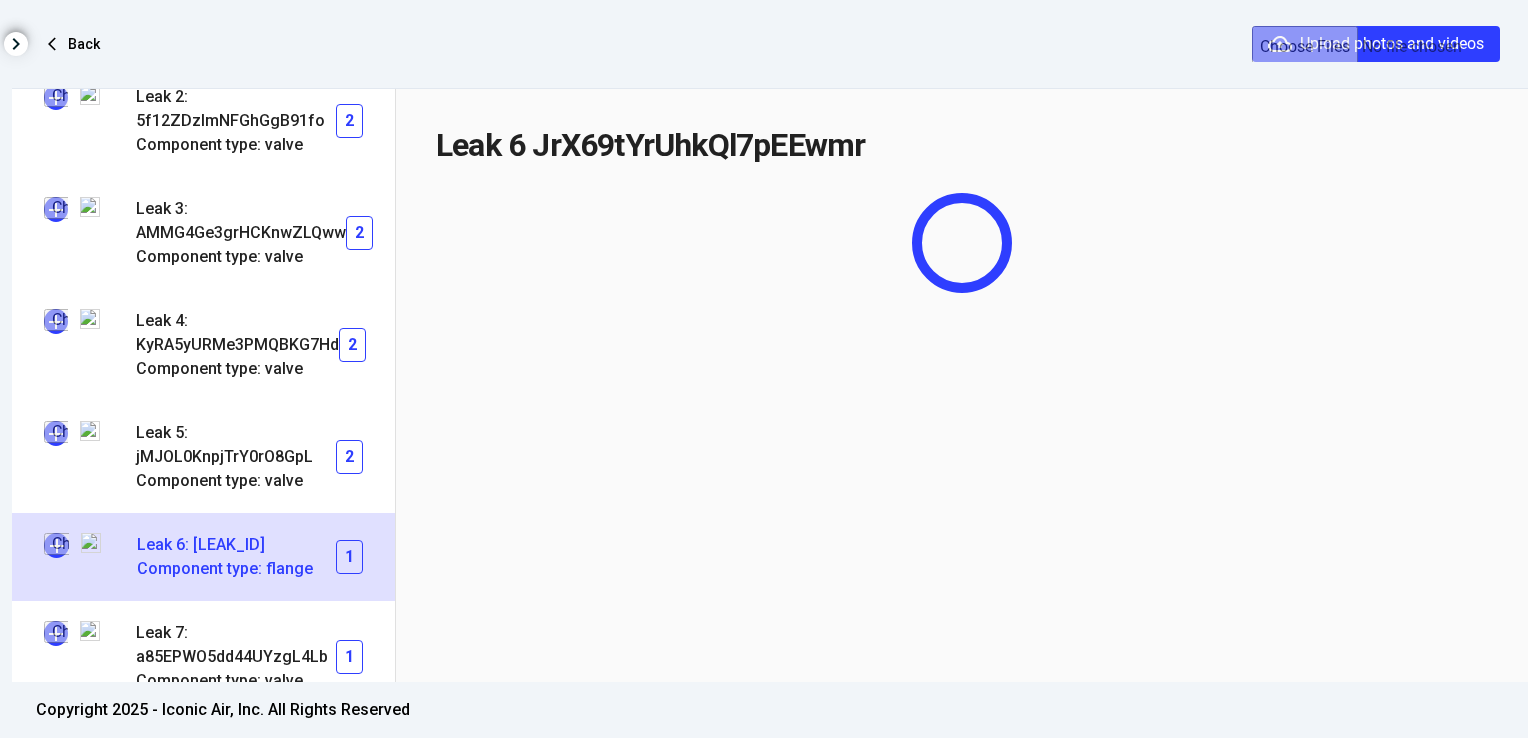 scroll, scrollTop: 739, scrollLeft: 0, axis: vertical 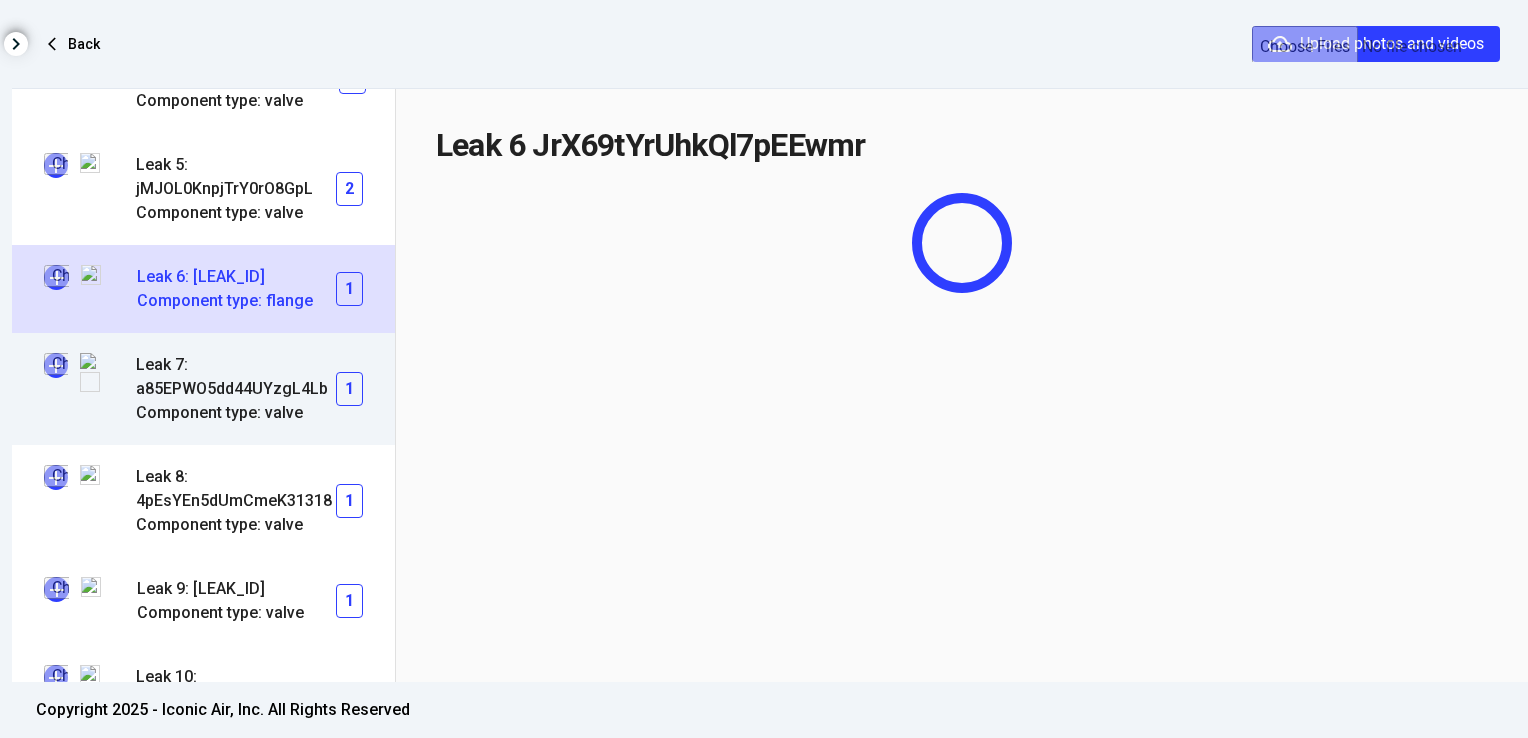 click at bounding box center (56, 365) 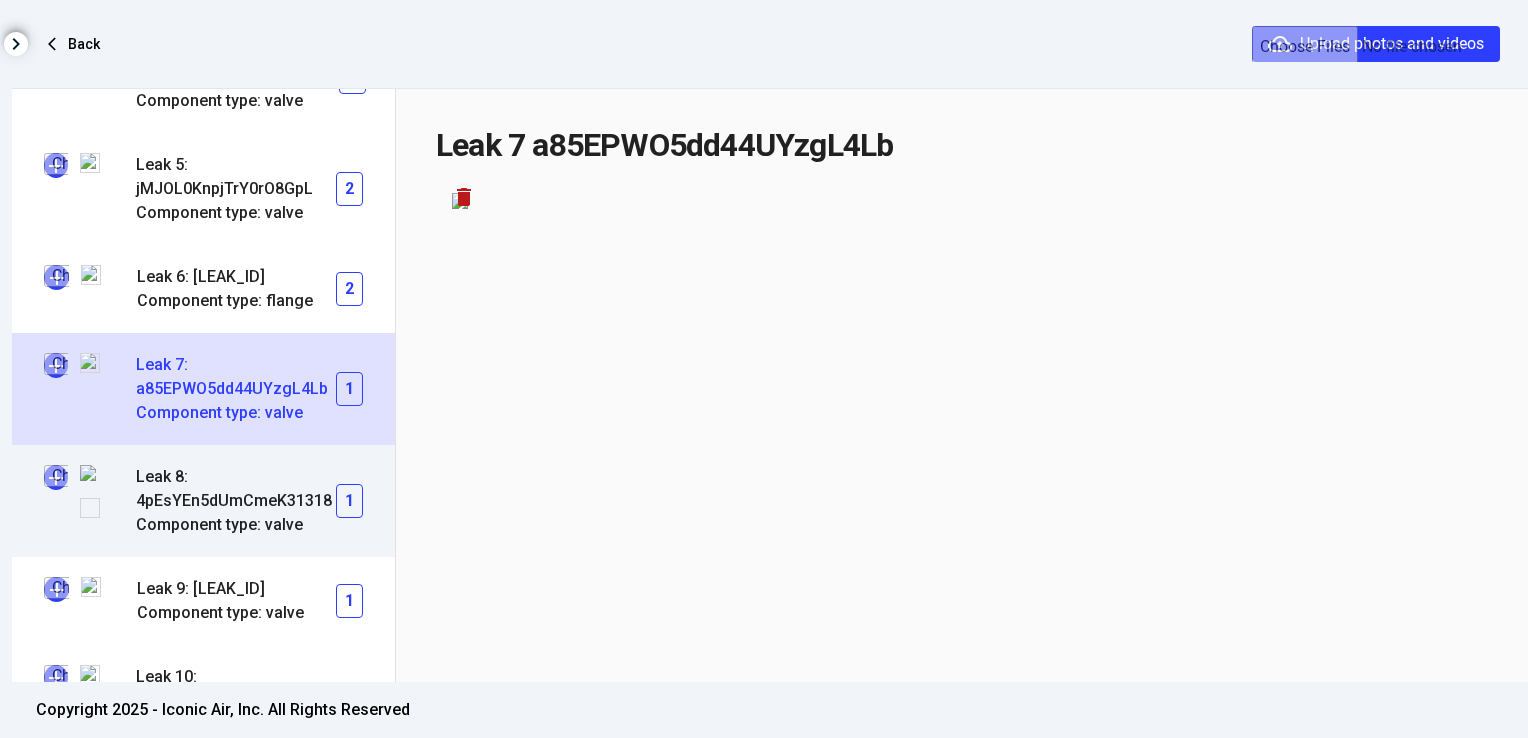 click on "Leak 8: 4pEsYEn5dUmCmeK31318" at bounding box center [236, 489] 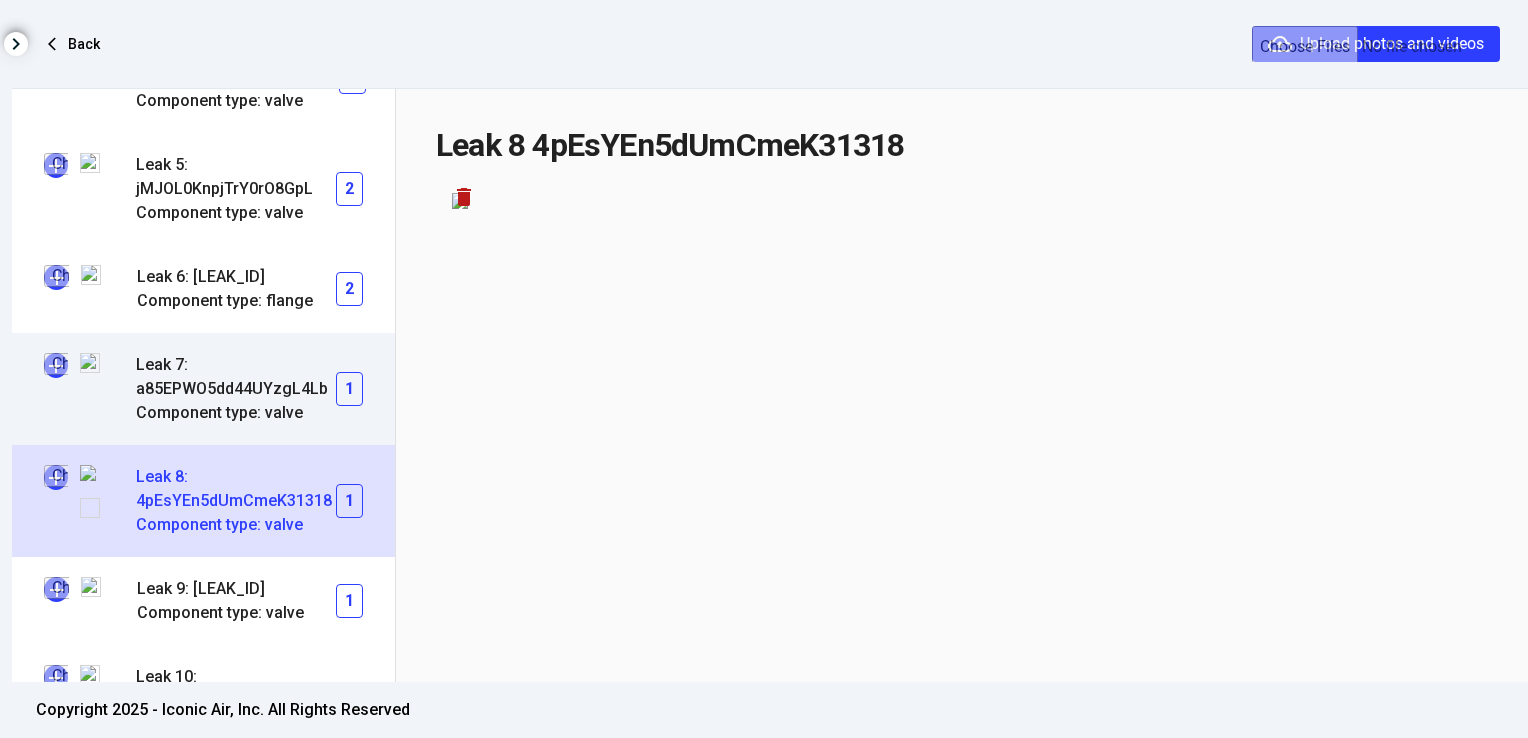 click on "Leak 7: a85EPWO5dd44UYzgL4Lb" at bounding box center (236, 377) 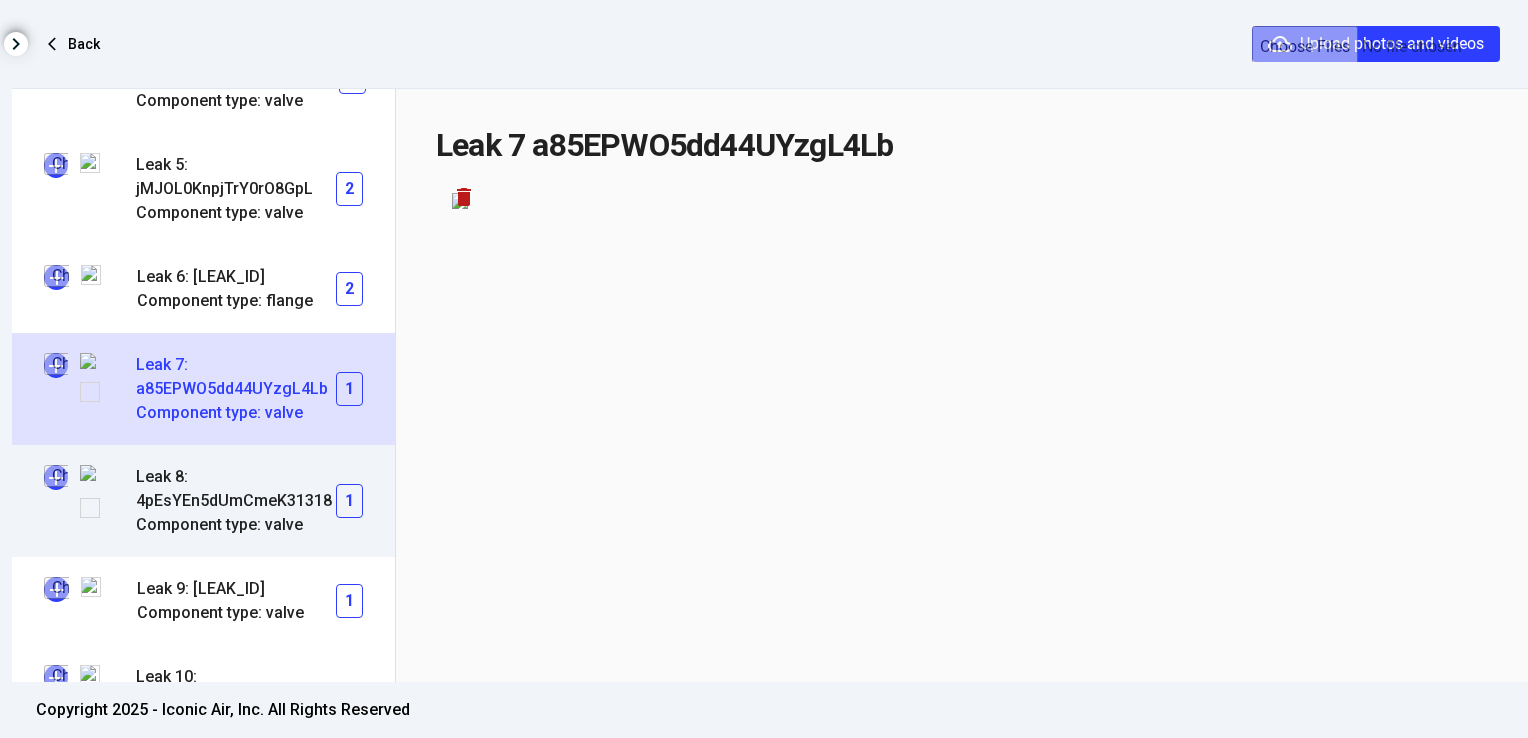 click at bounding box center [56, 477] 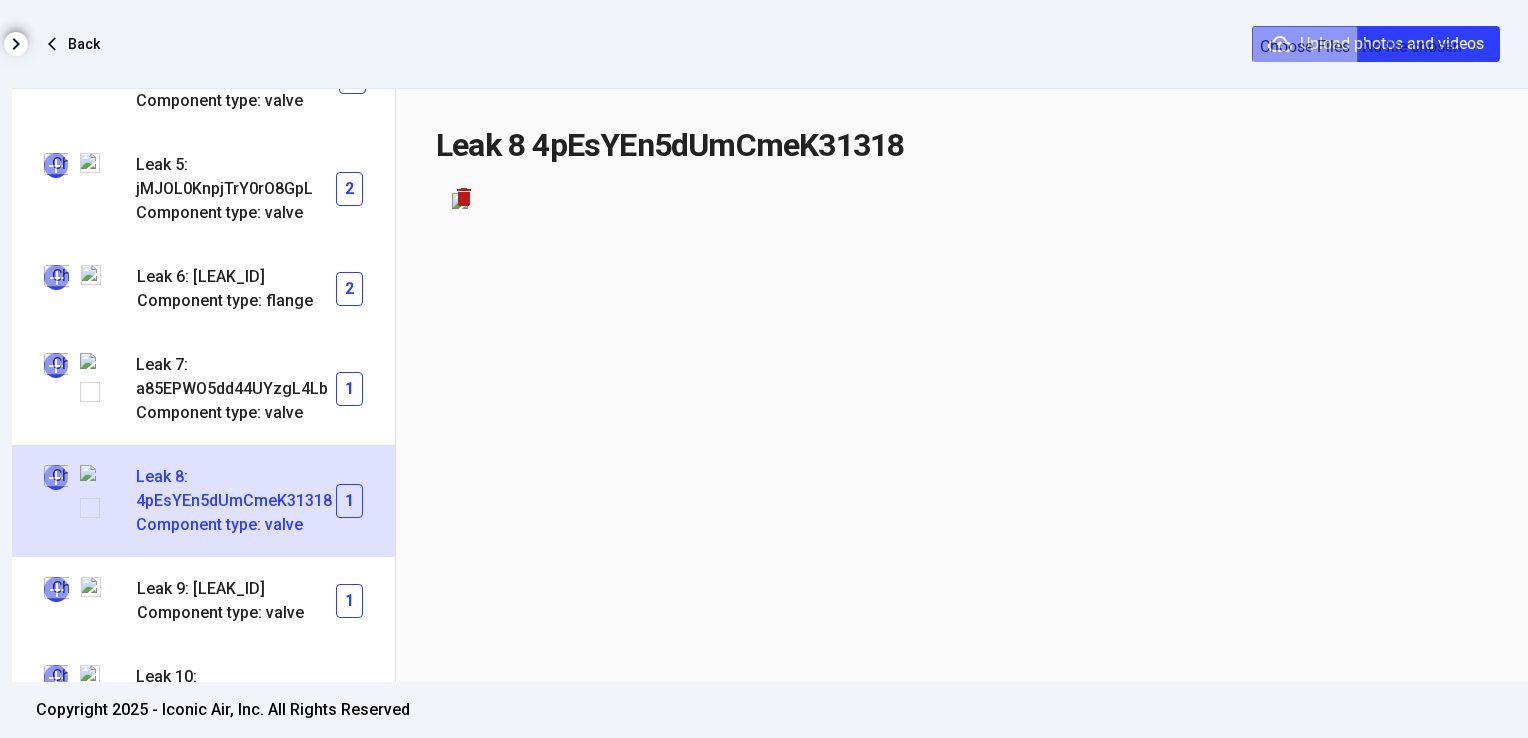 type on "**********" 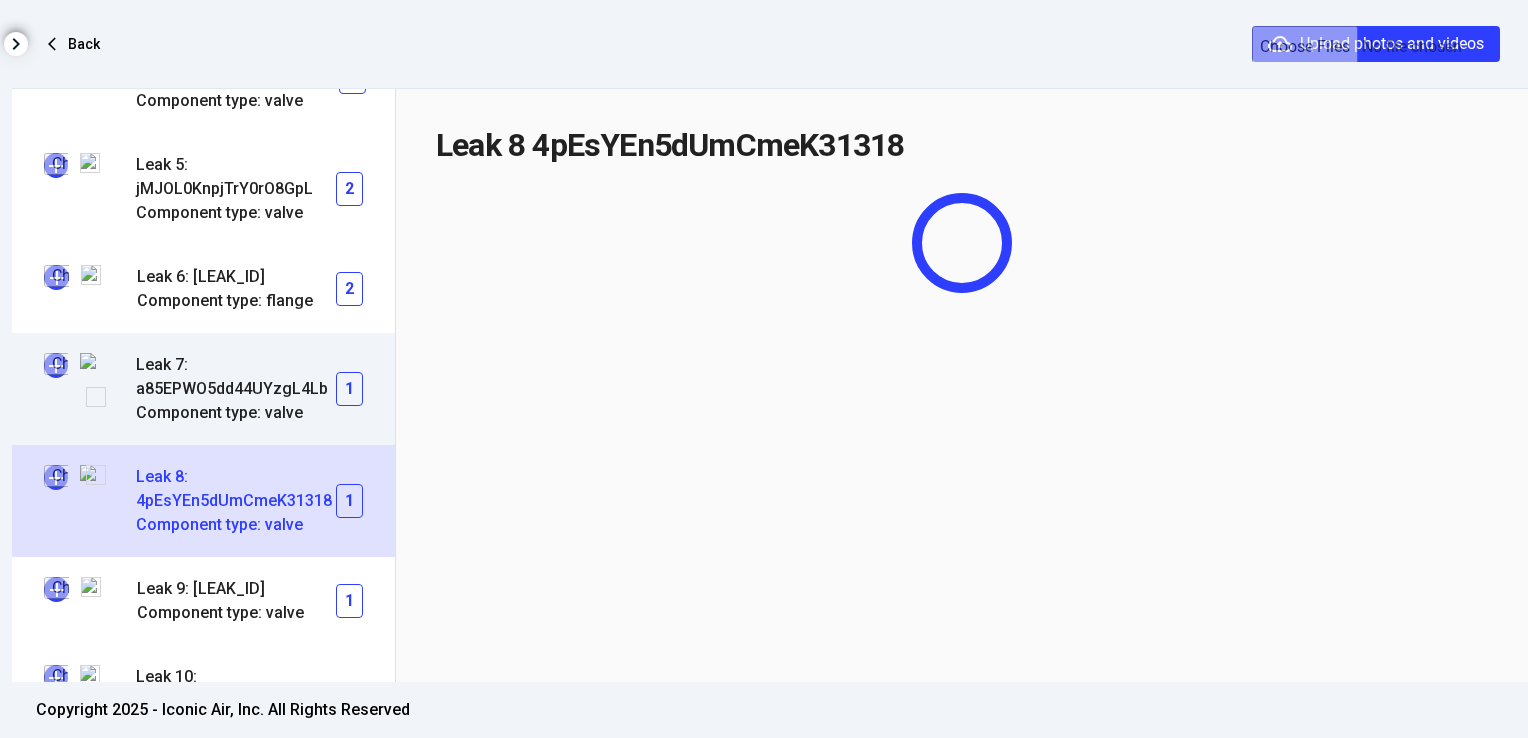 click at bounding box center (56, 365) 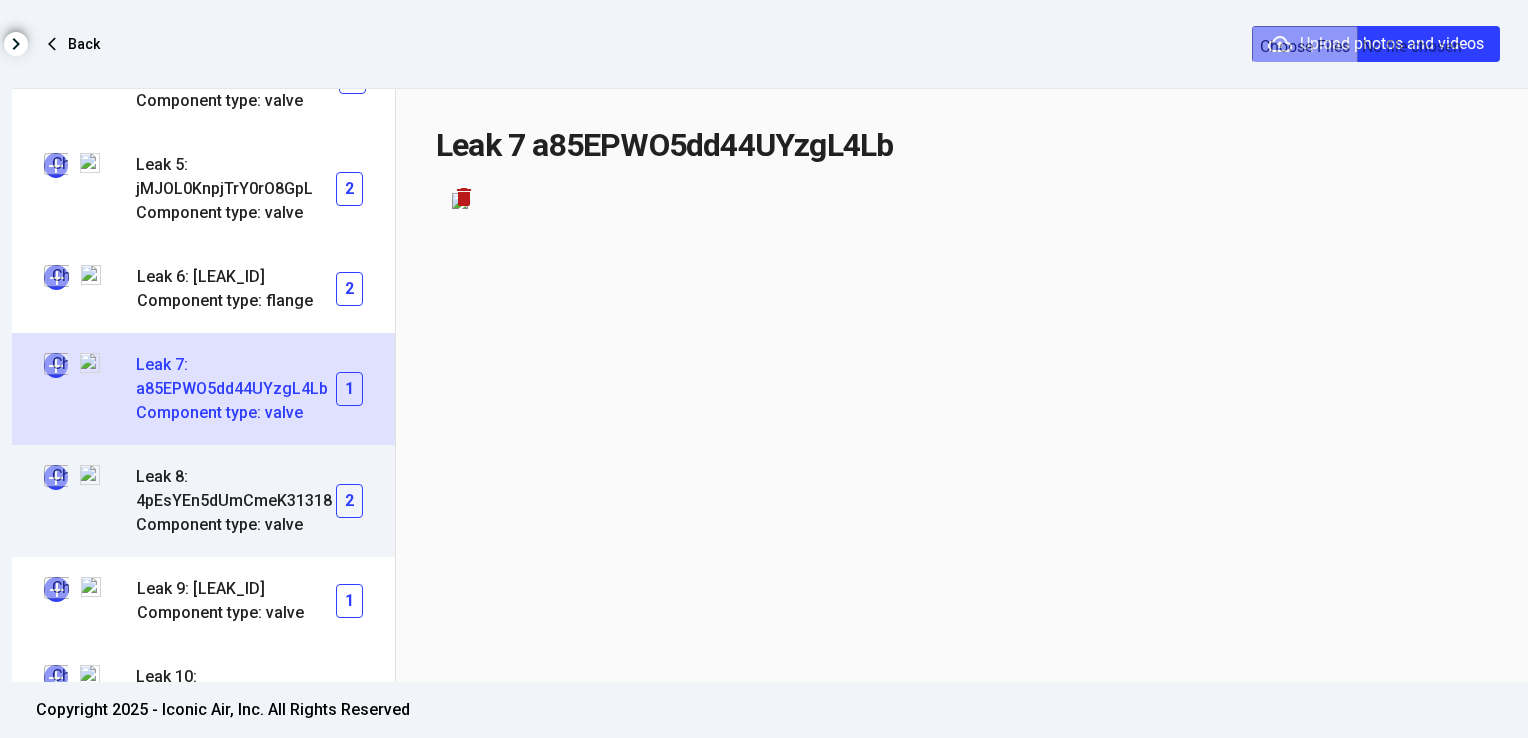 click on "Leak 8: 4pEsYEn5dUmCmeK31318" at bounding box center [236, 489] 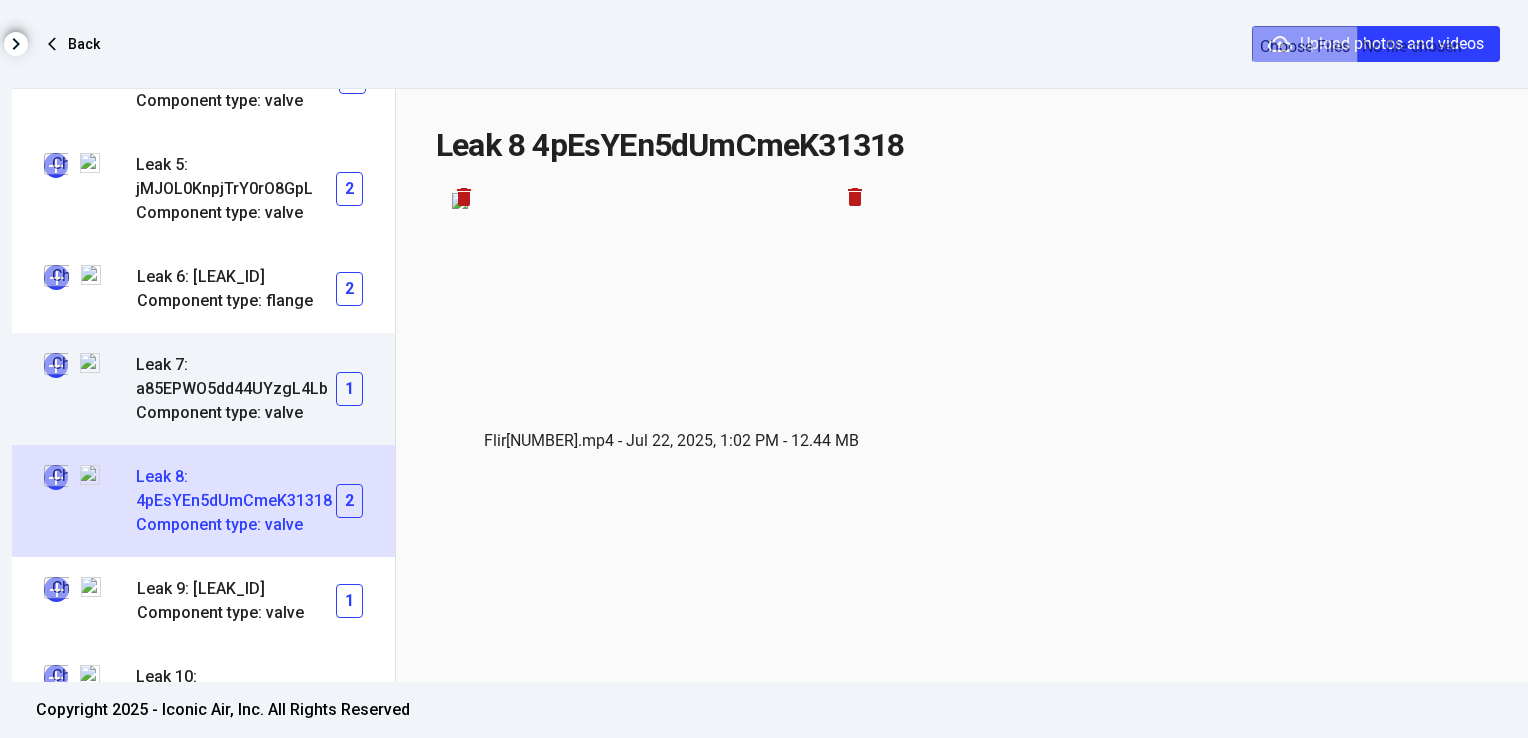 click on "Leak 7: a85EPWO5dd44UYzgL4Lb" at bounding box center (236, 377) 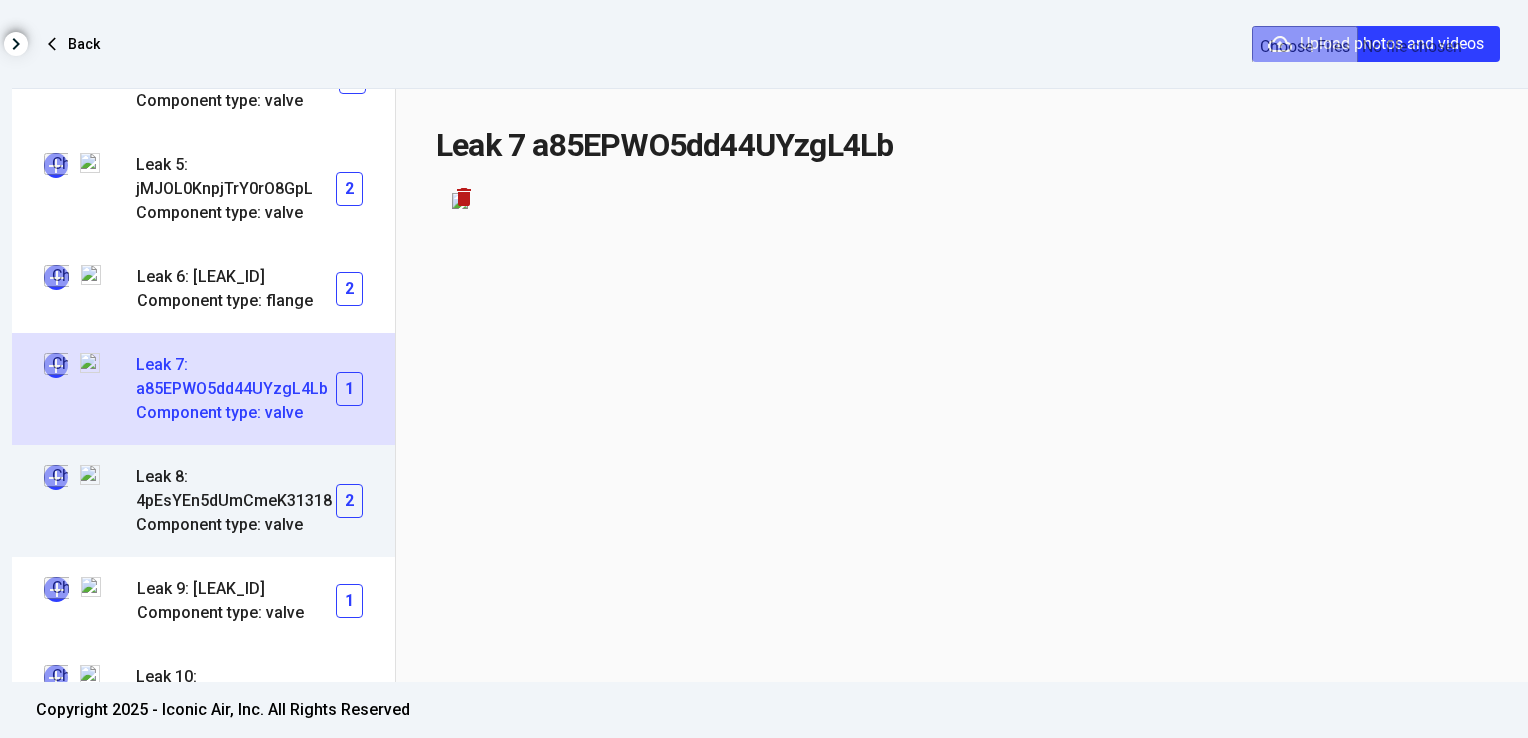 click on "Leak 8: 4pEsYEn5dUmCmeK31318" at bounding box center (236, 489) 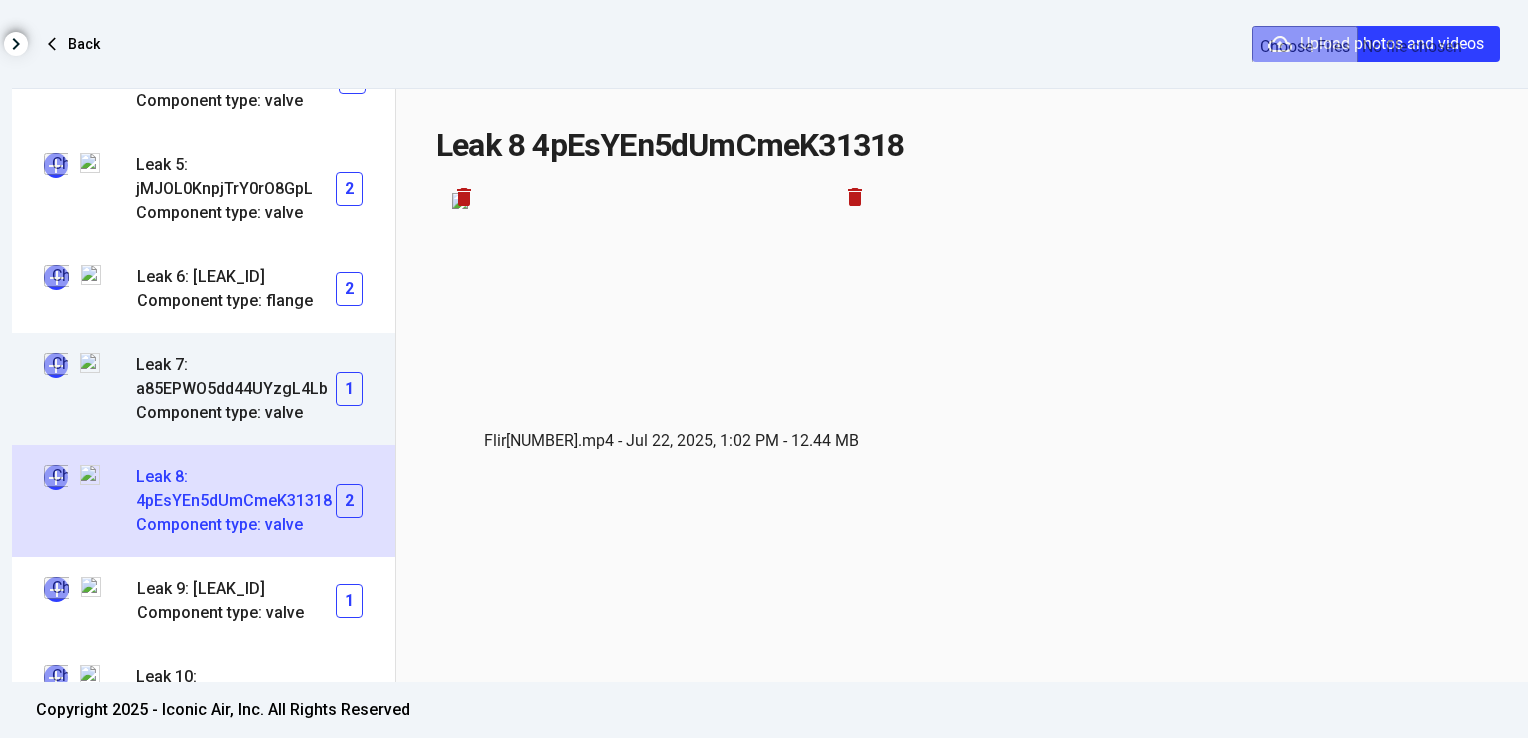 click on "Leak 7: a85EPWO5dd44UYzgL4Lb" at bounding box center [236, 377] 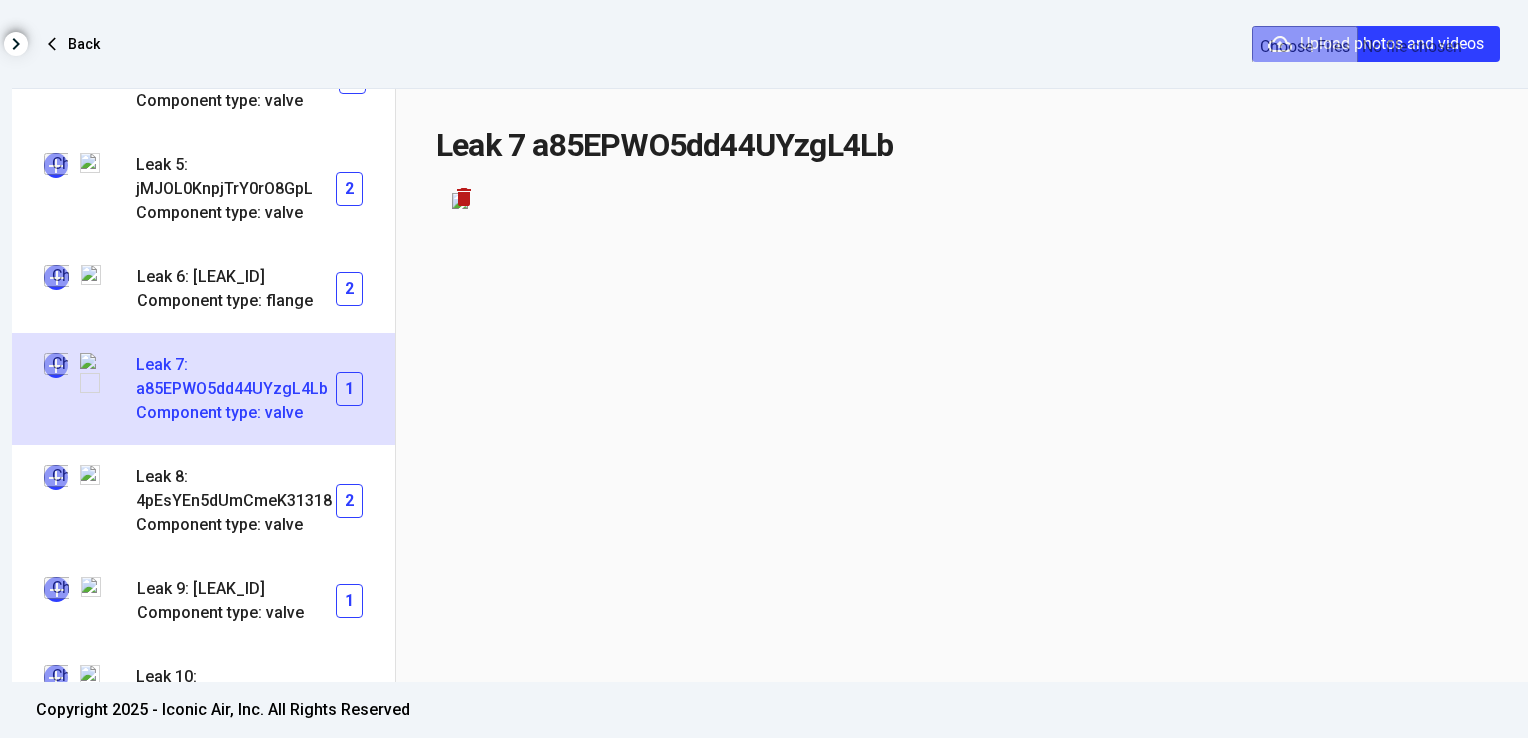 click at bounding box center (56, 365) 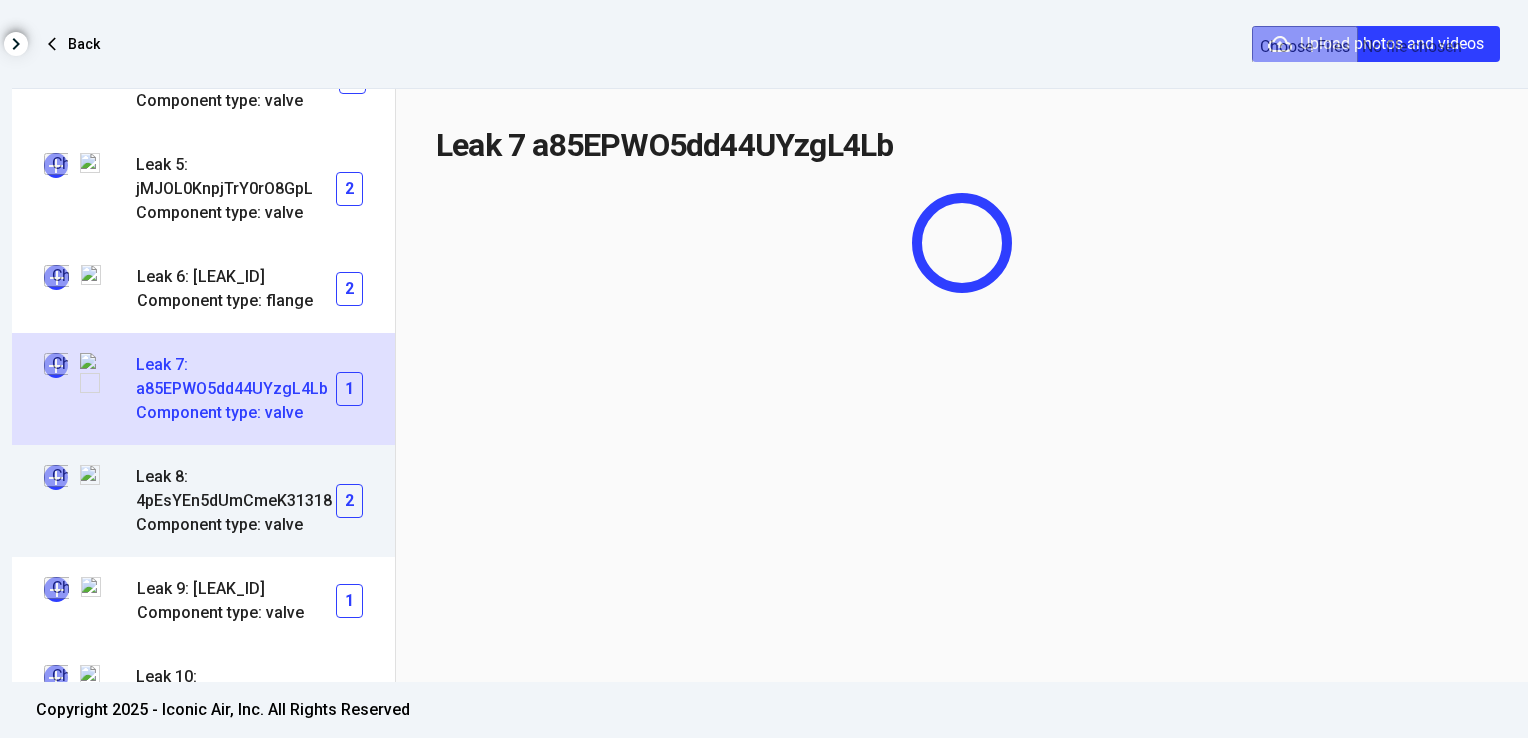 click on "Component type: valve" at bounding box center [236, 525] 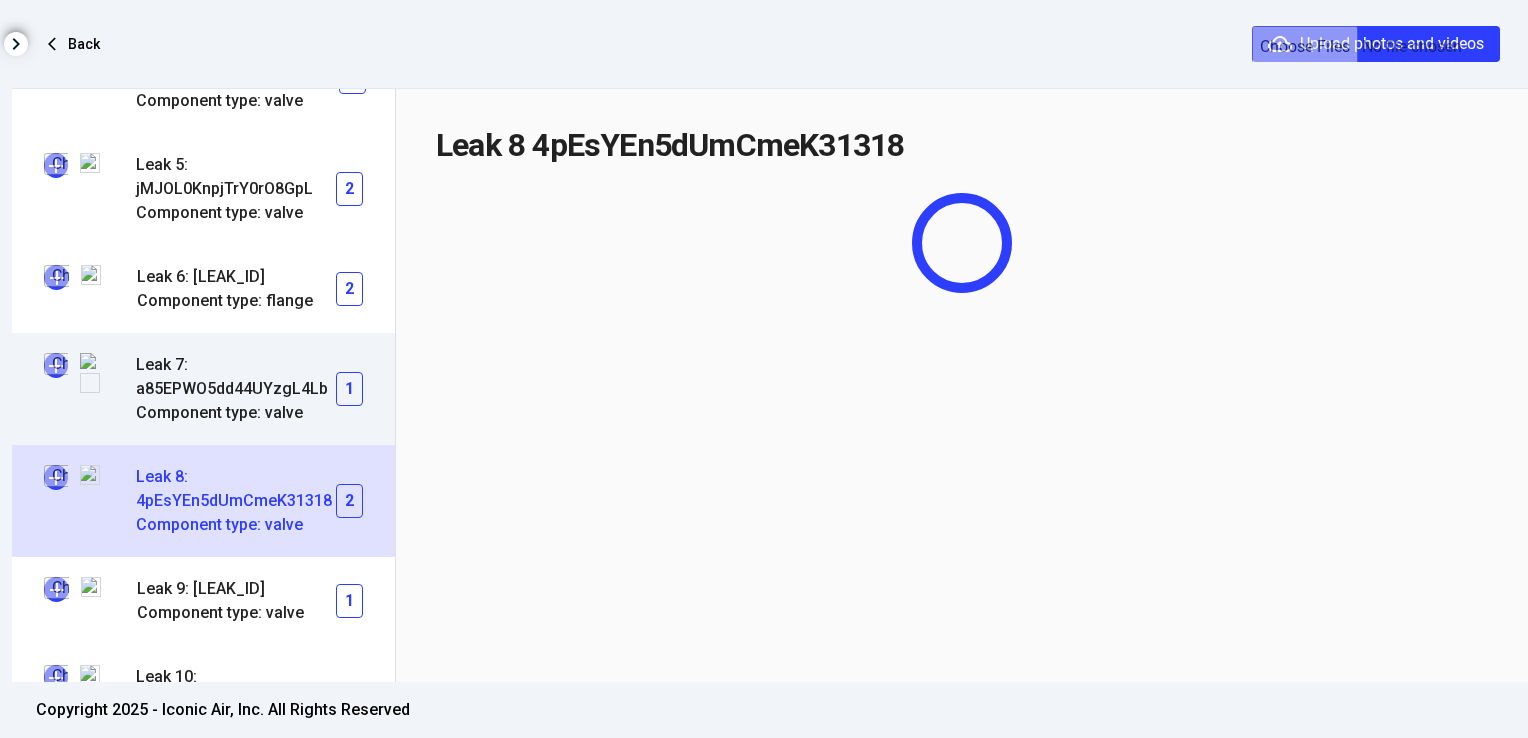 click on "Leak 7: a85EPWO5dd44UYzgL4Lb" at bounding box center (236, 377) 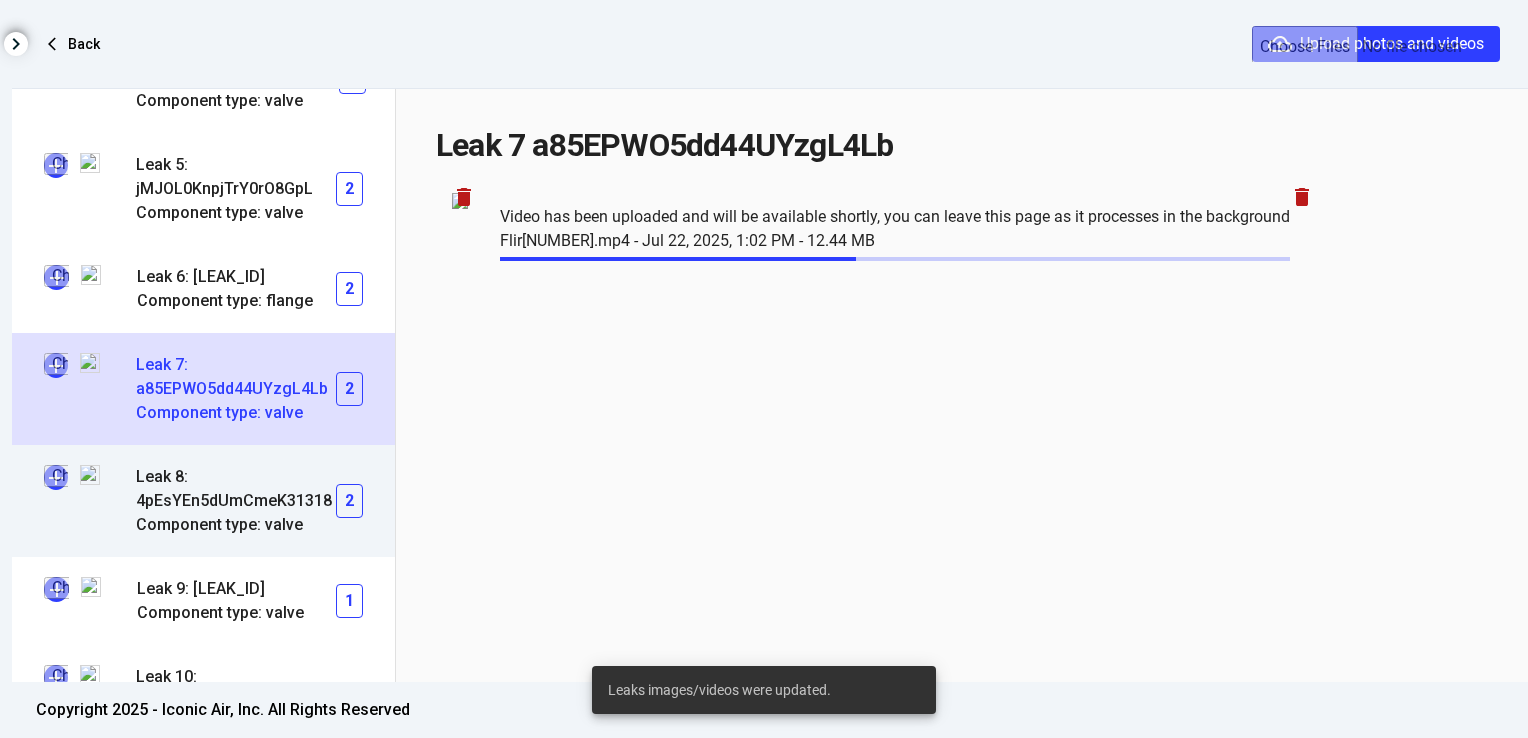 click on "Leak 8: 4pEsYEn5dUmCmeK31318" at bounding box center [236, 489] 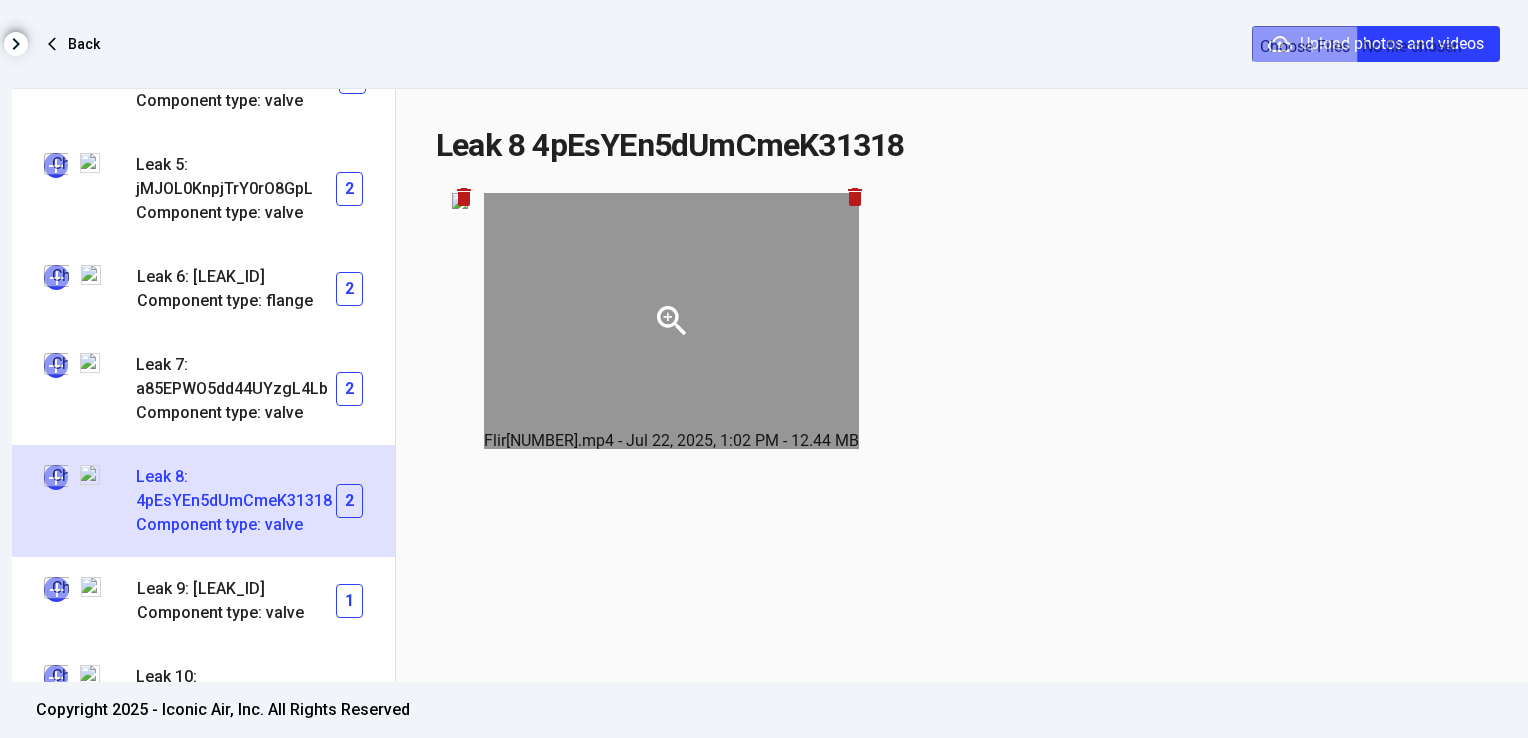 click on "delete" at bounding box center [855, 197] 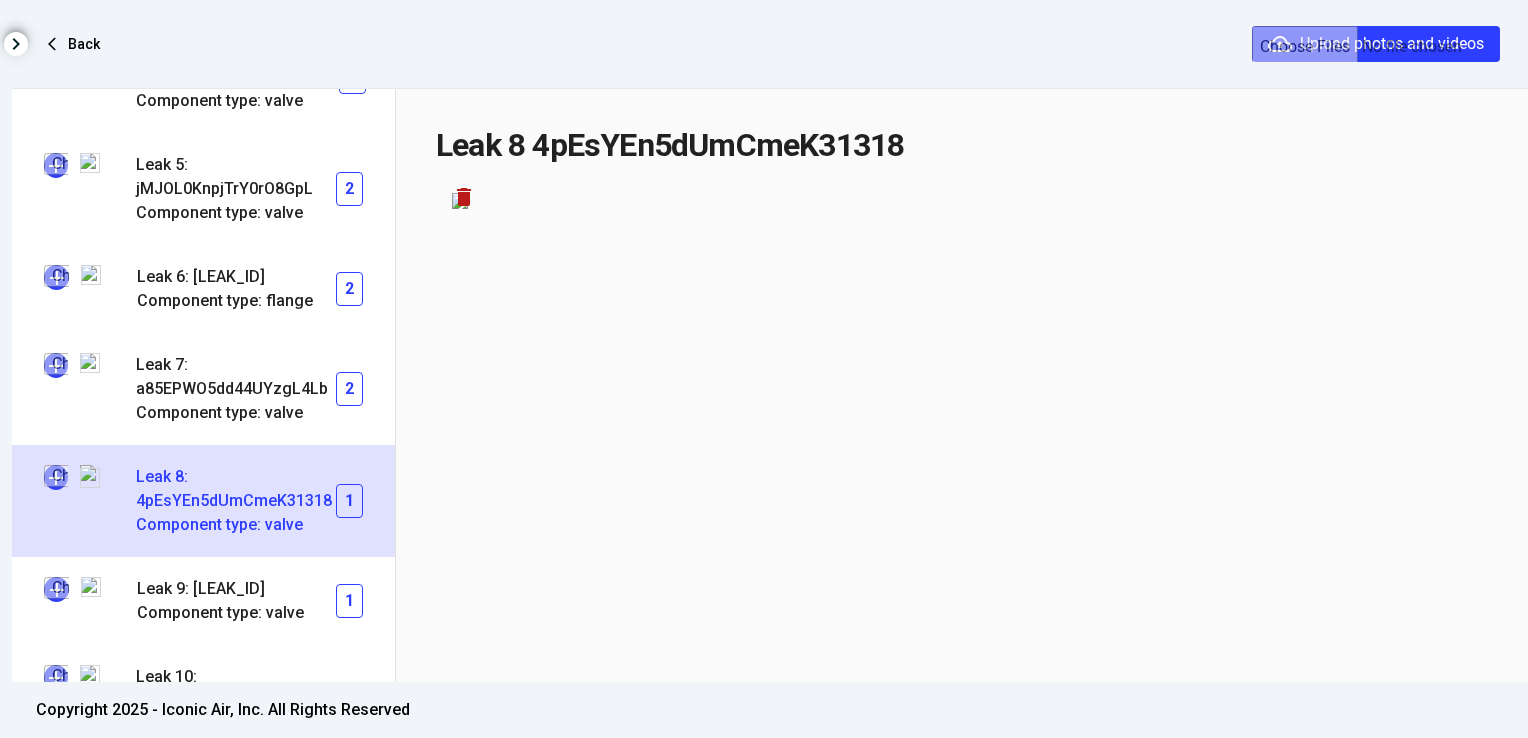 click at bounding box center [56, 477] 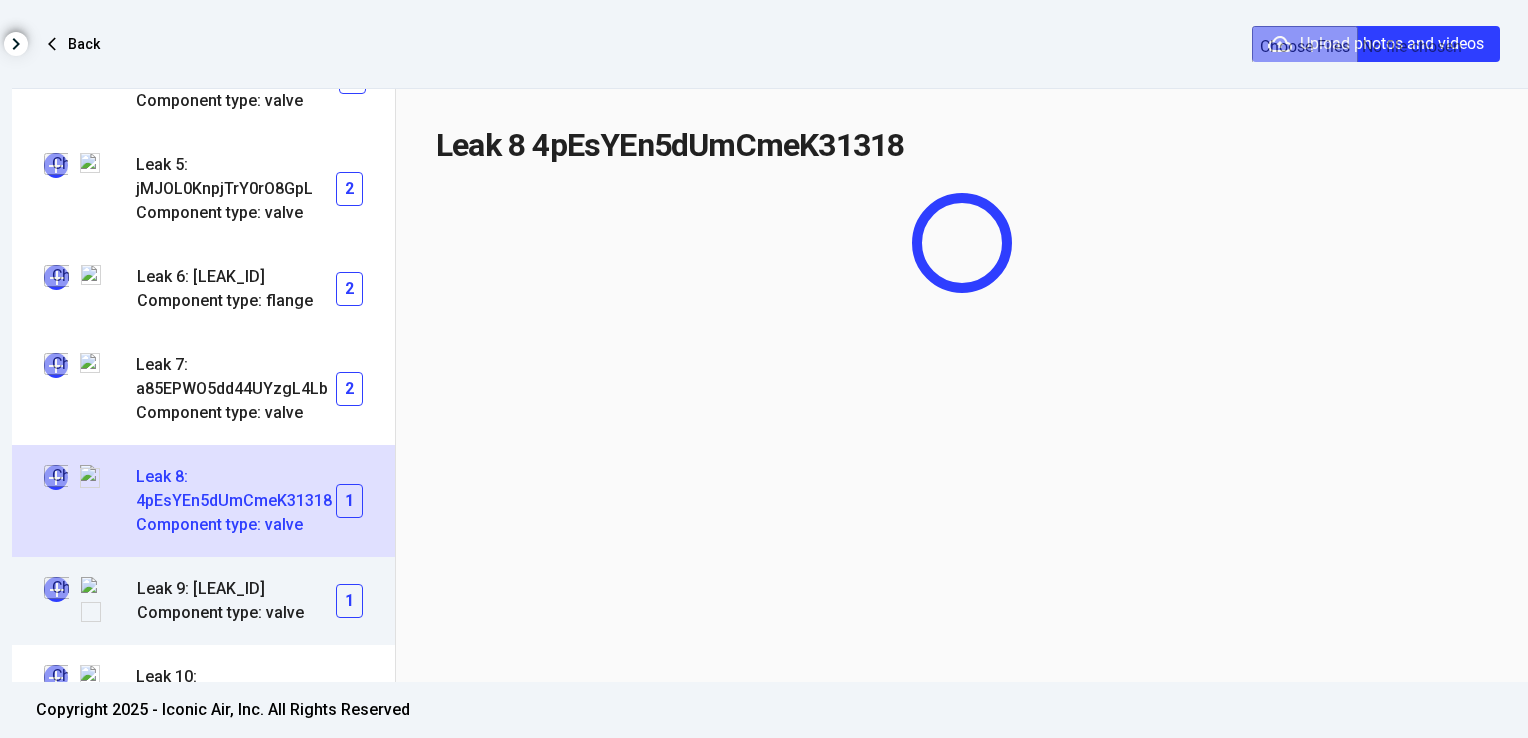 click at bounding box center [56, 589] 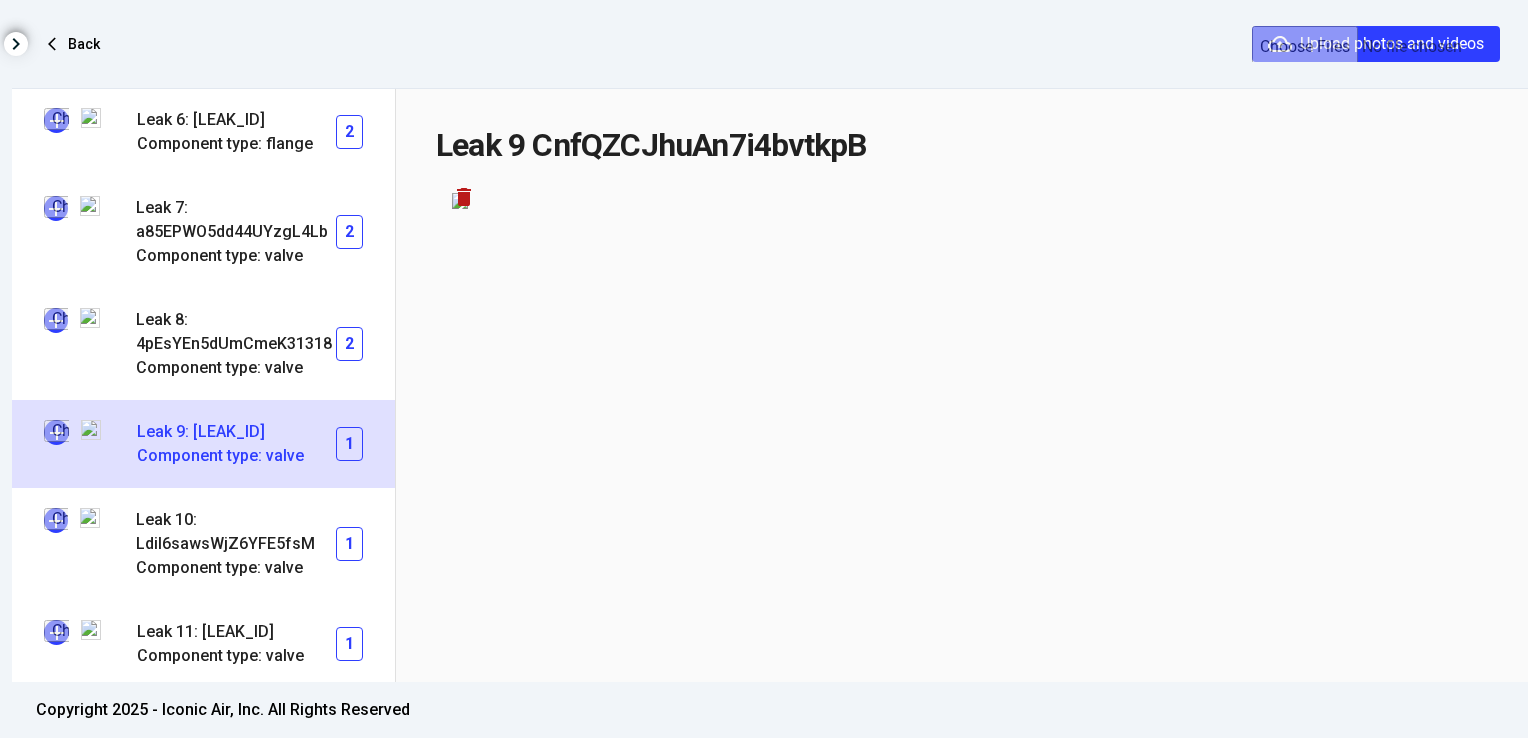 scroll, scrollTop: 907, scrollLeft: 0, axis: vertical 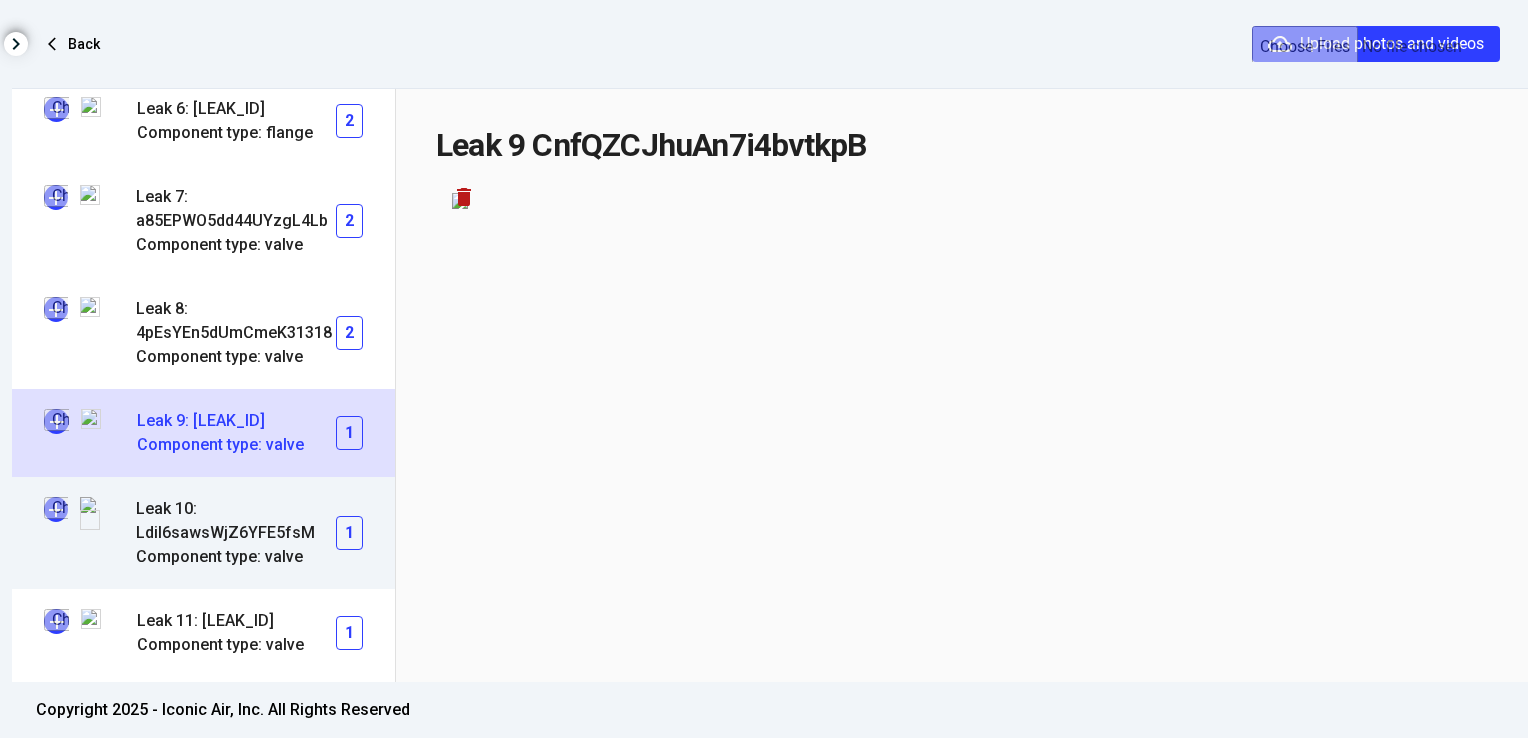 click at bounding box center [56, 509] 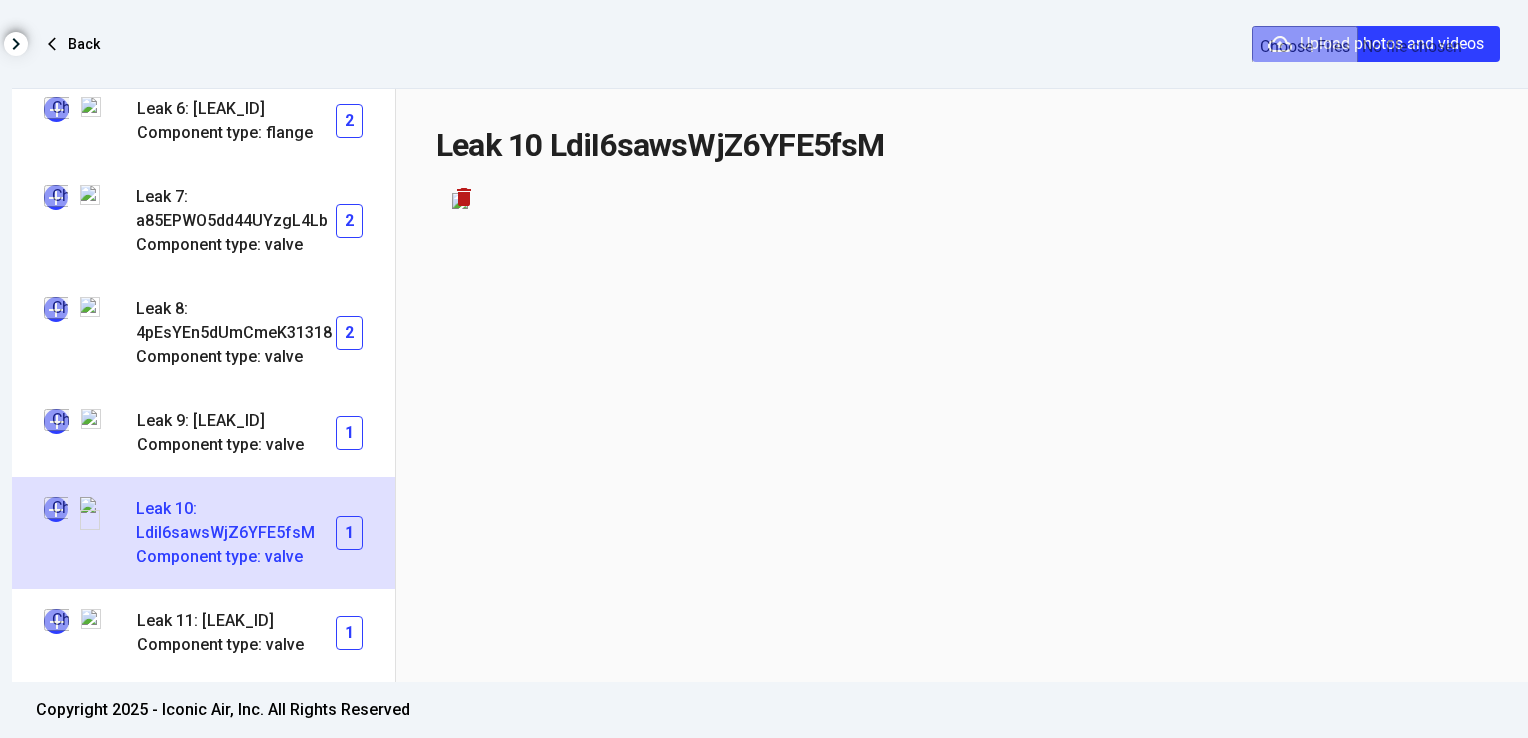 type on "**********" 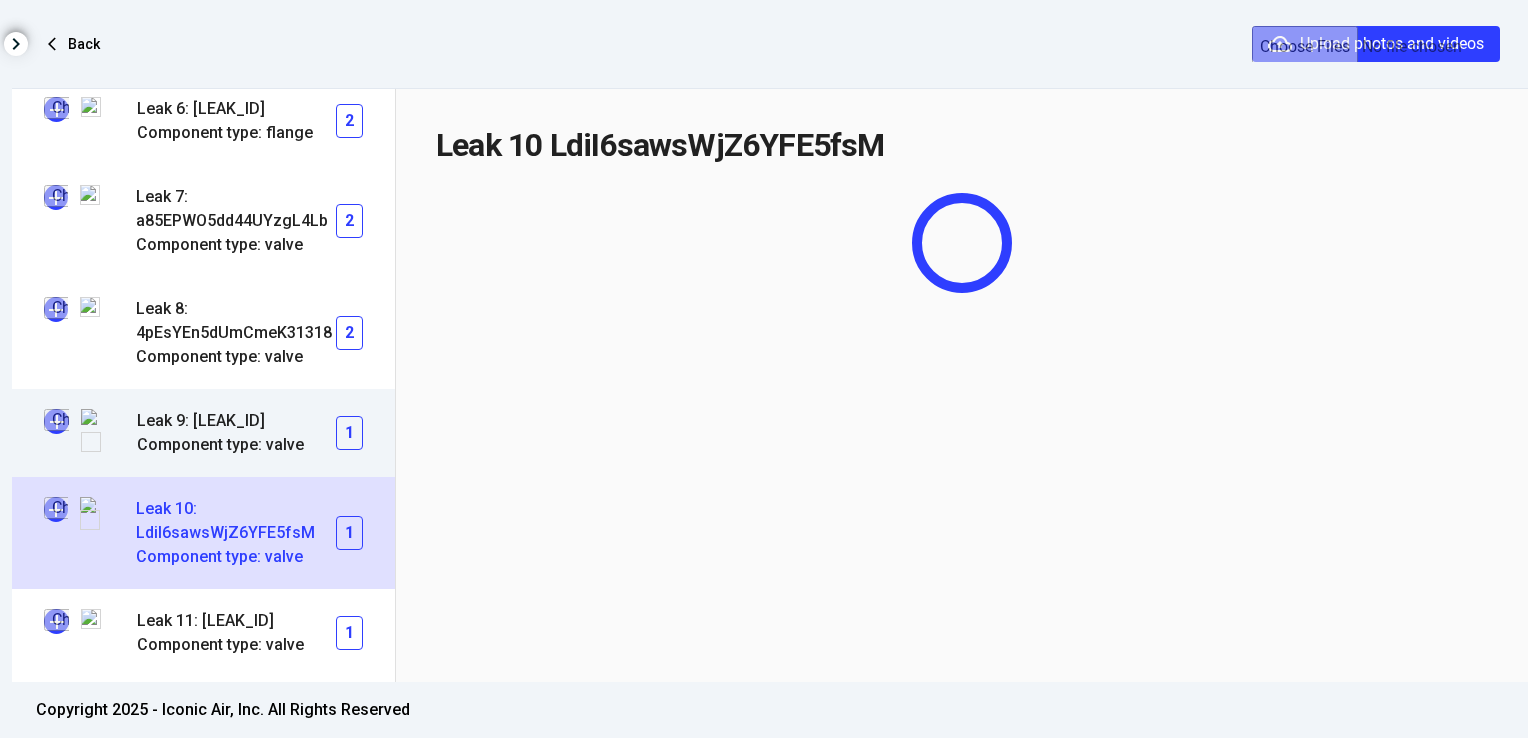 click at bounding box center (56, 421) 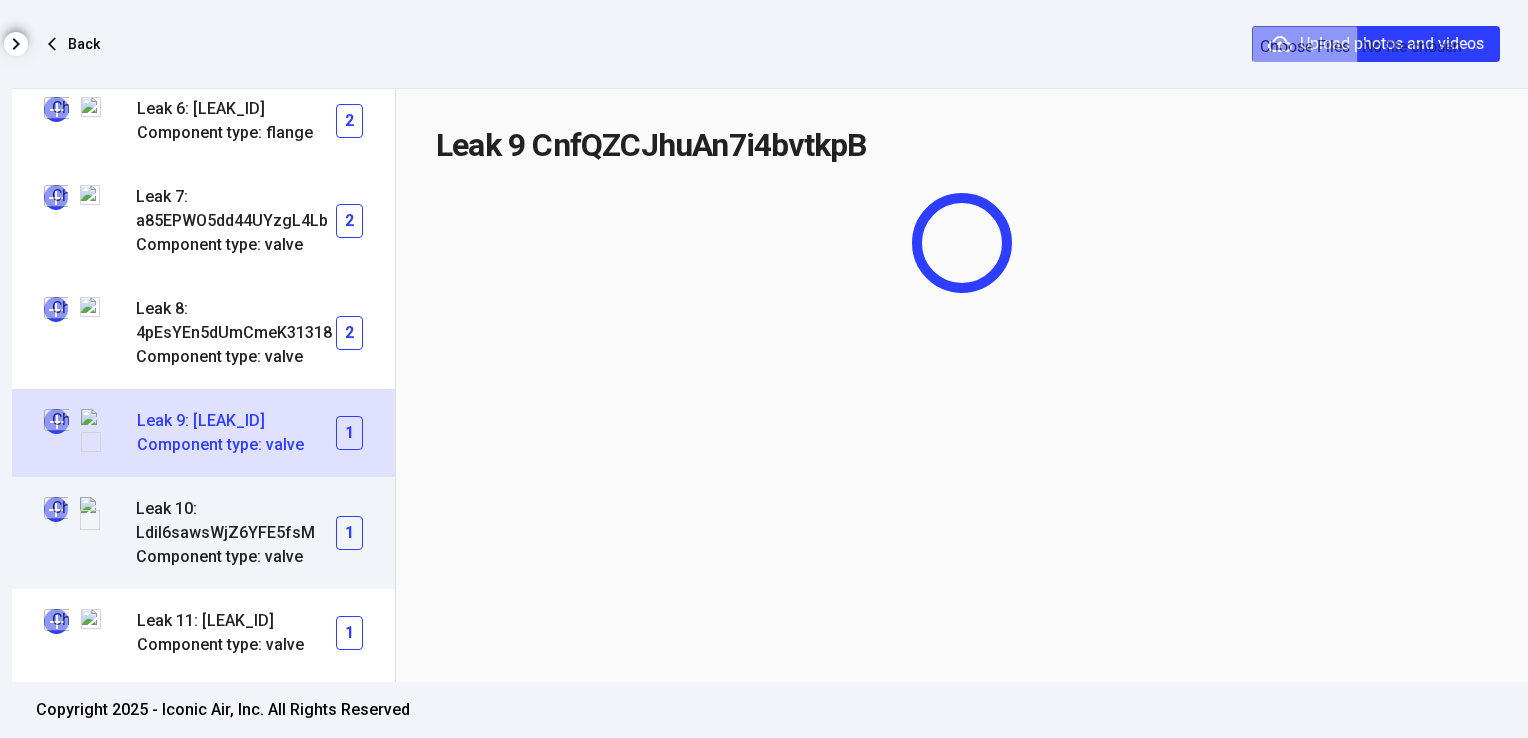 click on "add Leak 10: [LEAK_ID] Component type: valve  1" at bounding box center (203, 533) 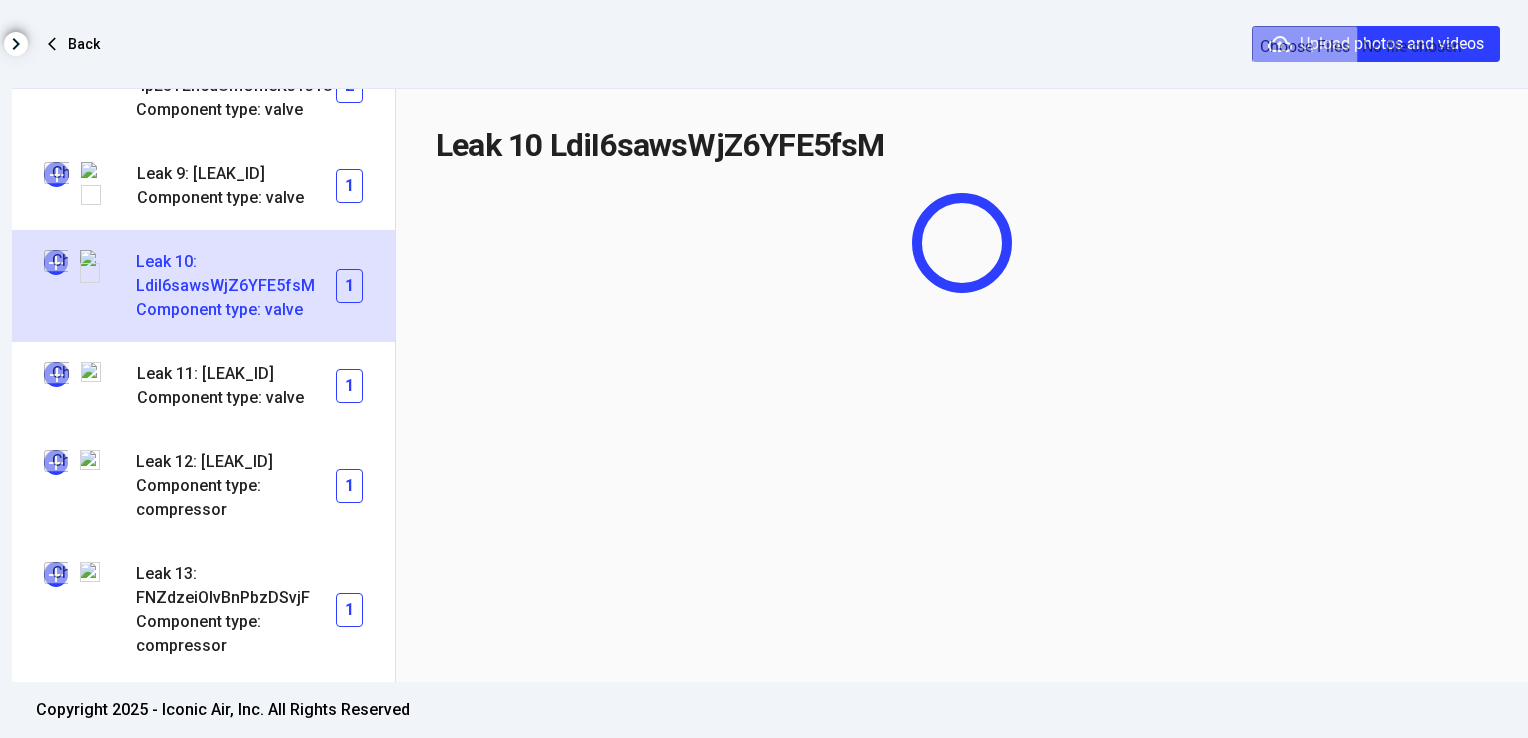 scroll, scrollTop: 1155, scrollLeft: 0, axis: vertical 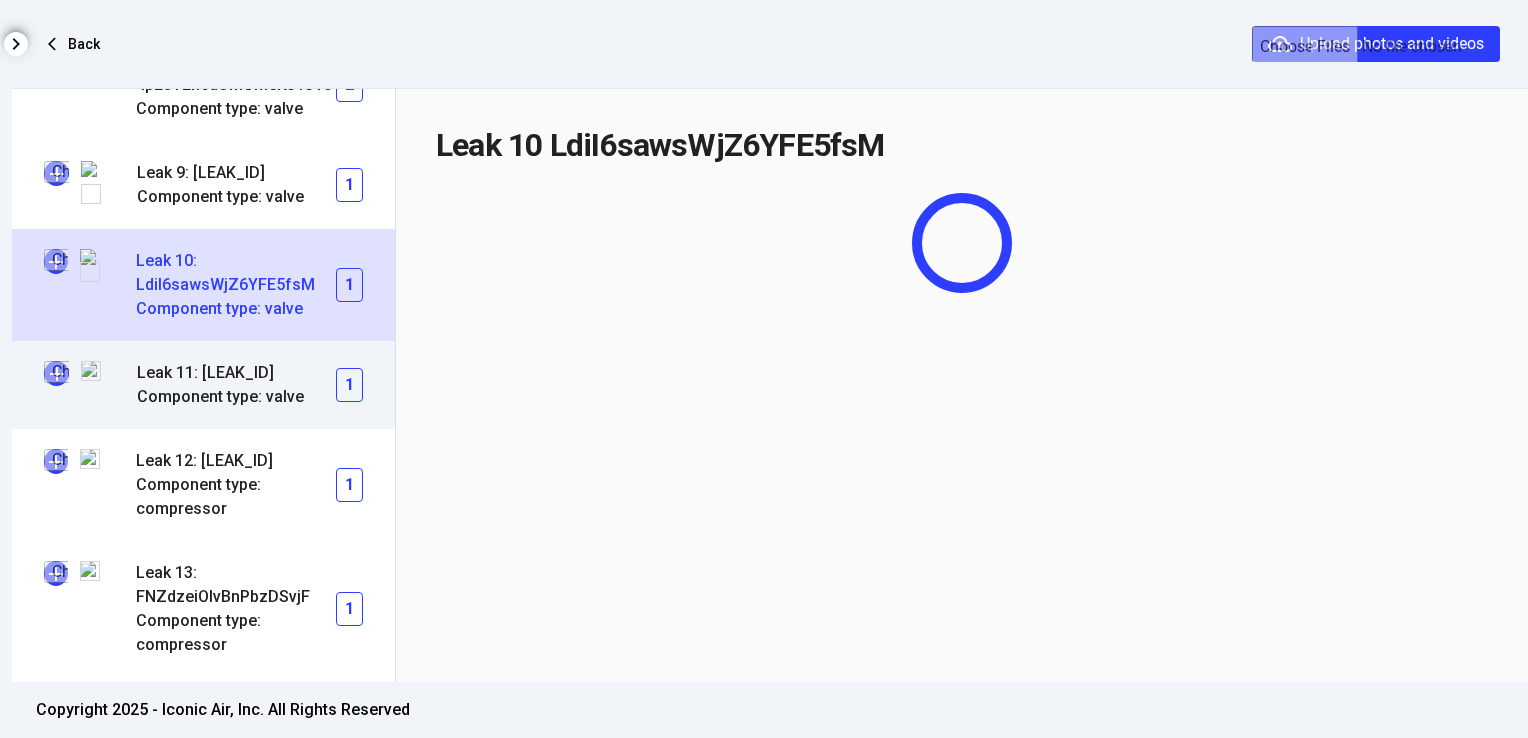 click on "Leak 11: [LEAK_ID]" at bounding box center [236, 373] 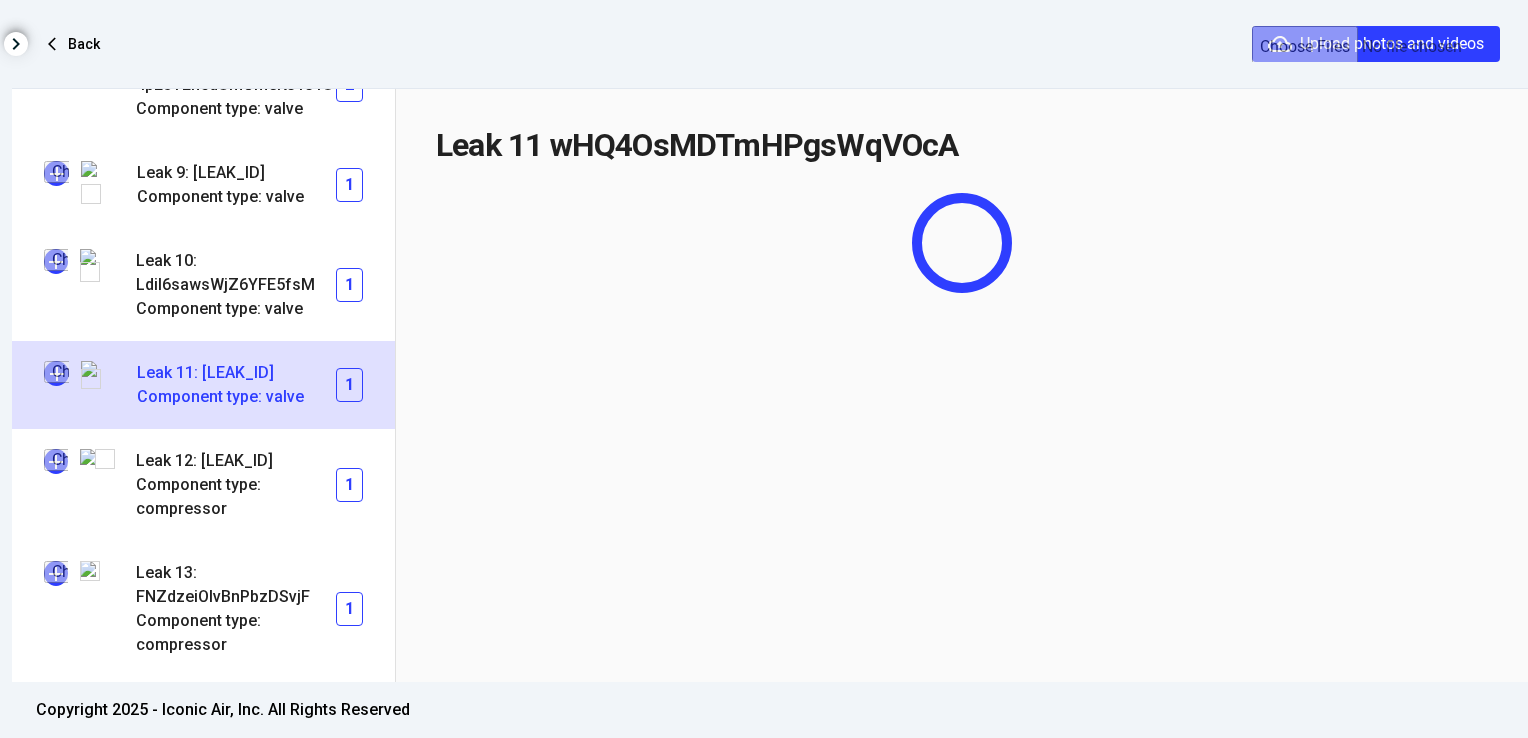 click at bounding box center [56, 373] 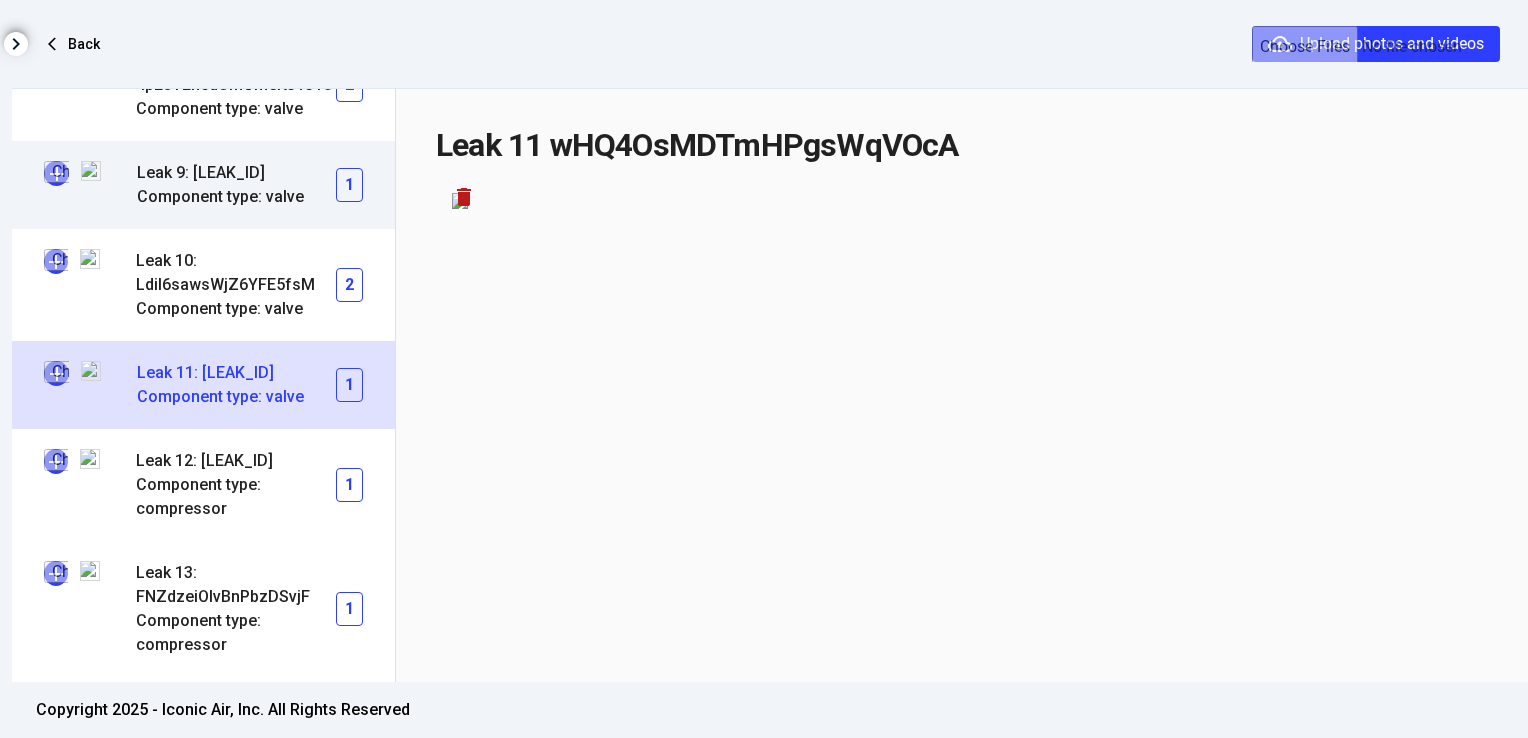 click on "Leak 9: [LEAK_ID]" at bounding box center (236, 173) 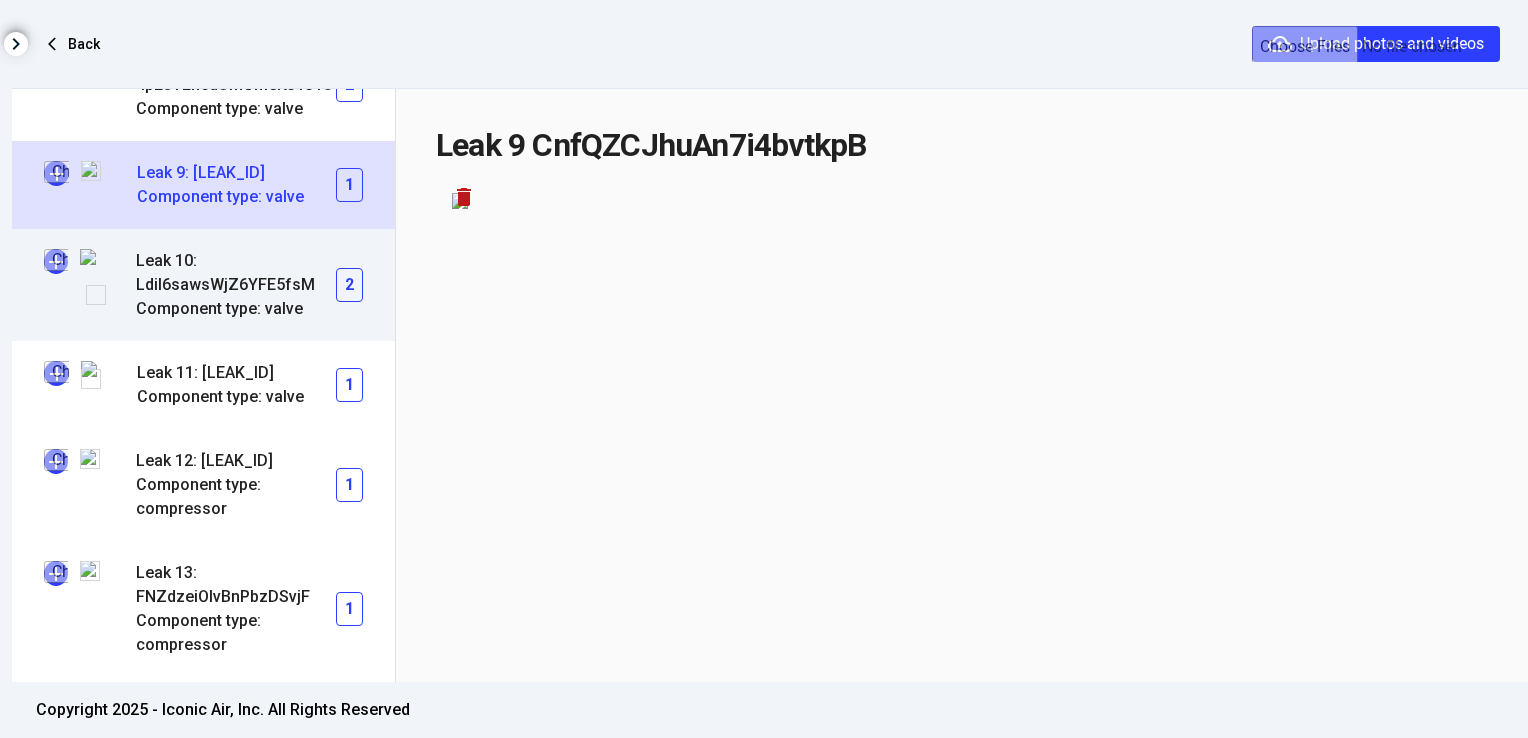 click on "Leak 10: LdiI6sawsWjZ6YFE5fsM" at bounding box center (236, 273) 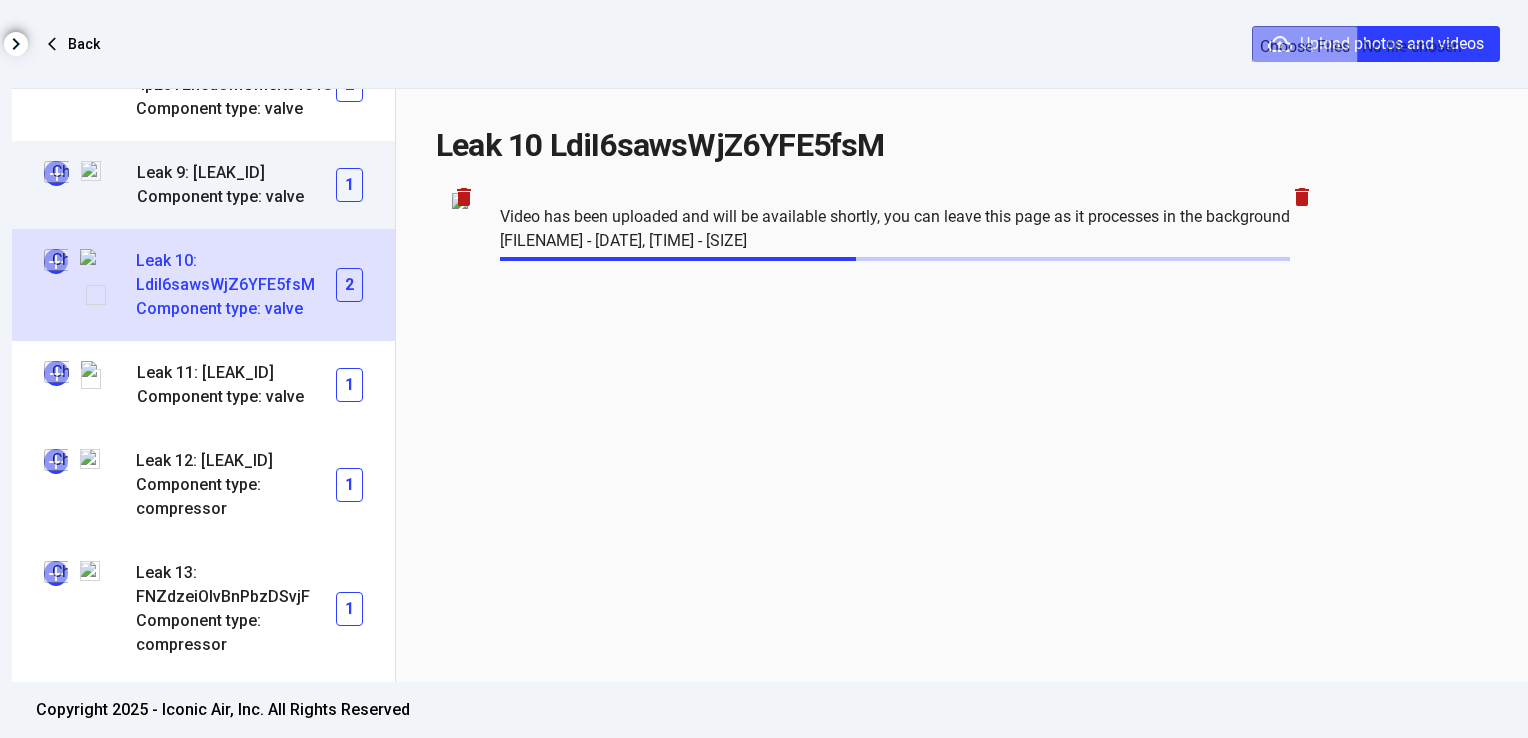 click on "Leak 9: [LEAK_ID]" at bounding box center (236, 173) 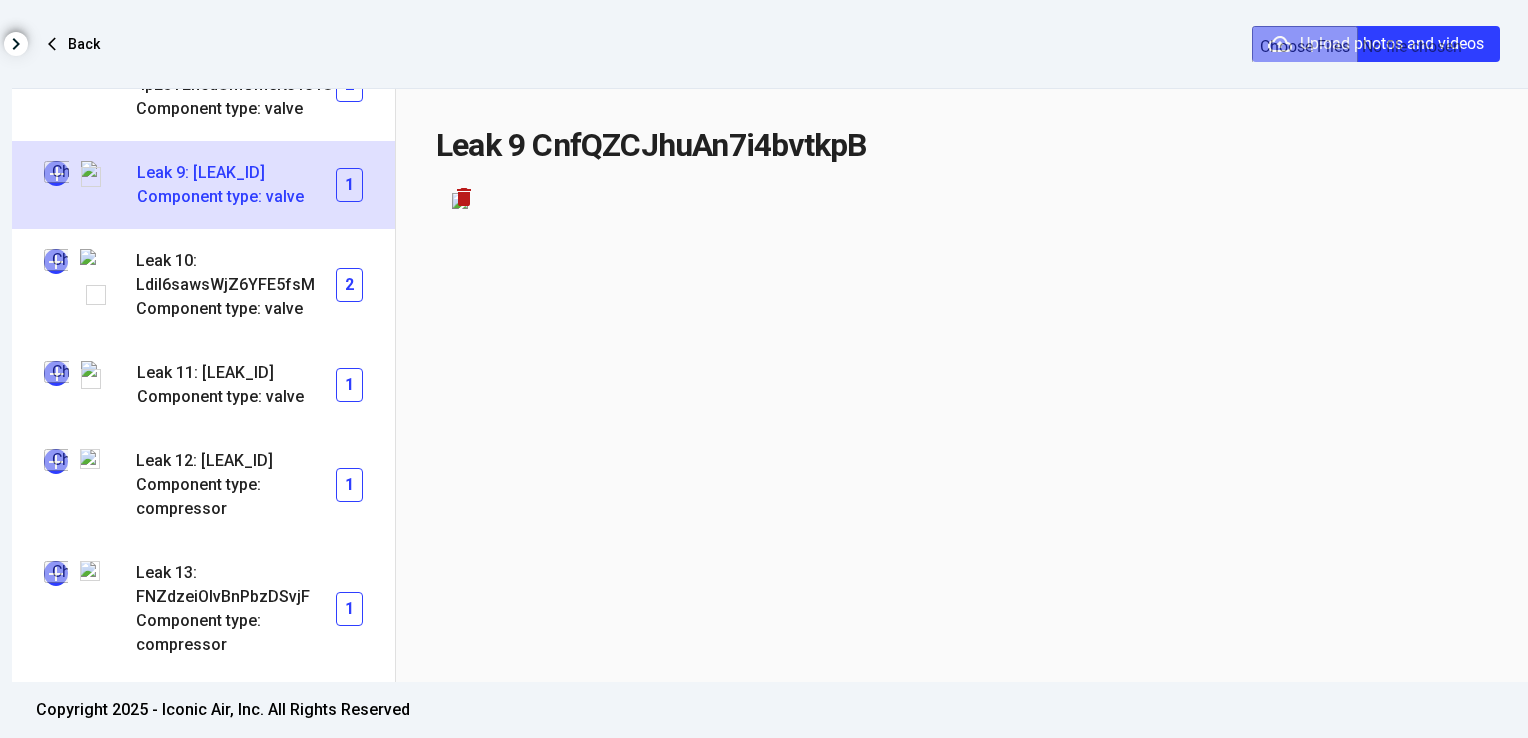 click at bounding box center (56, 173) 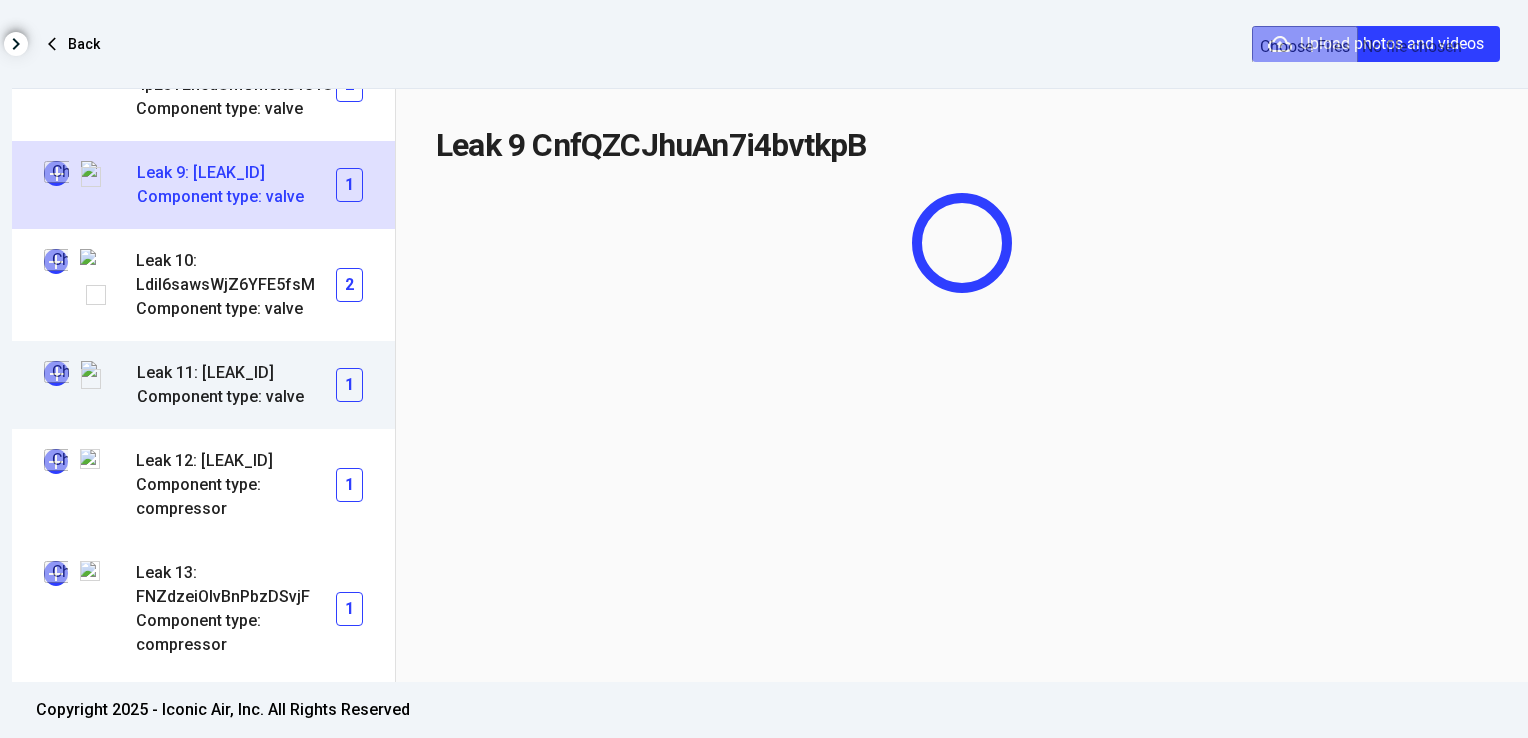 click on "Leak 11: [LEAK_ID]" at bounding box center [236, 373] 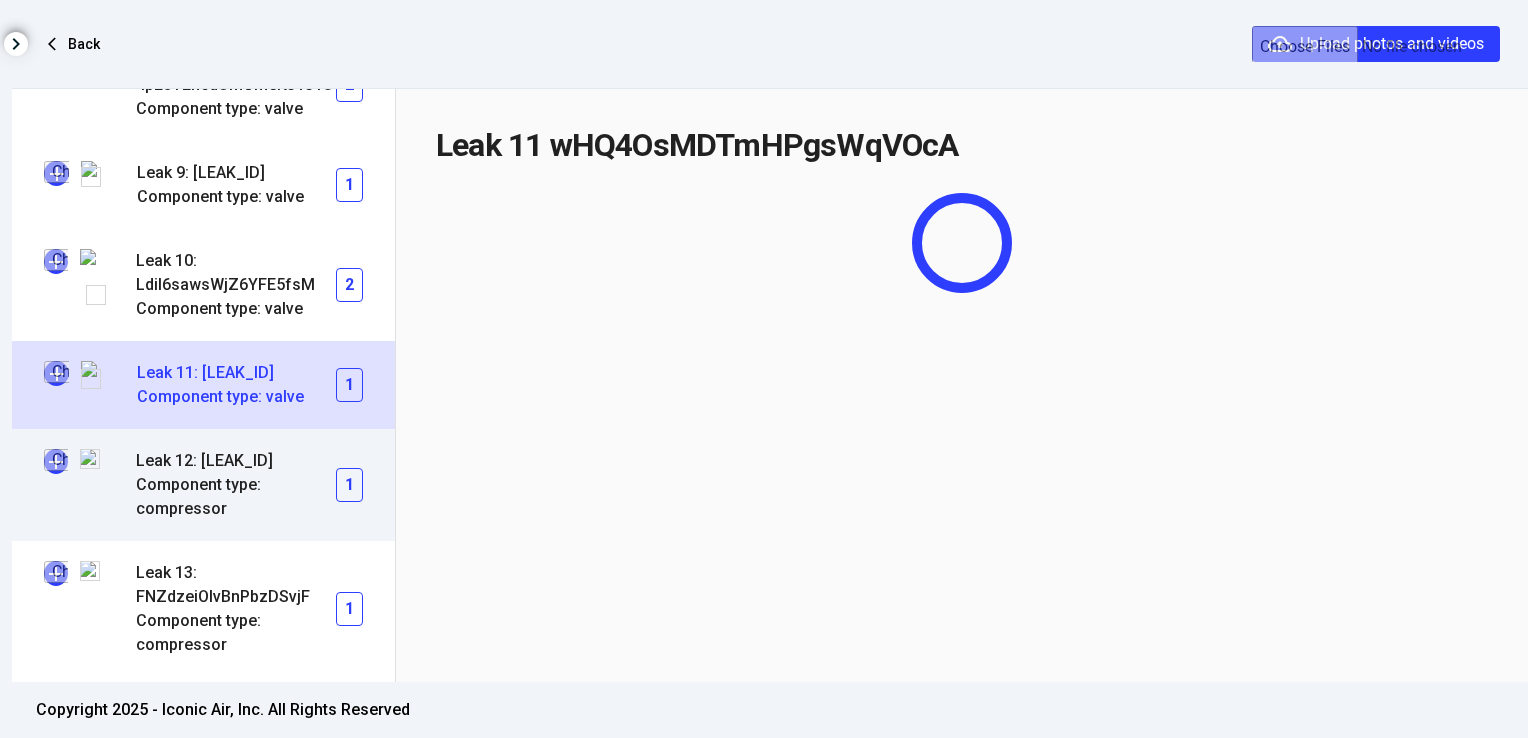 click on "Leak 12: [LEAK_ID]" at bounding box center [236, 461] 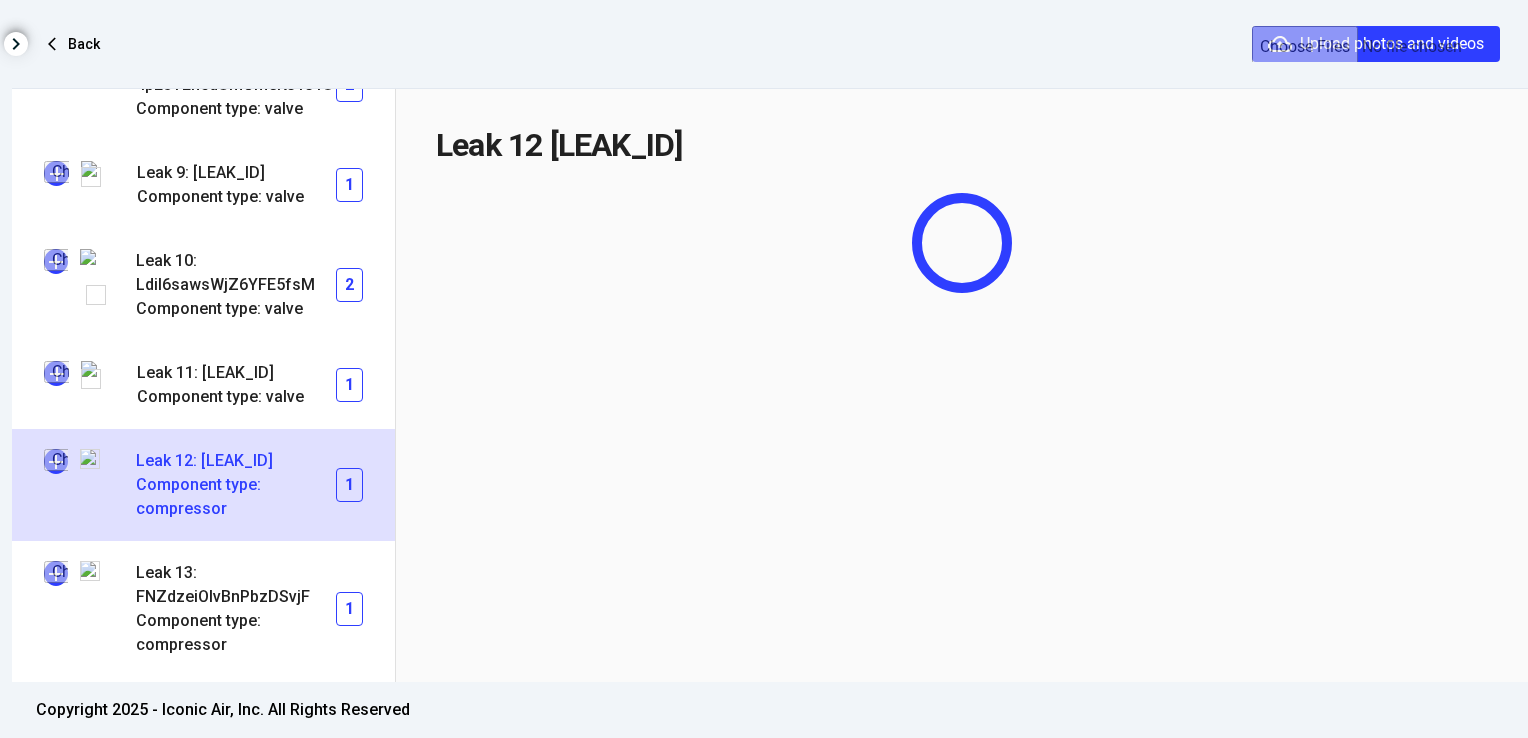 scroll, scrollTop: 1299, scrollLeft: 0, axis: vertical 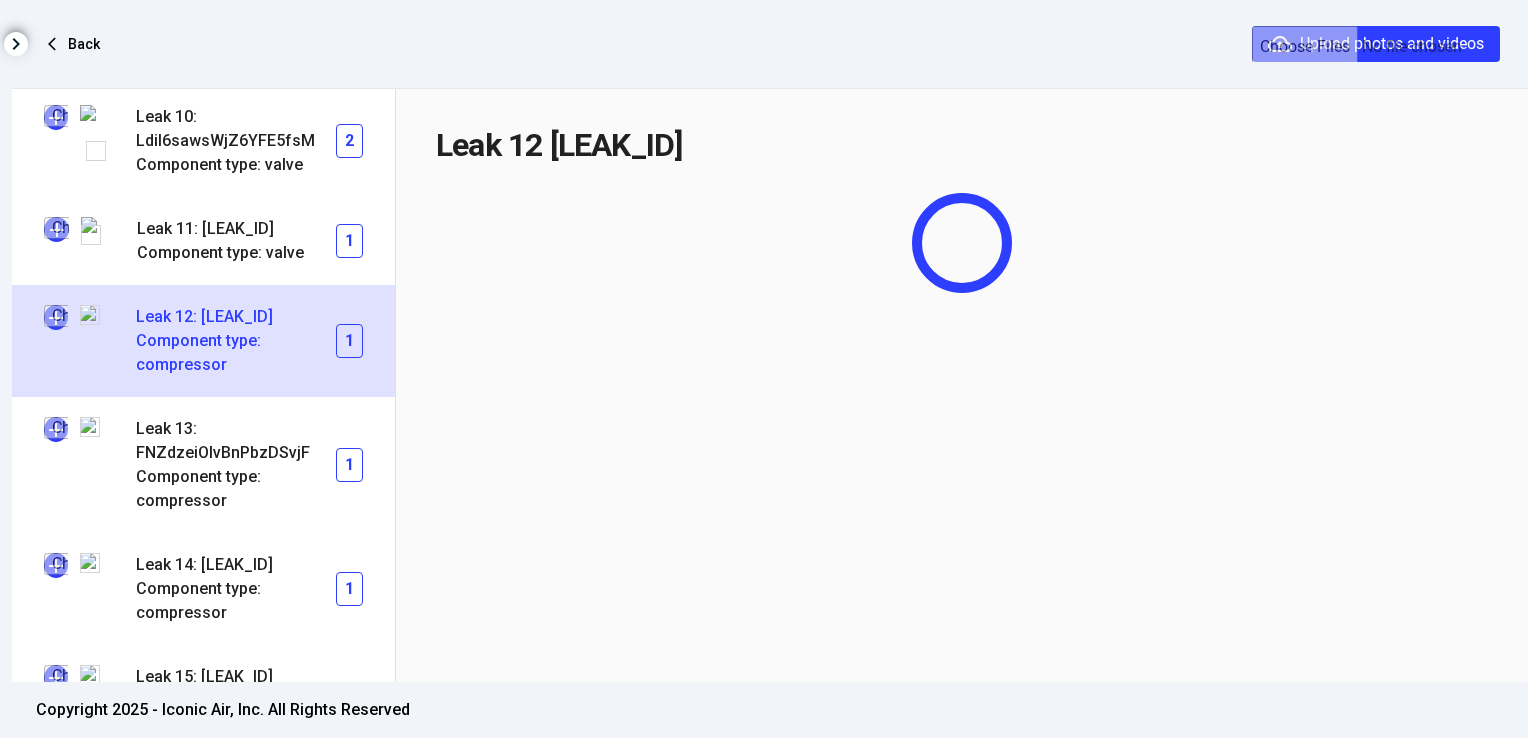 click on "Leak 13: FNZdzeiOIvBnPbzDSvjF" at bounding box center (236, 441) 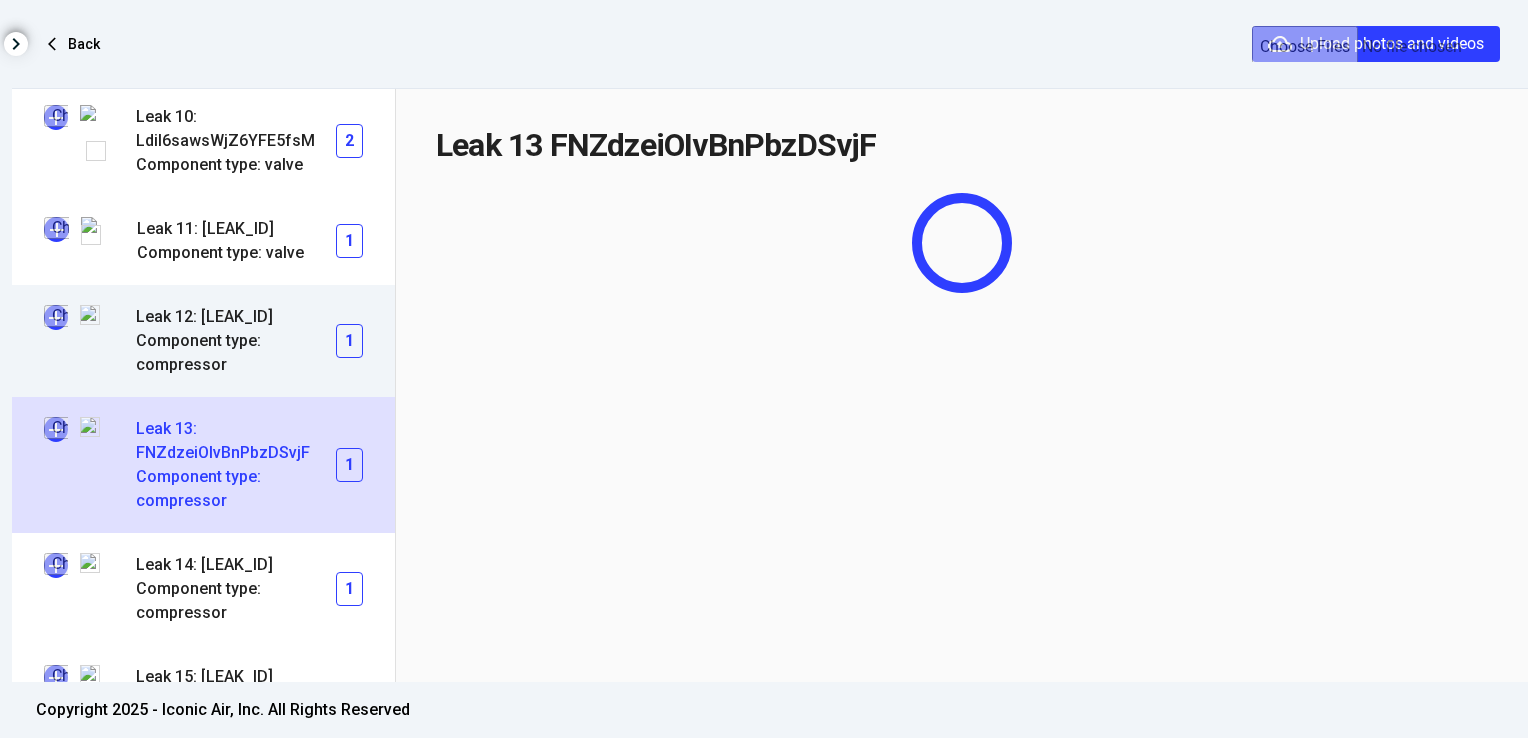 click on "Component type: compressor" at bounding box center (236, 353) 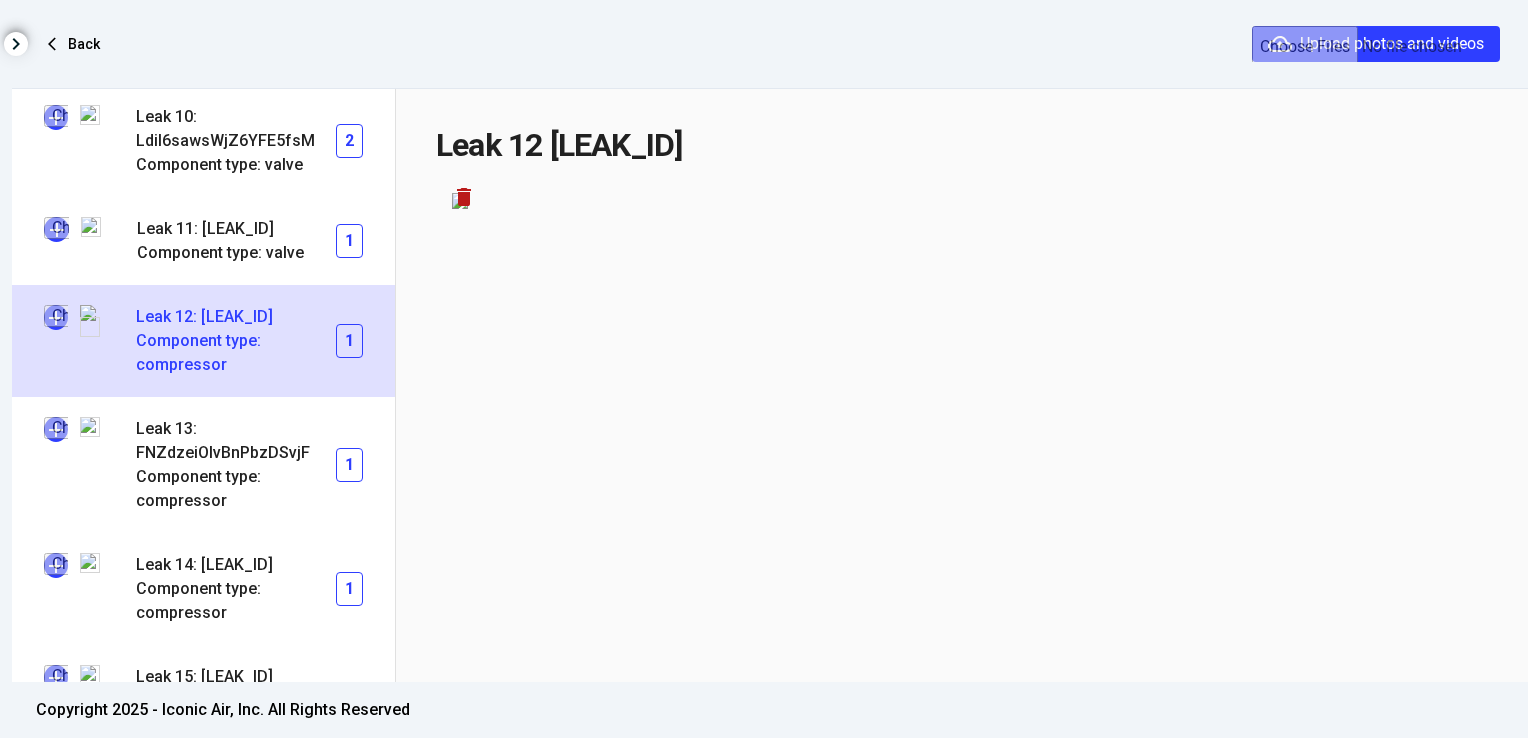 click at bounding box center [56, 317] 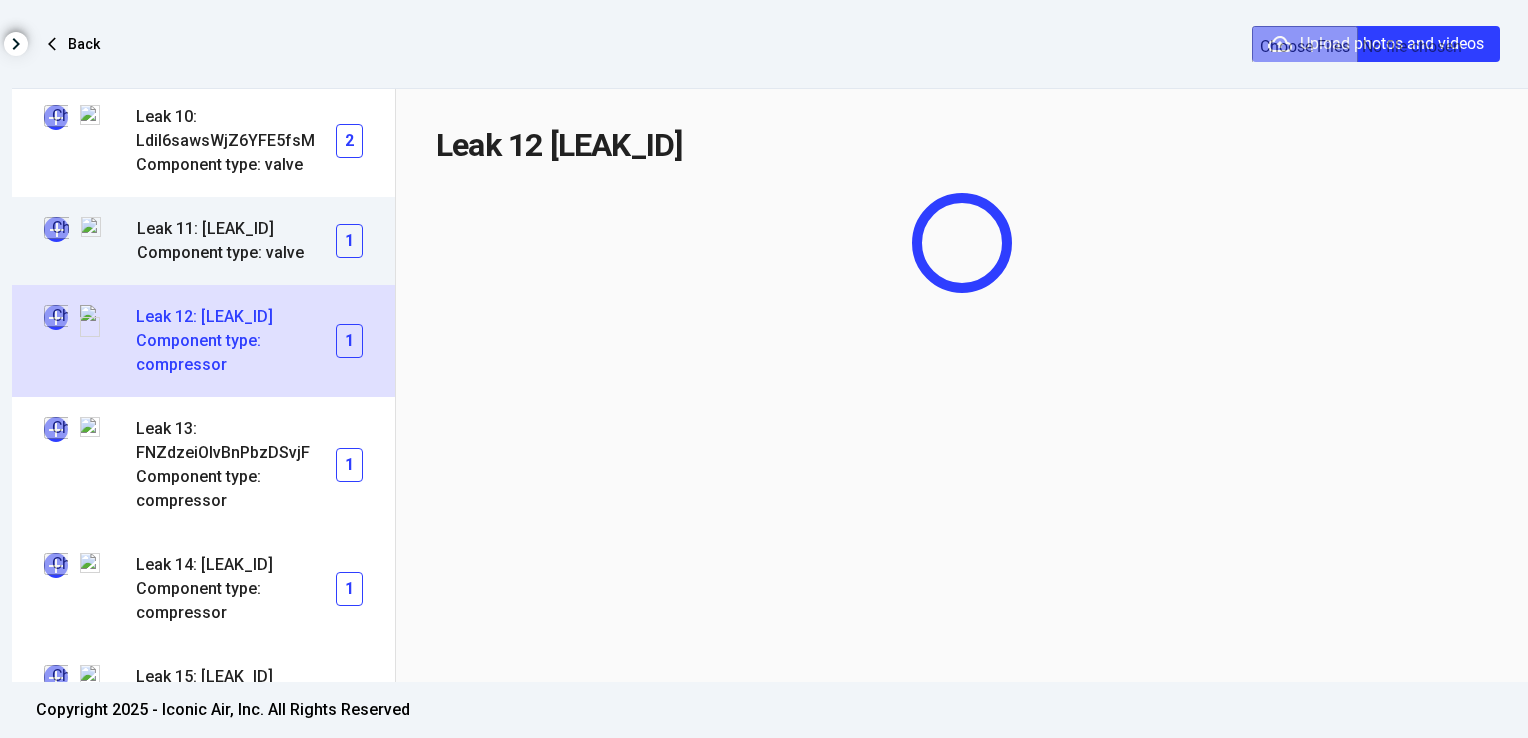 click on "Component type: valve" at bounding box center (236, 253) 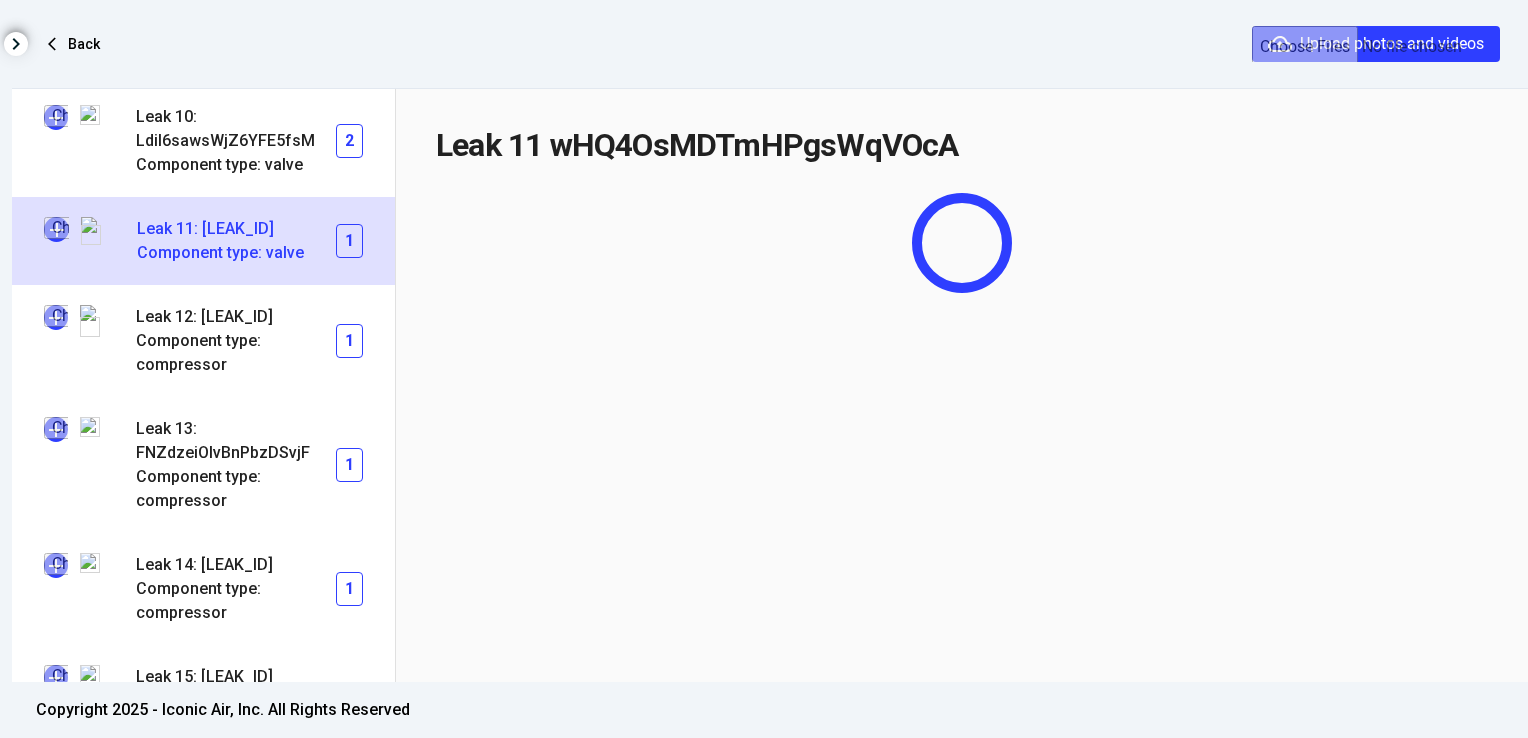 click at bounding box center (56, 229) 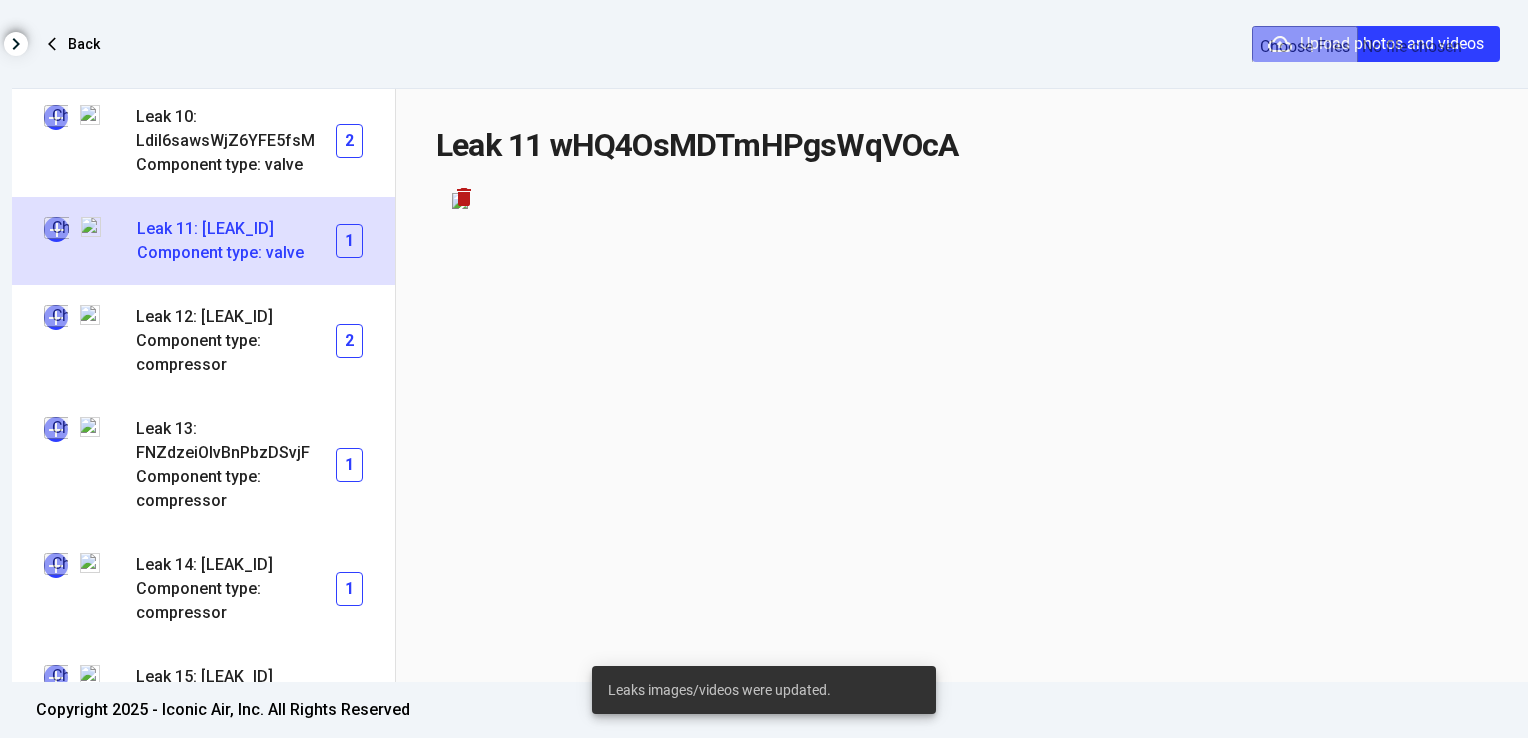 click on "Leak 11: [LEAK_ID]" at bounding box center [236, 229] 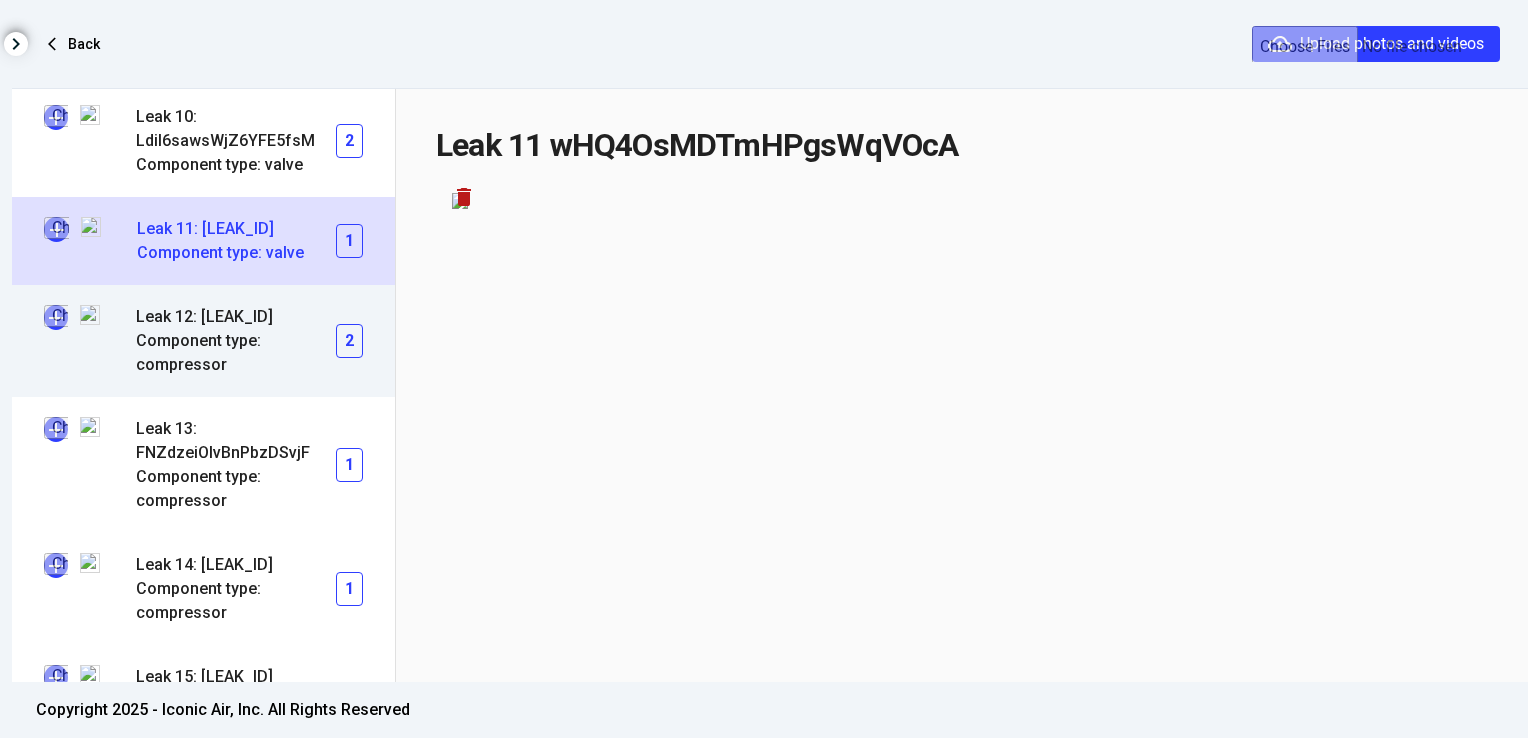 click on "Leak 12: [LEAK_ID]" at bounding box center [236, 317] 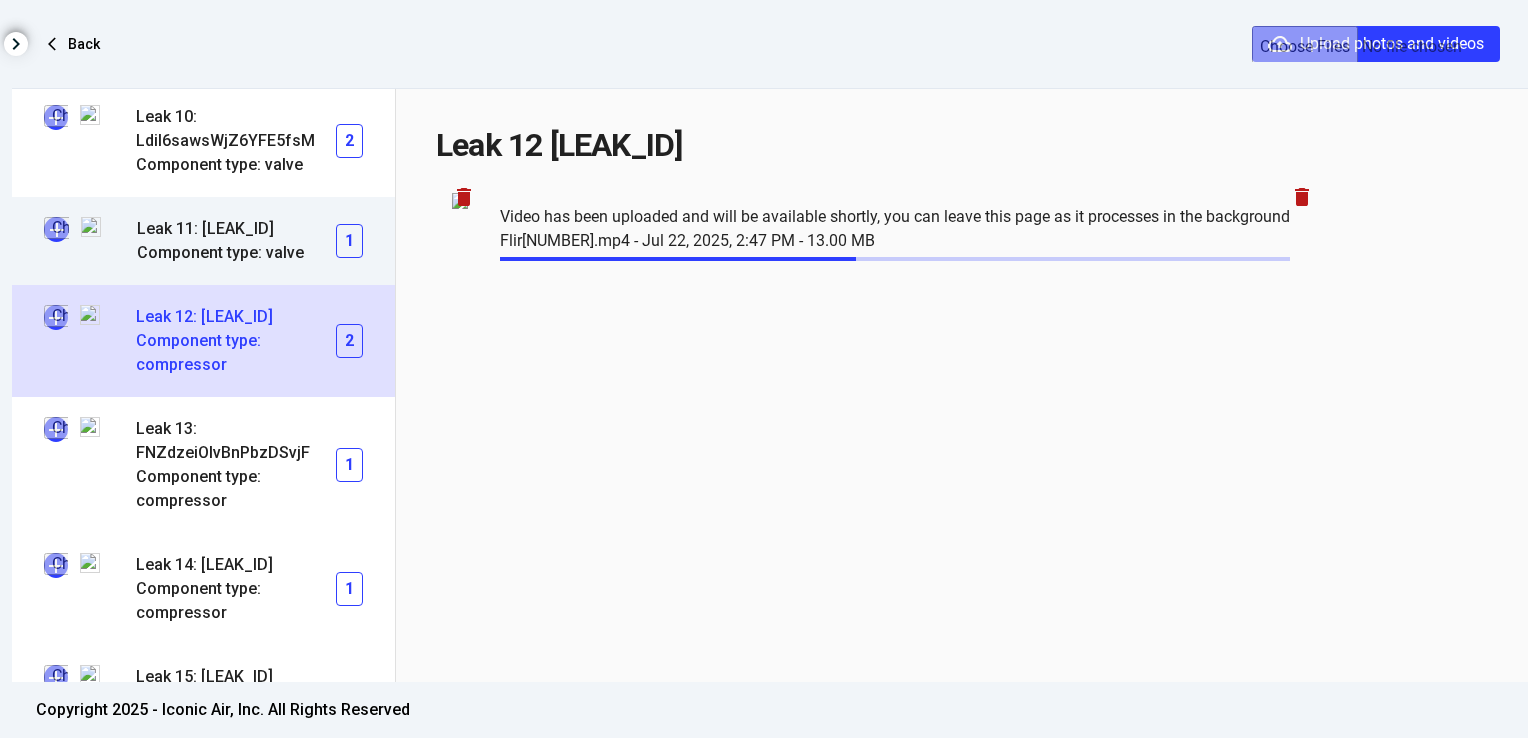 click on "Leak 11: [LEAK_ID]" at bounding box center (236, 229) 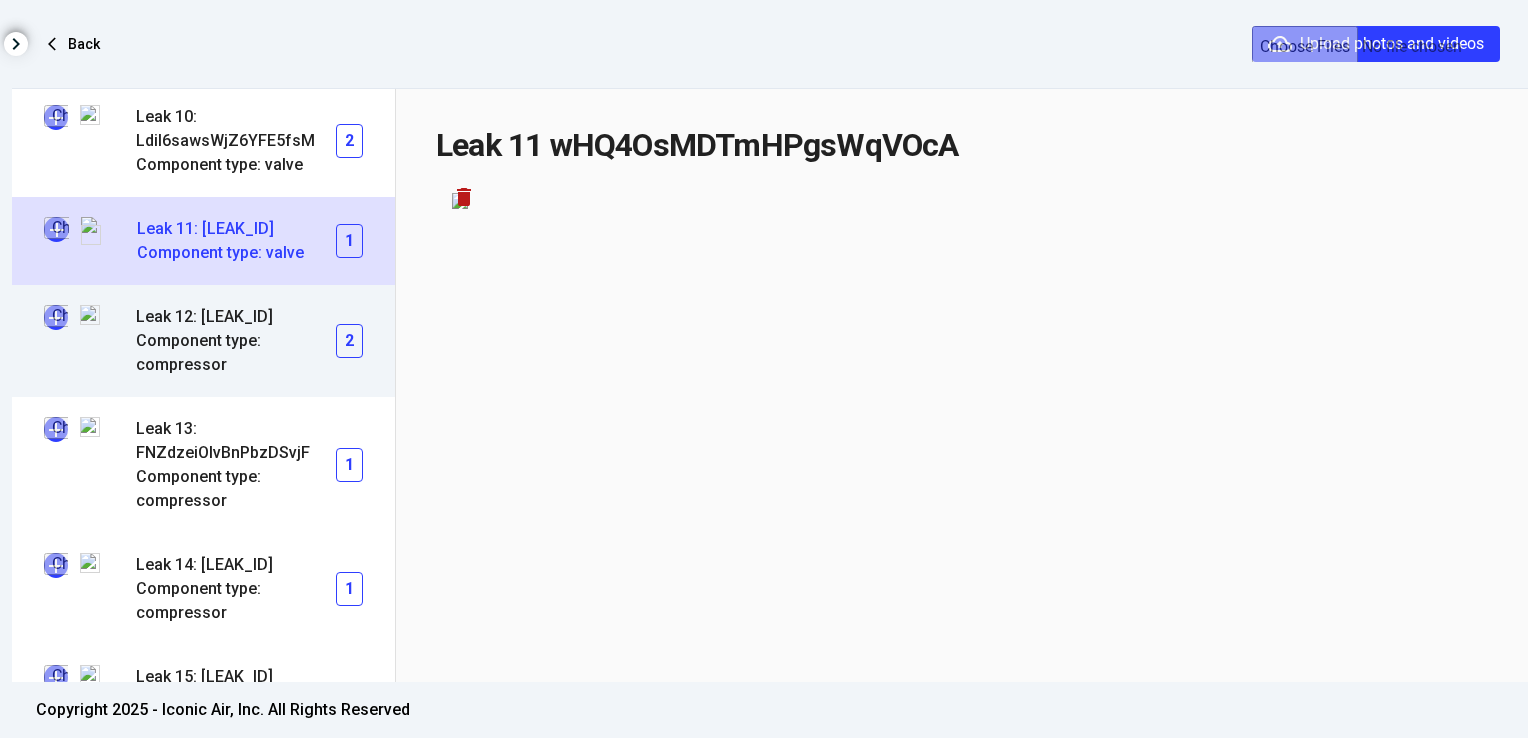 click on "Leak 12: [LEAK_ID]" at bounding box center (236, 317) 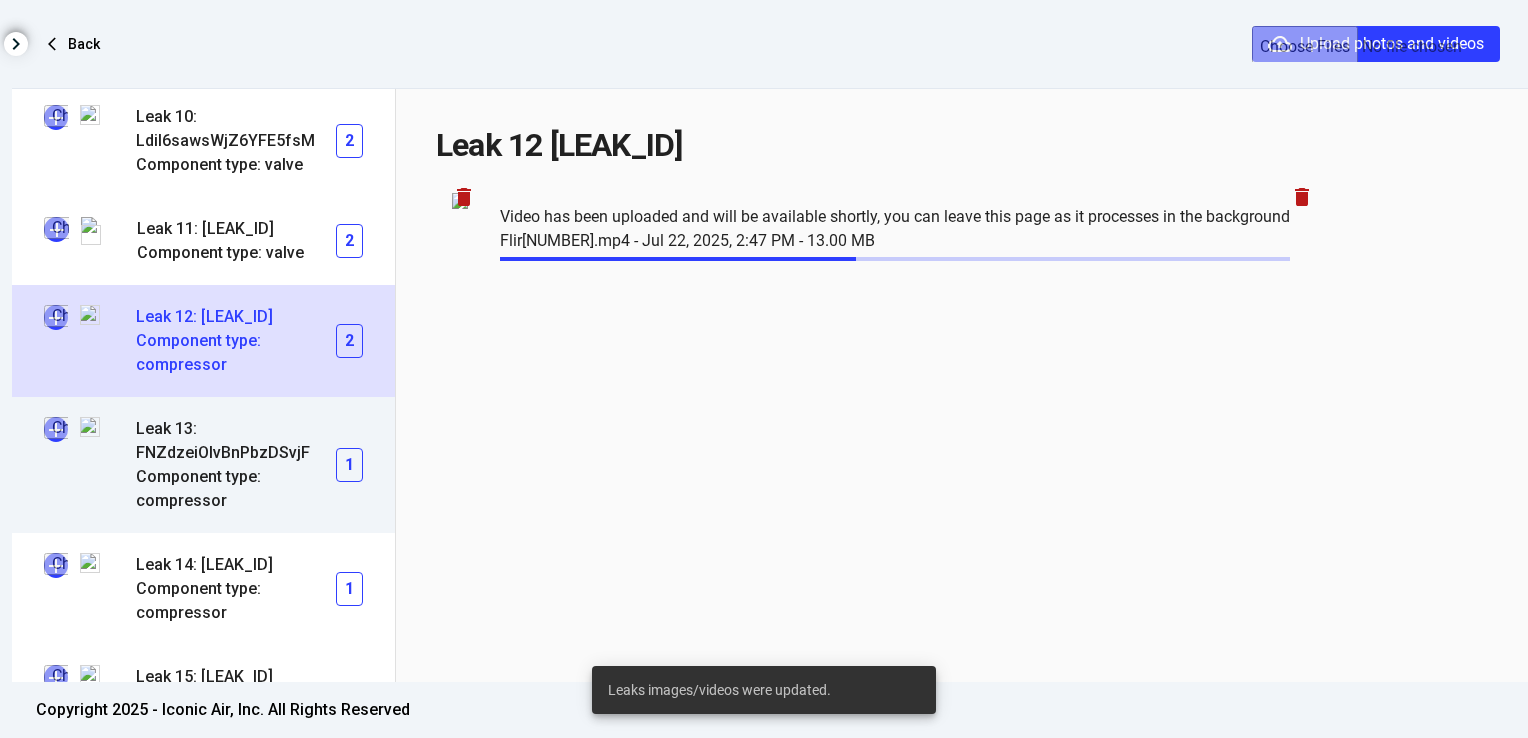 click on "Component type: compressor" at bounding box center (236, 489) 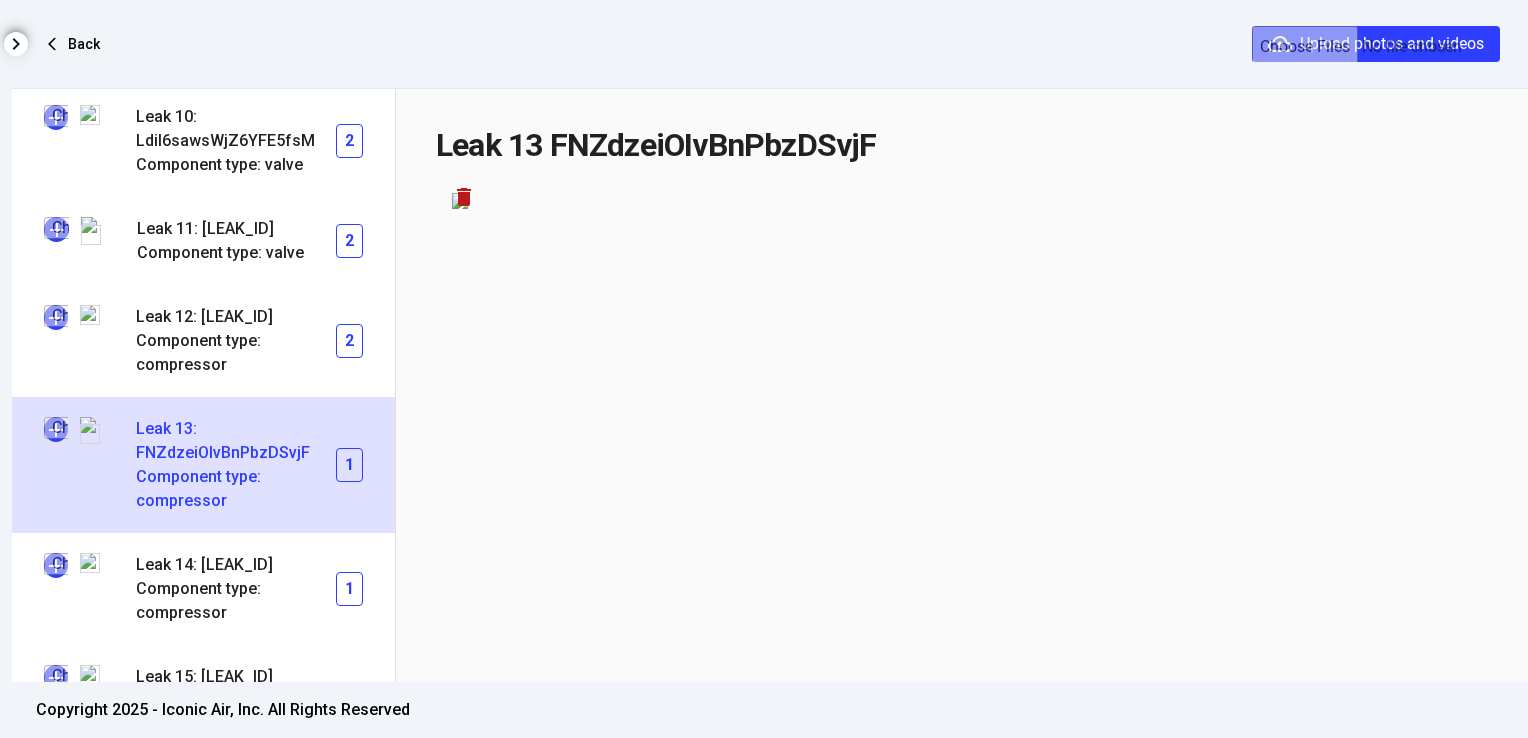 click at bounding box center (56, 429) 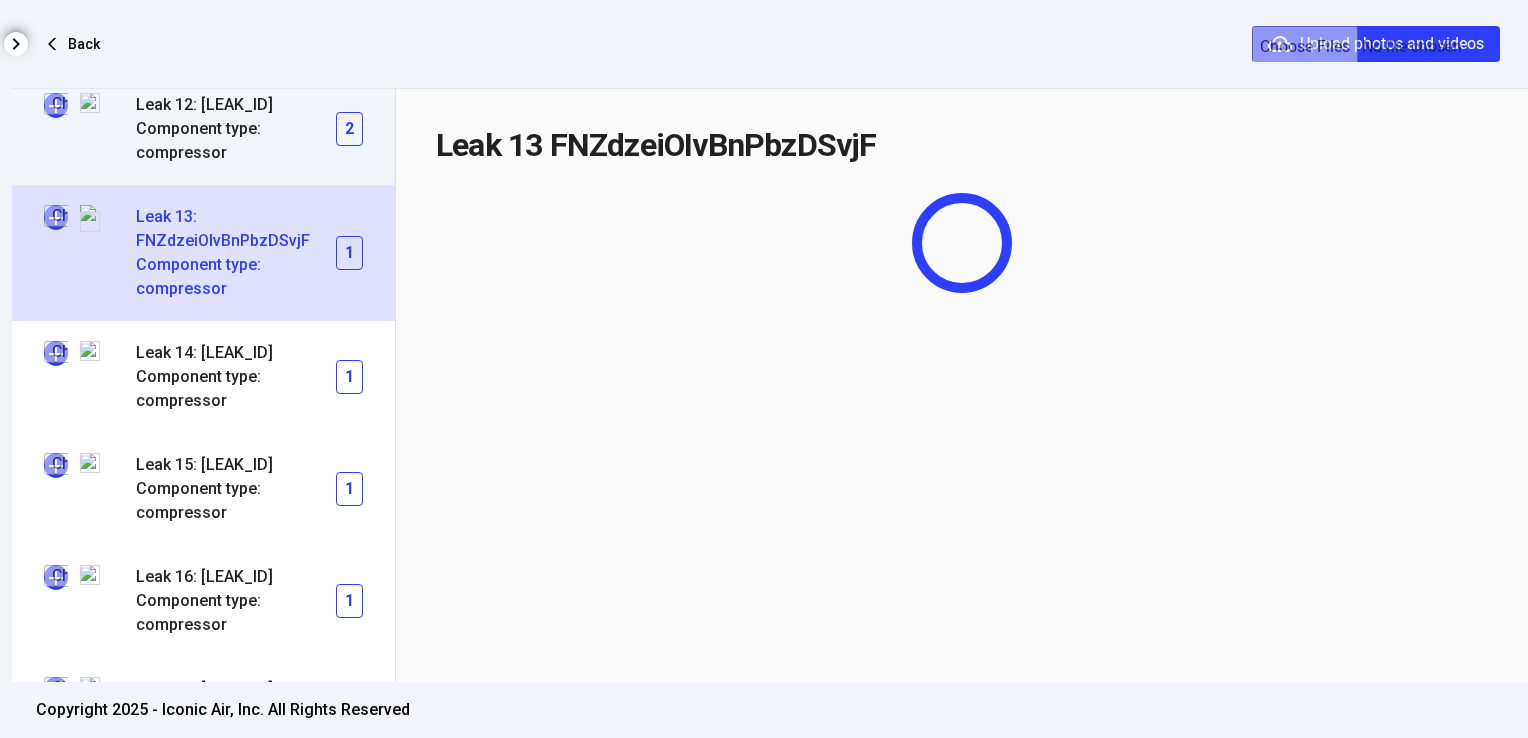 scroll, scrollTop: 1546, scrollLeft: 0, axis: vertical 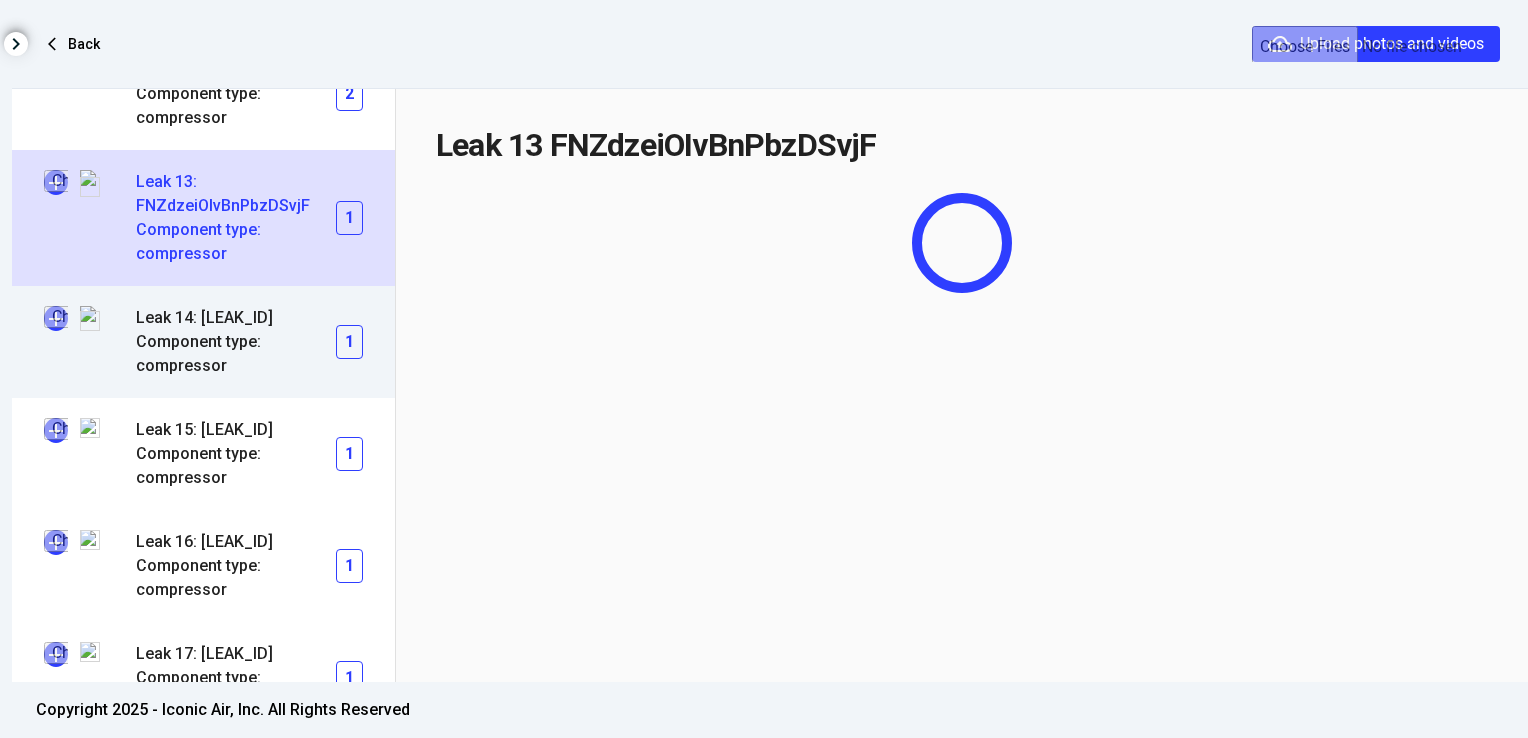 click at bounding box center [56, 318] 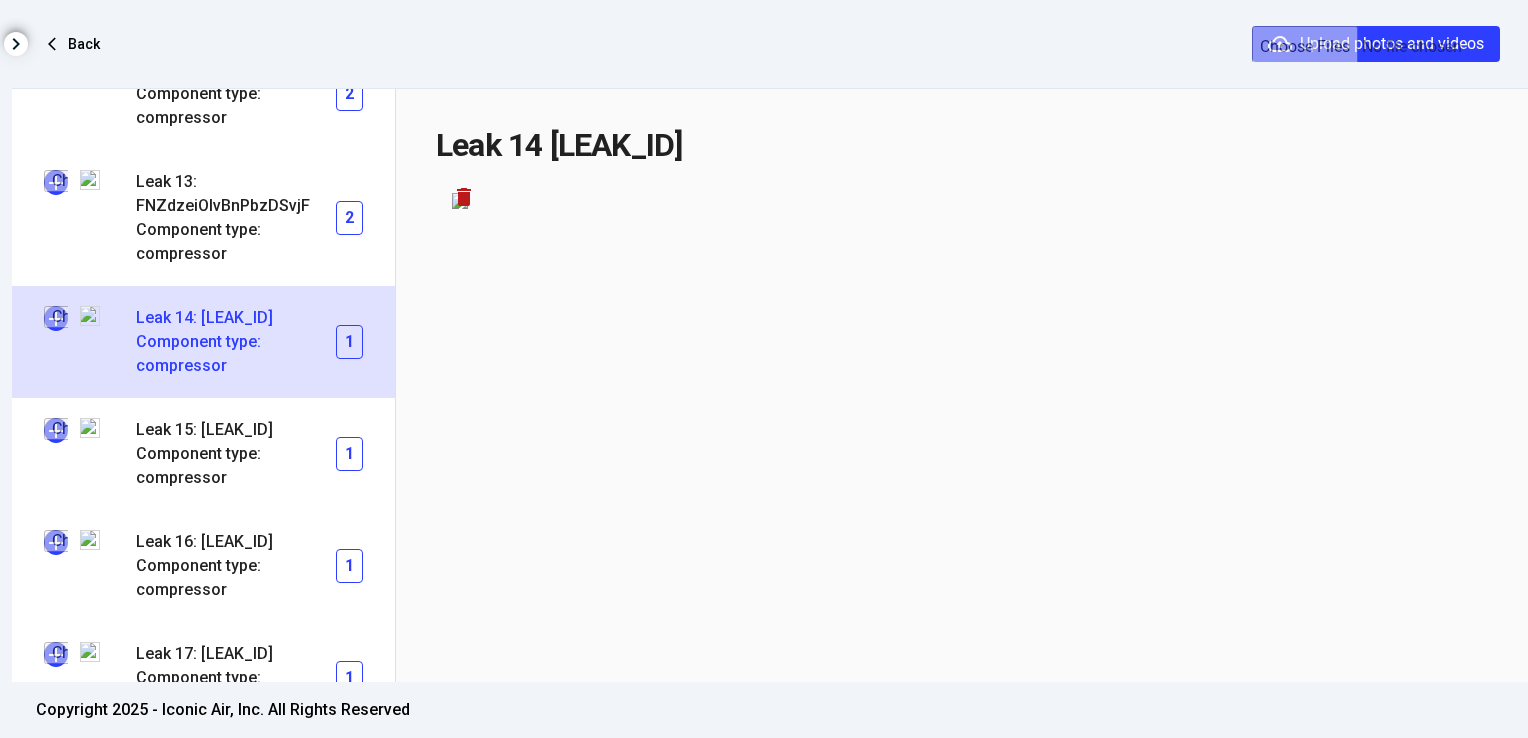 click at bounding box center [56, 318] 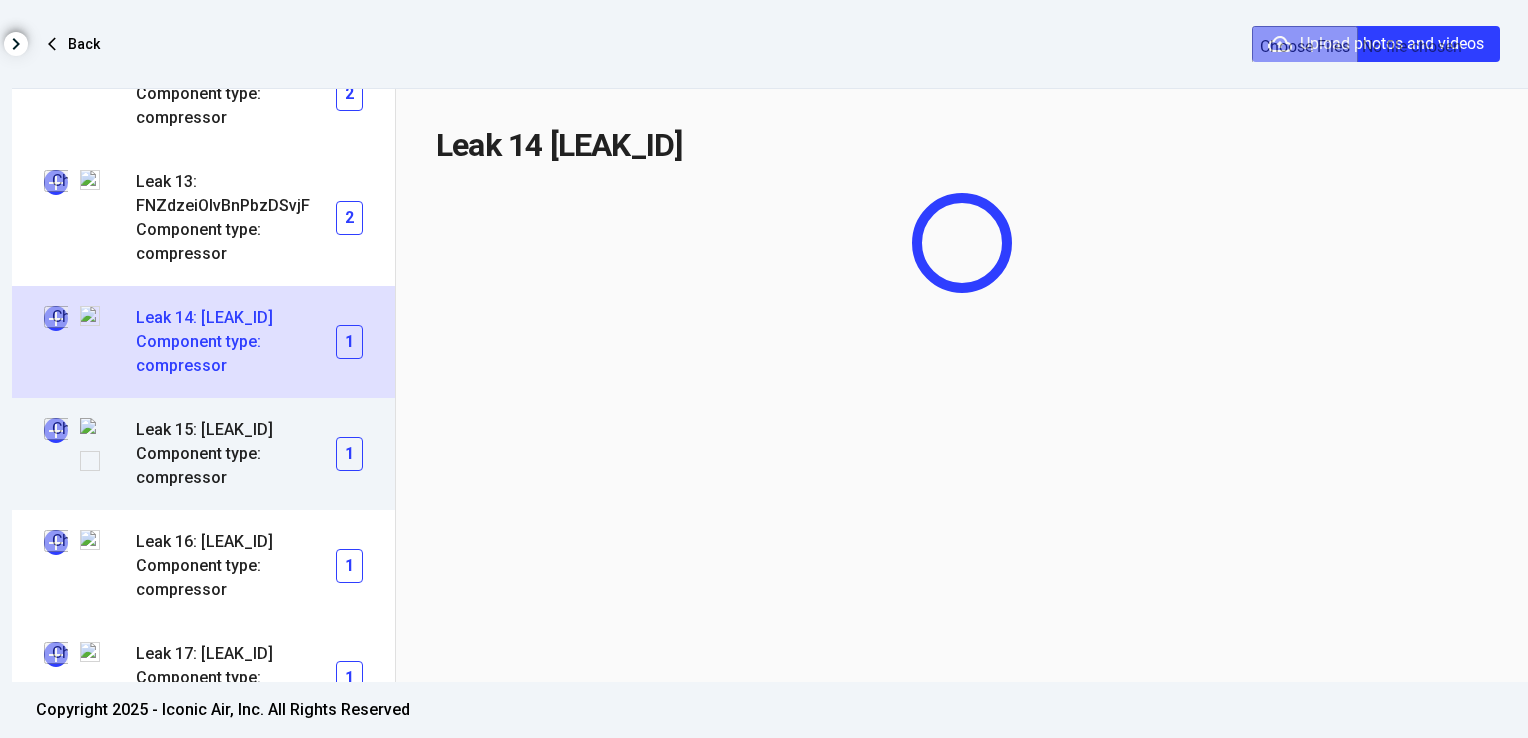 click at bounding box center (56, 430) 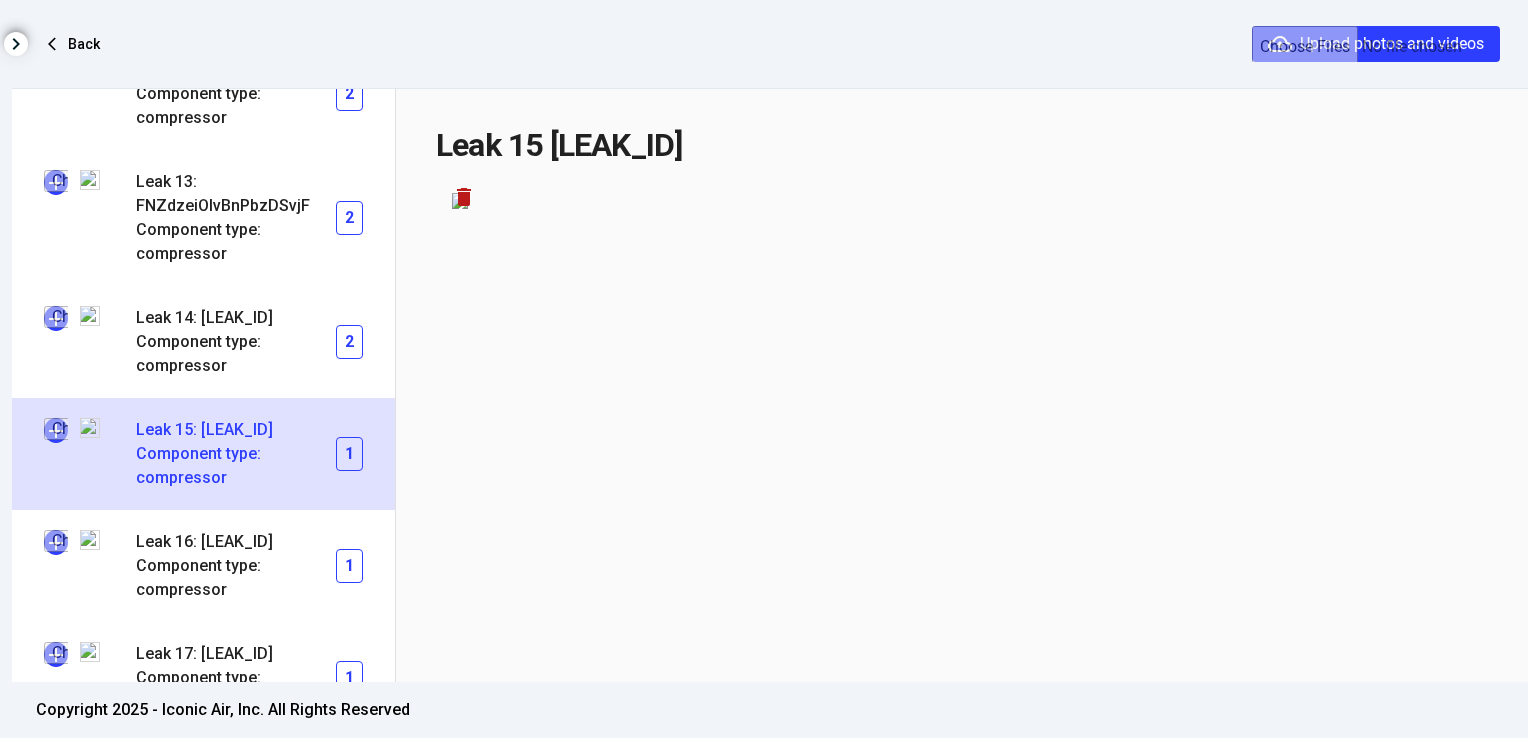 click at bounding box center (56, 430) 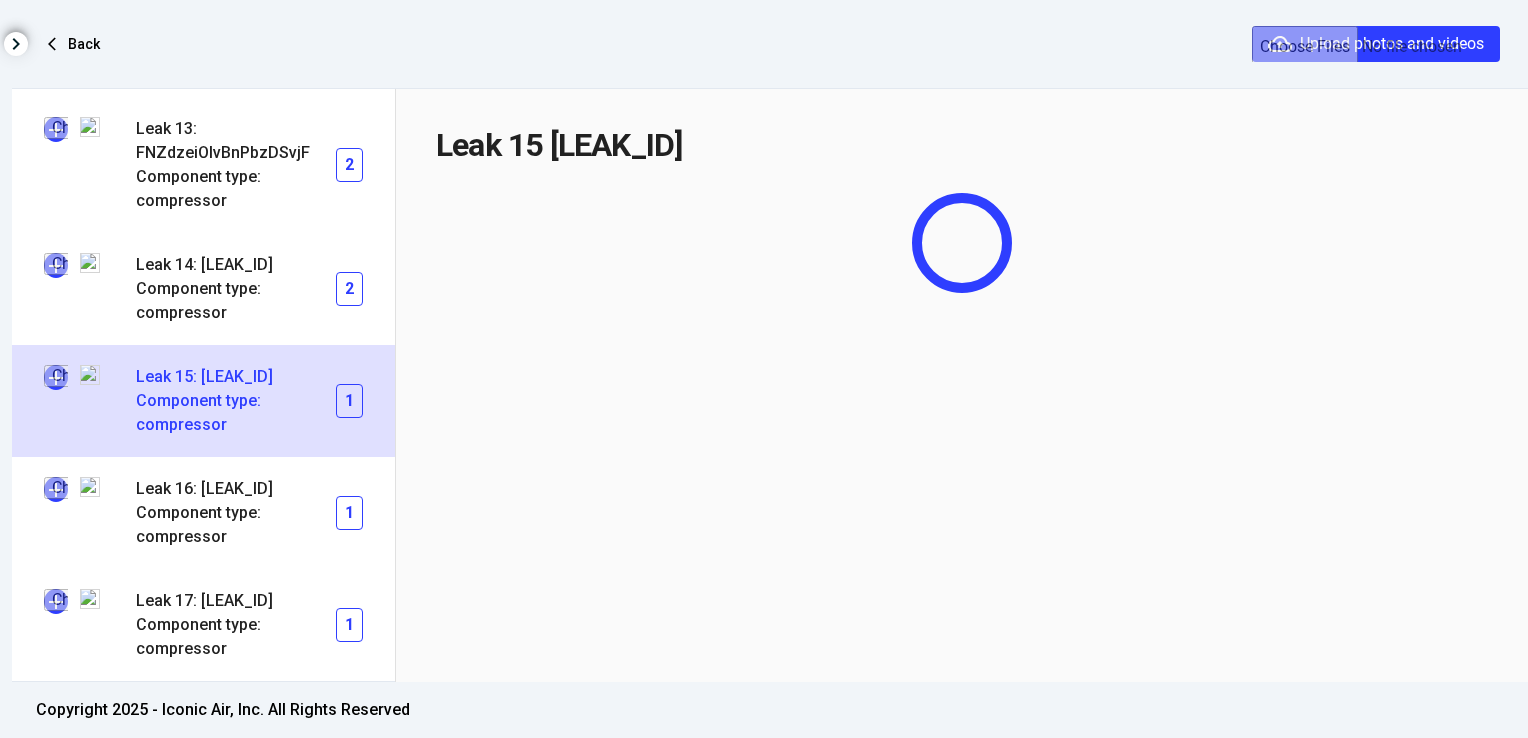 scroll, scrollTop: 1788, scrollLeft: 0, axis: vertical 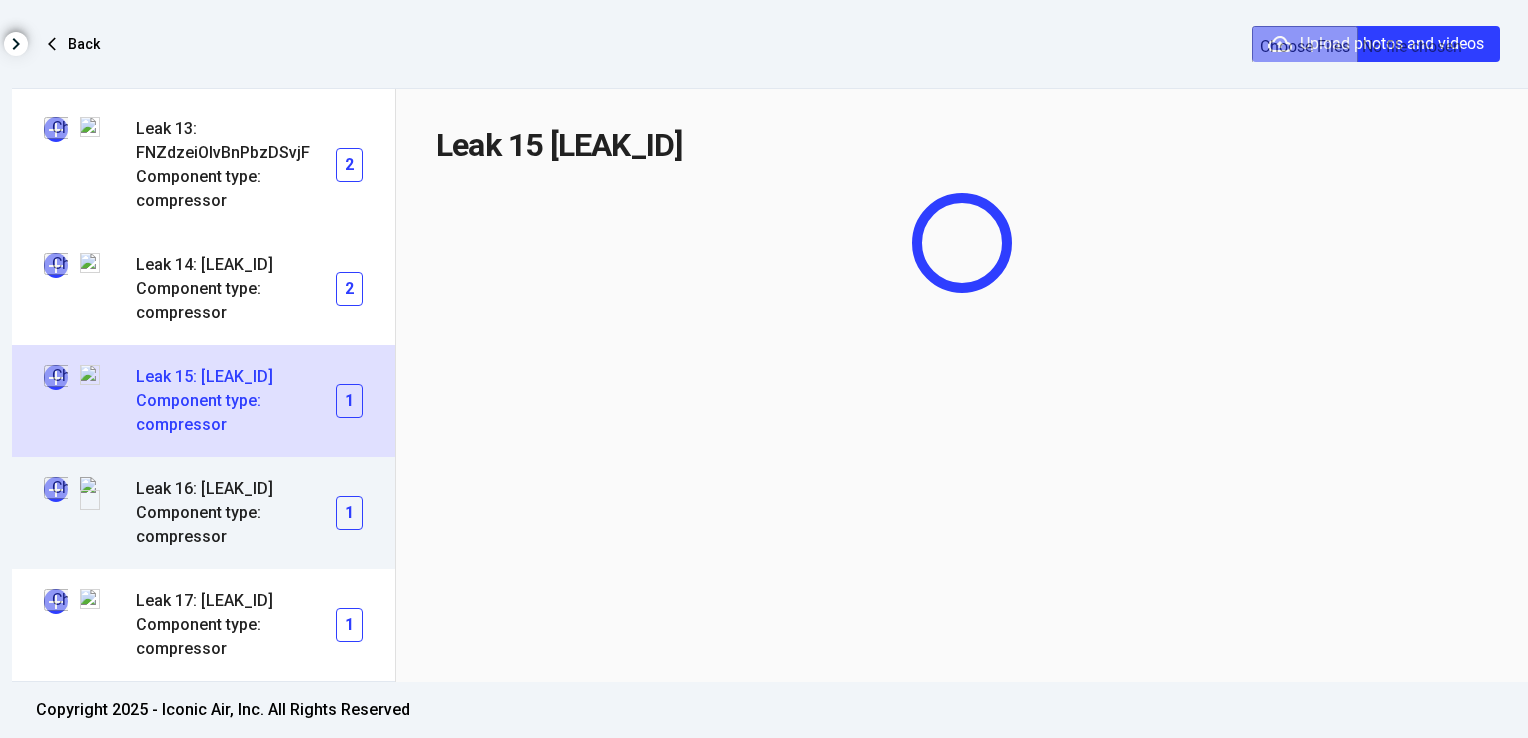 click at bounding box center [56, 489] 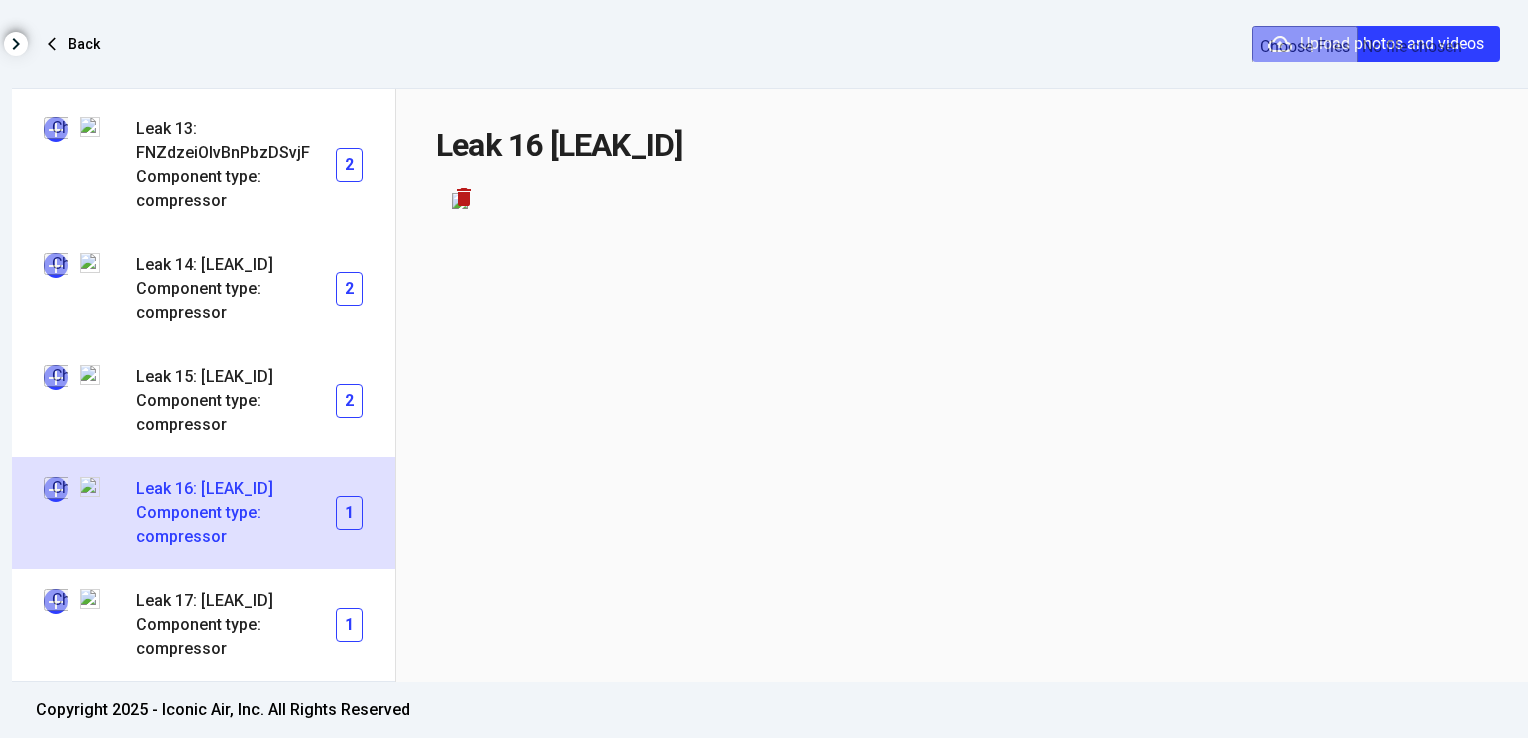 click at bounding box center [56, 489] 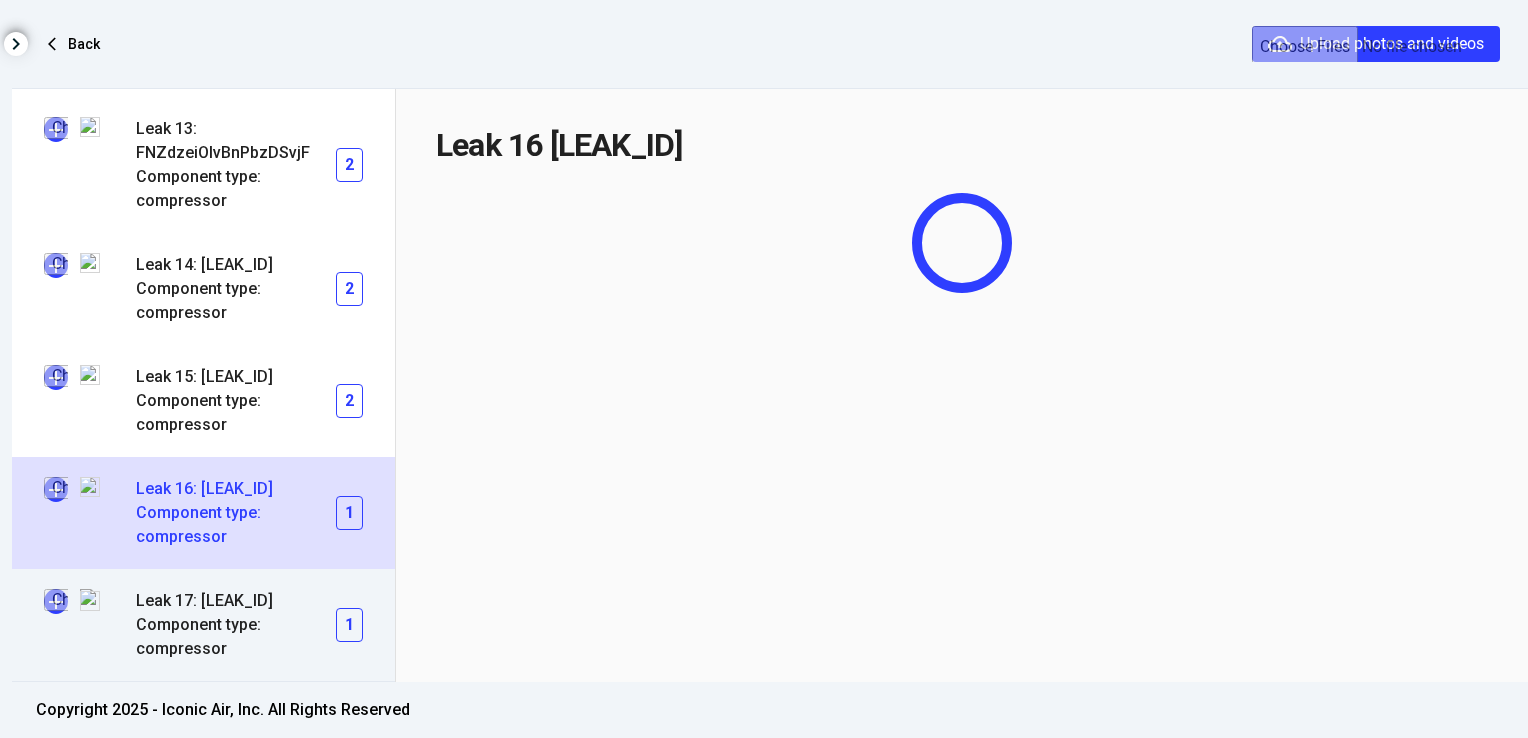 click at bounding box center (56, 601) 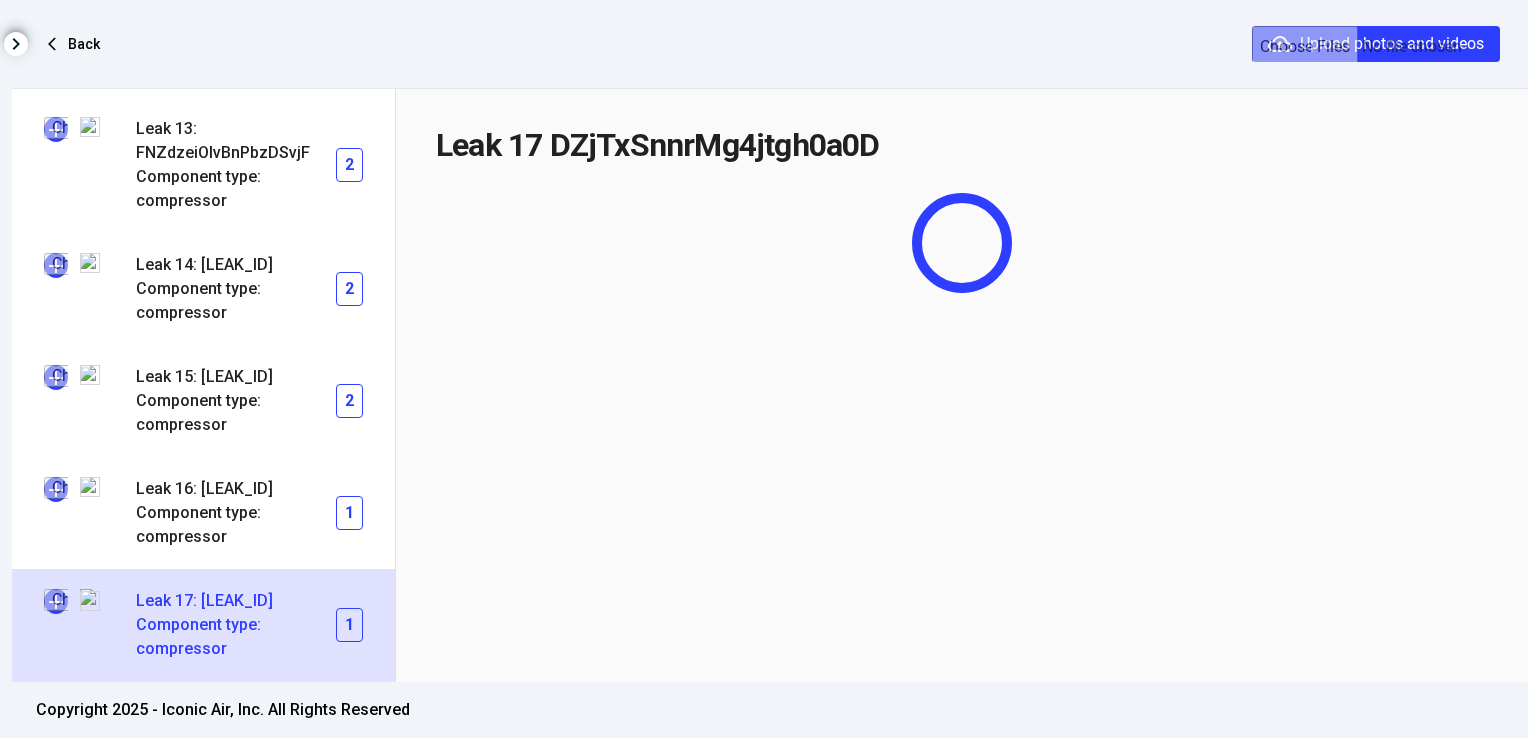 type on "**********" 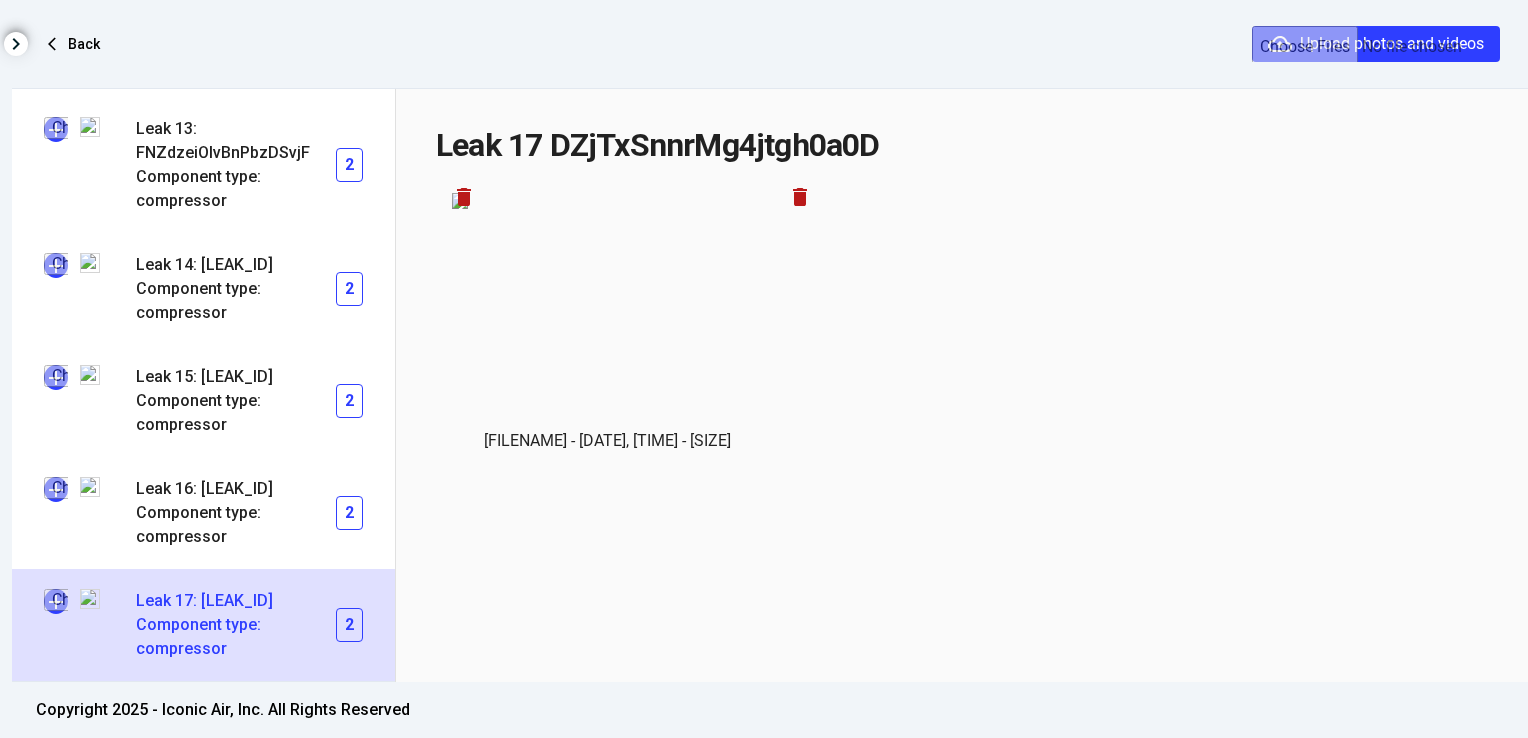 click on "[ACTION] [FILENAME] - [DATE], [TIME] - [SIZE] [ACTION]" 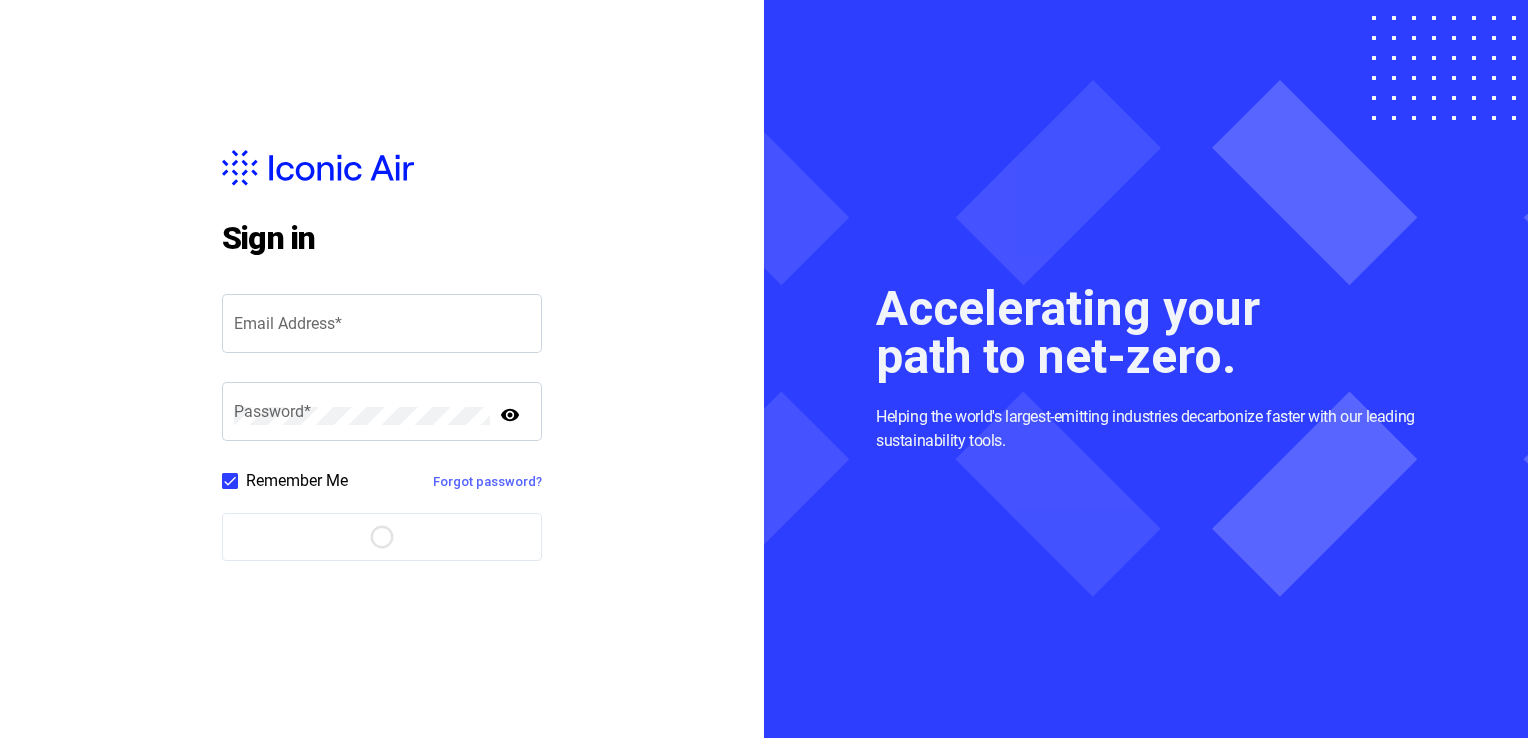scroll, scrollTop: 0, scrollLeft: 0, axis: both 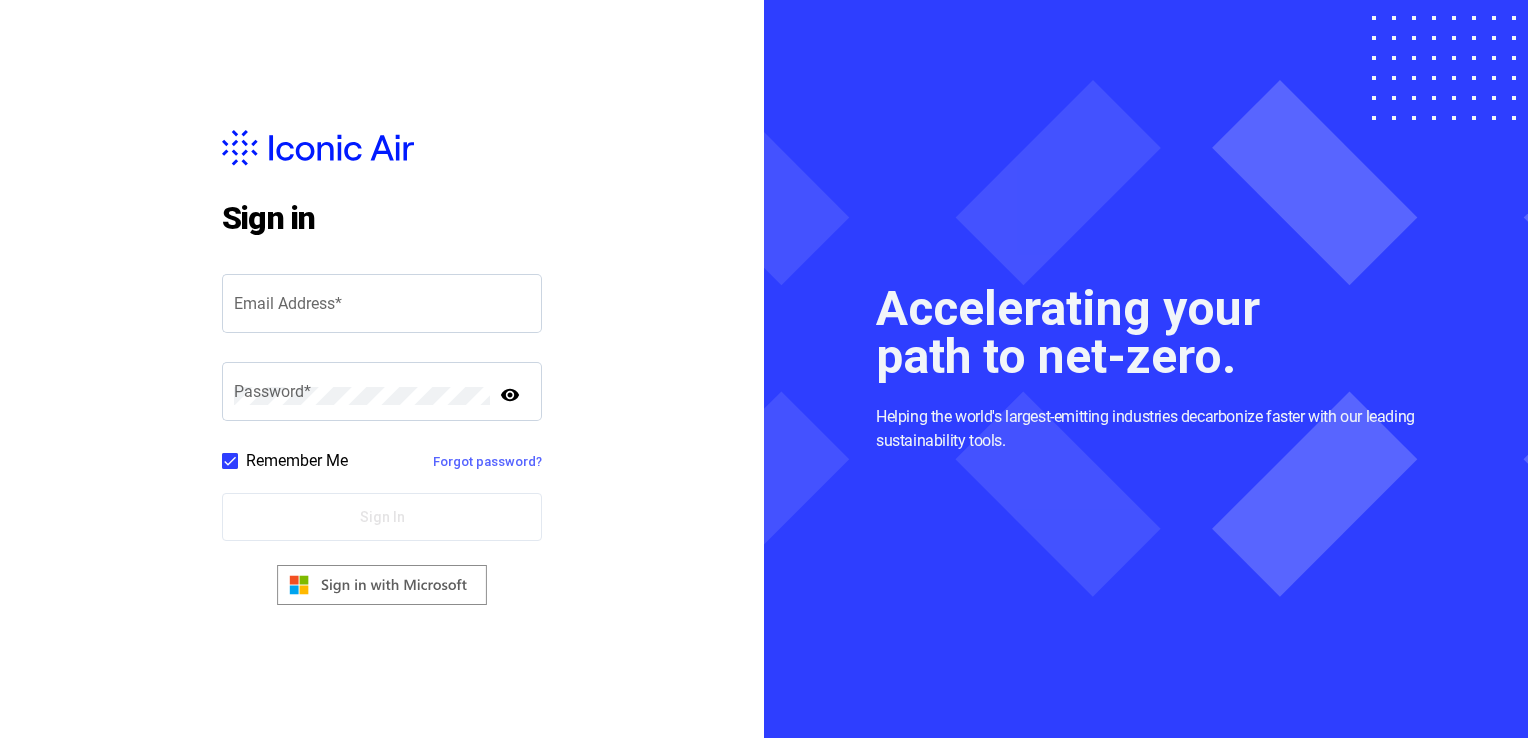 click on "Accelerating your path to net-zero.  Helping the world's largest-emitting industries decarbonize faster with our leading sustainability tools." 